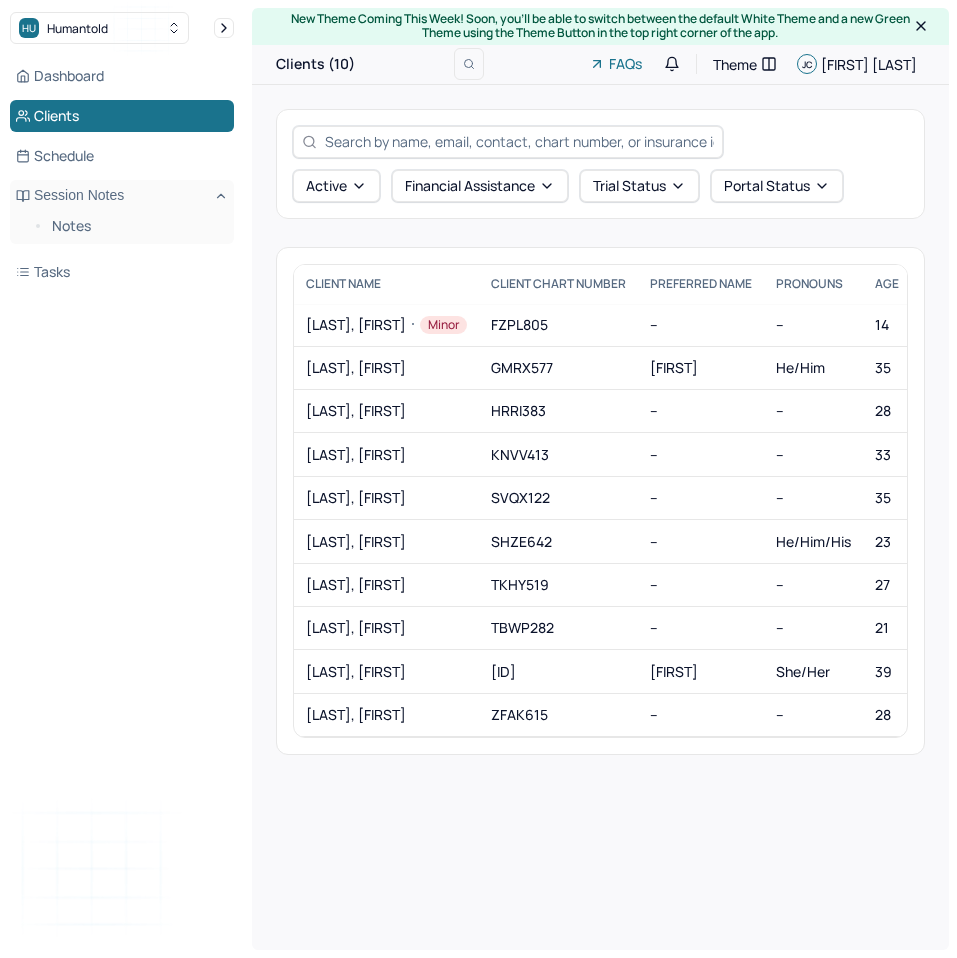 scroll, scrollTop: 0, scrollLeft: 0, axis: both 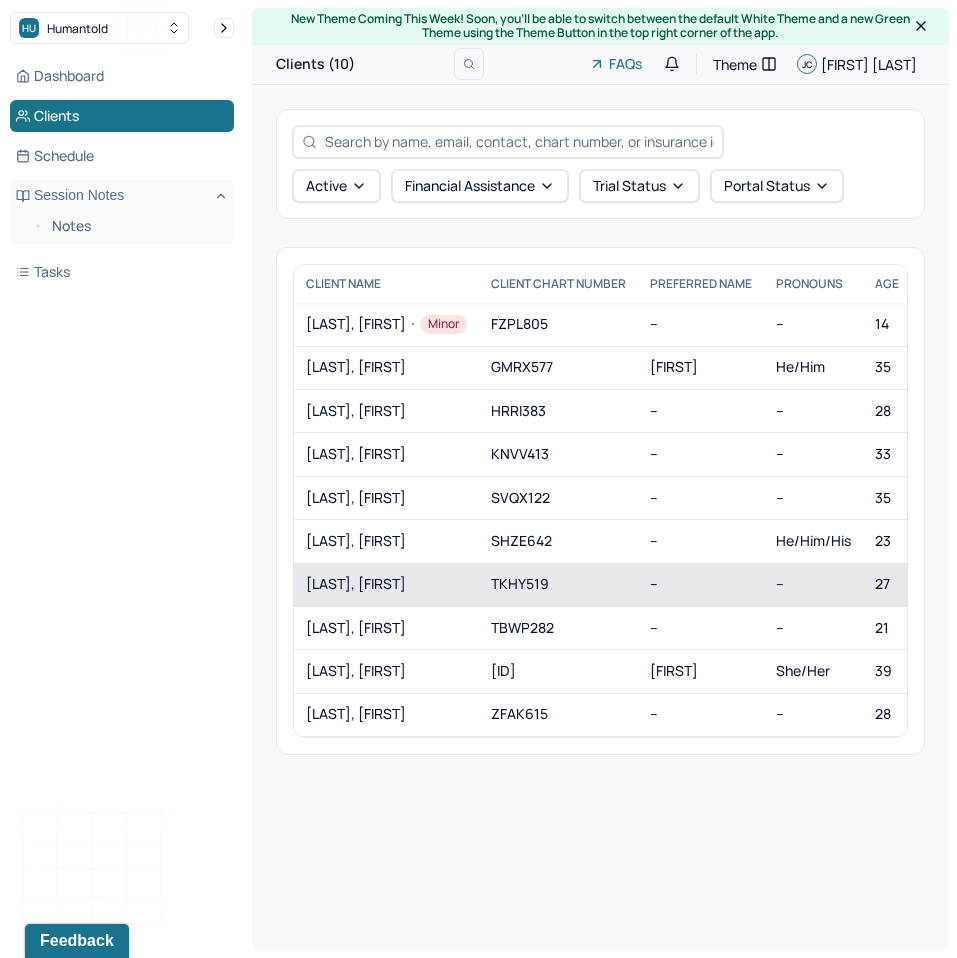 click on "TAO, YICHENG" at bounding box center (386, 584) 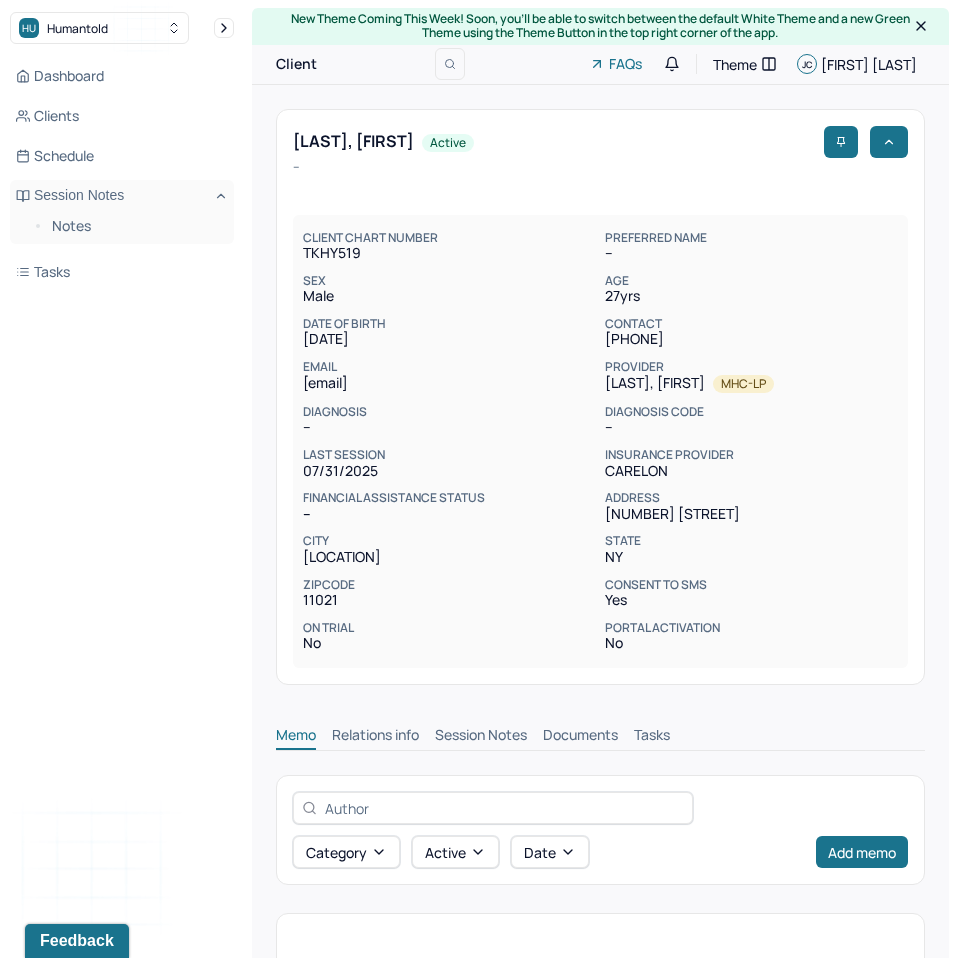 click on "Session Notes" at bounding box center [481, 737] 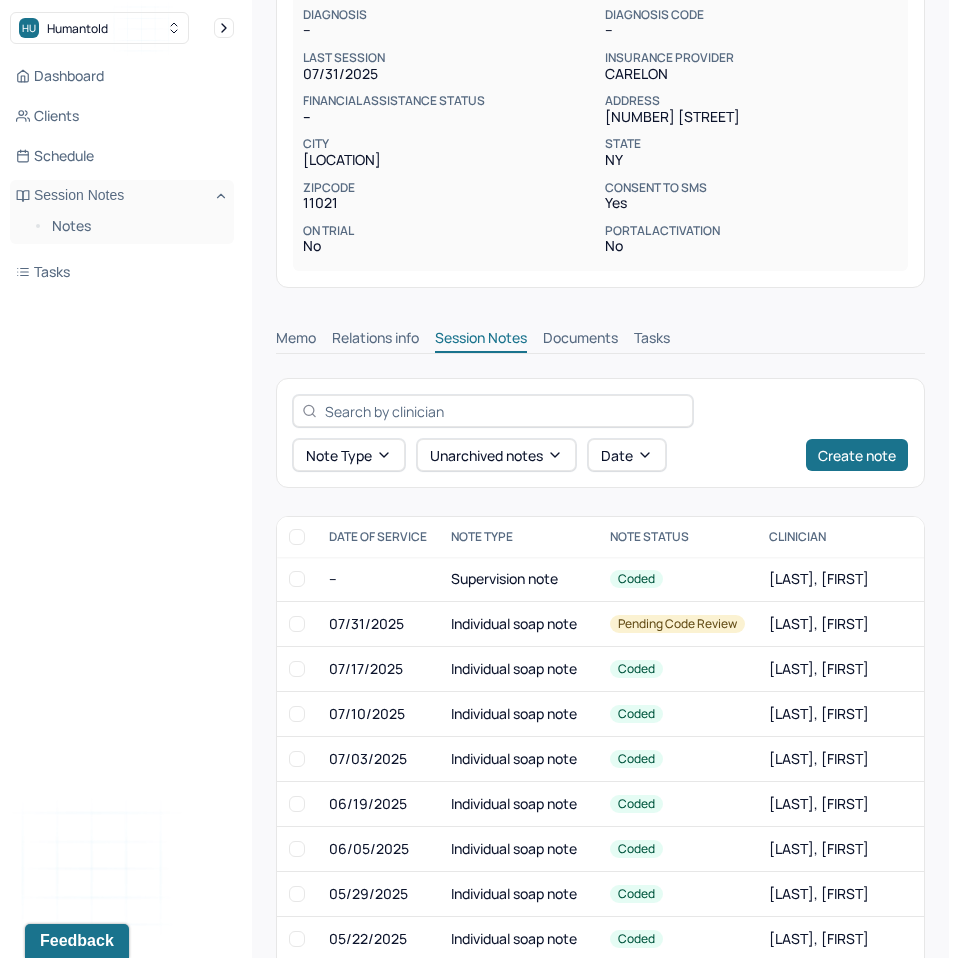 scroll, scrollTop: 399, scrollLeft: 0, axis: vertical 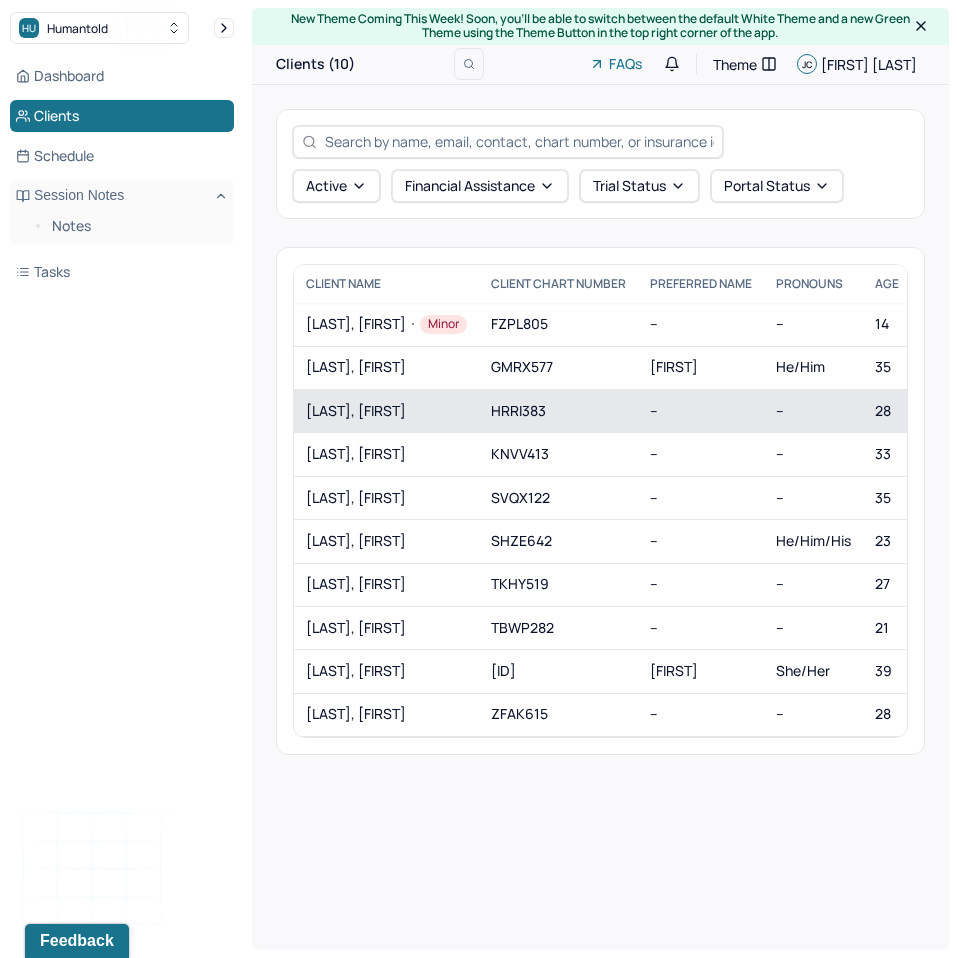 click on "HWANG, DARREN" at bounding box center [386, 410] 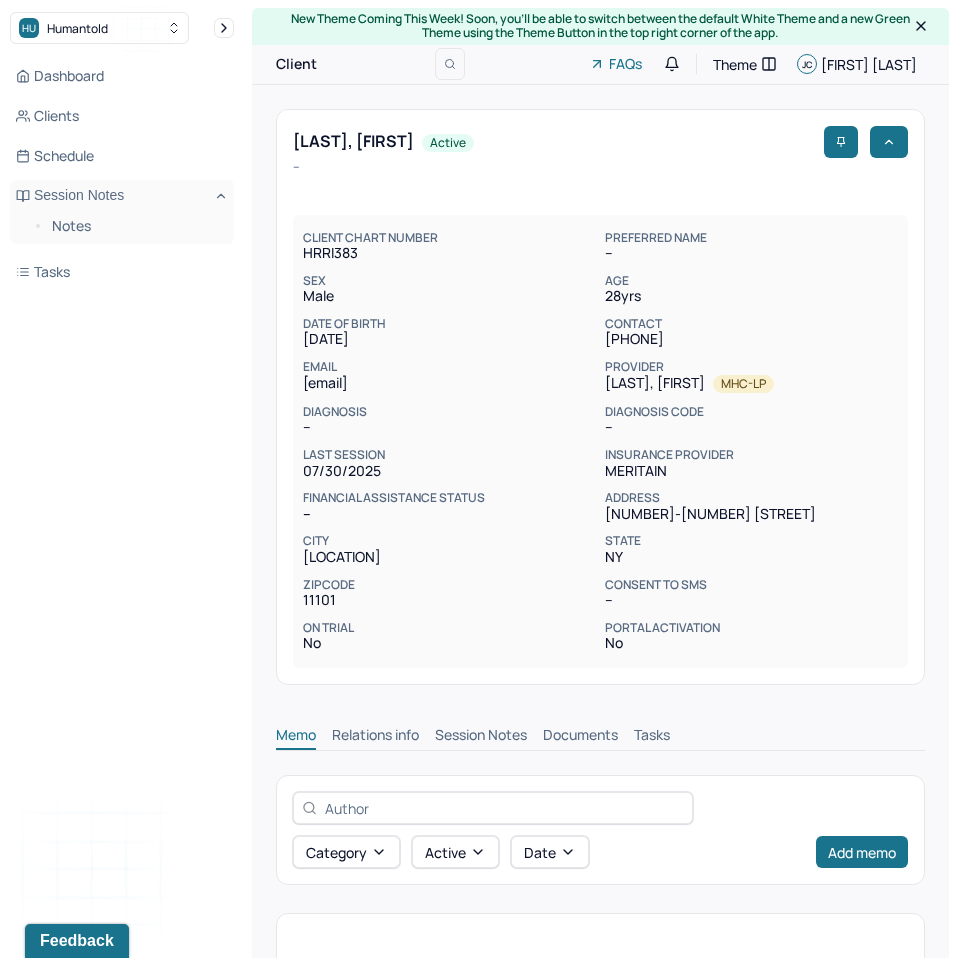 click on "Session Notes" at bounding box center (481, 737) 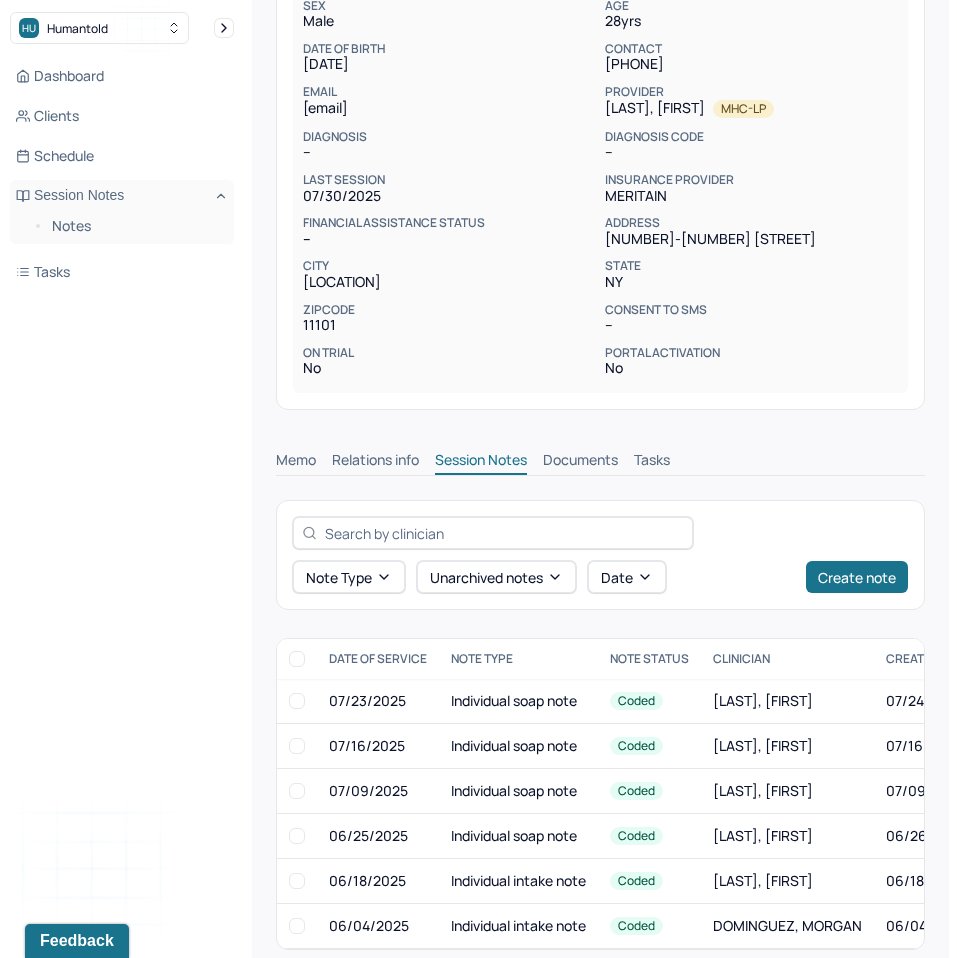 scroll, scrollTop: 296, scrollLeft: 0, axis: vertical 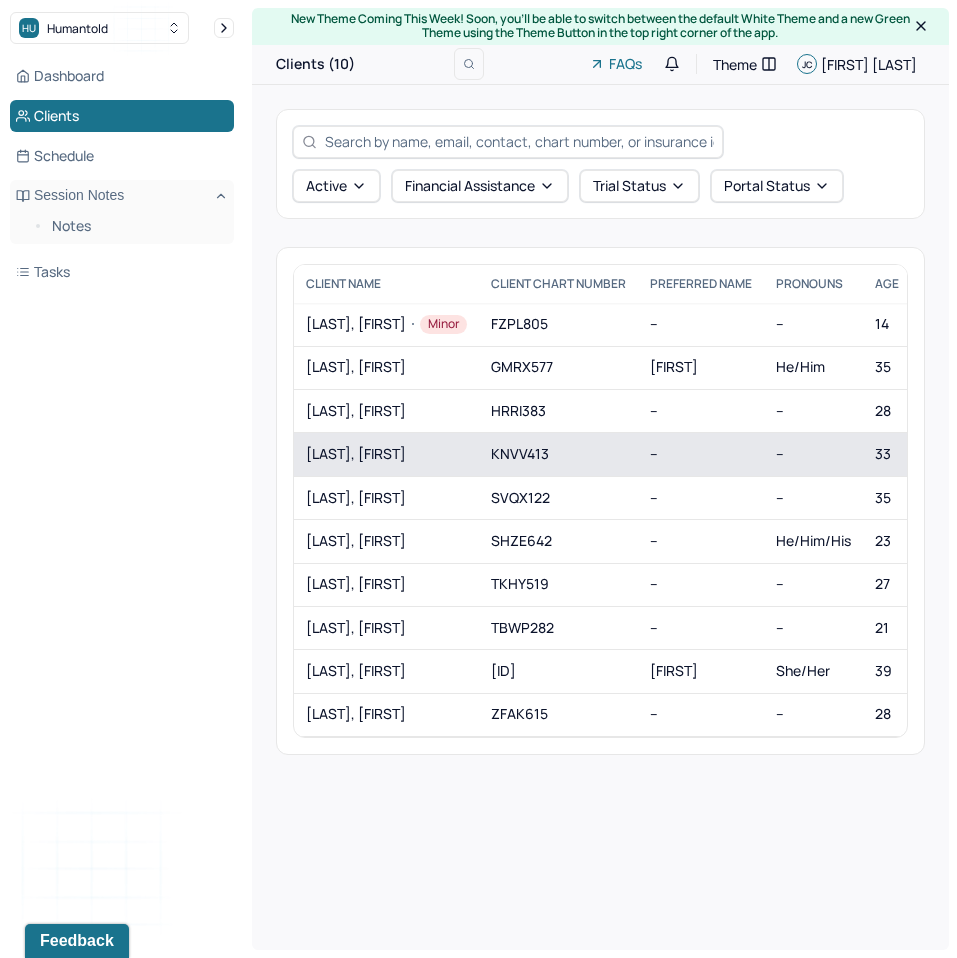 click on "KNVV413" at bounding box center (558, 454) 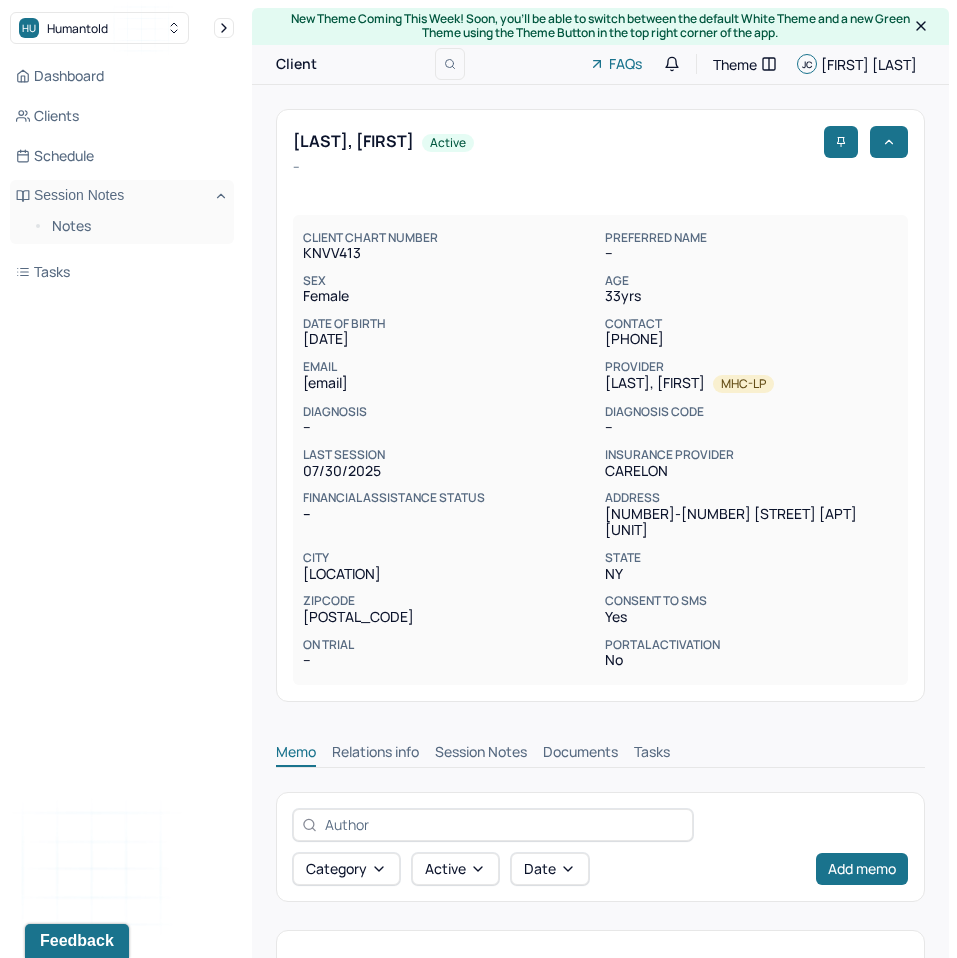click on "Session Notes" at bounding box center [481, 754] 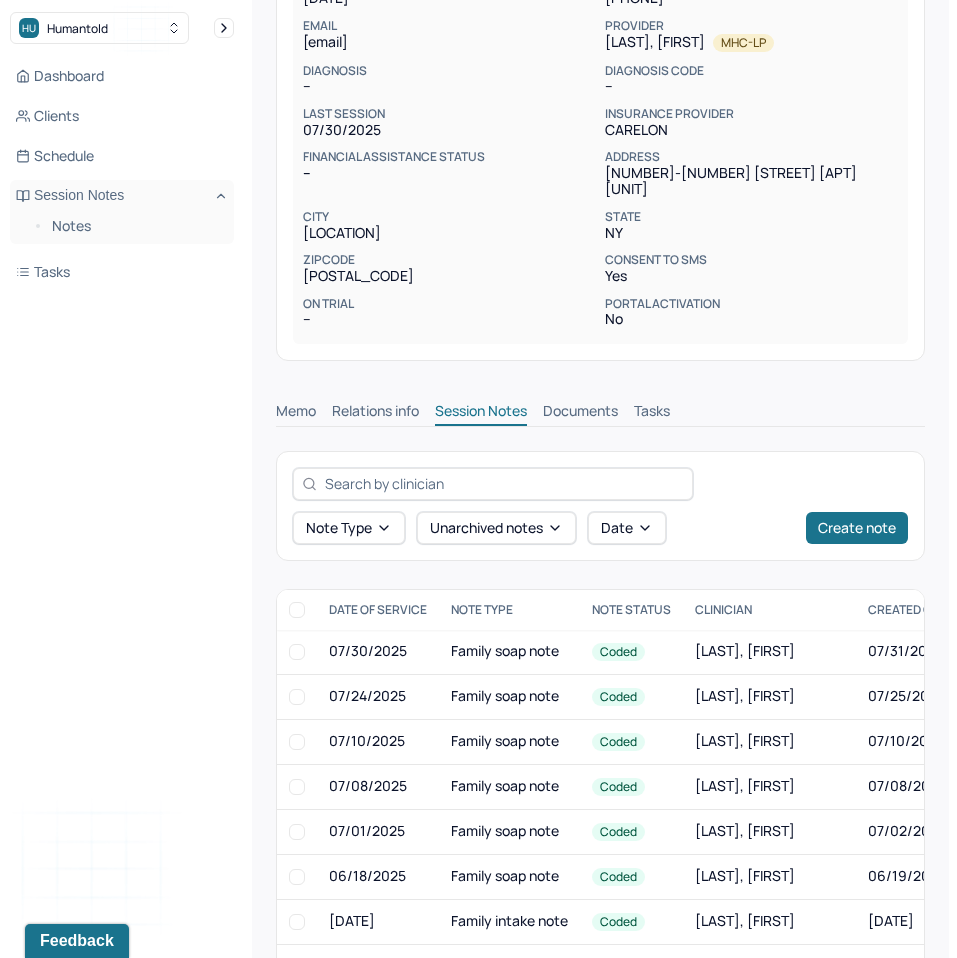 scroll, scrollTop: 342, scrollLeft: 0, axis: vertical 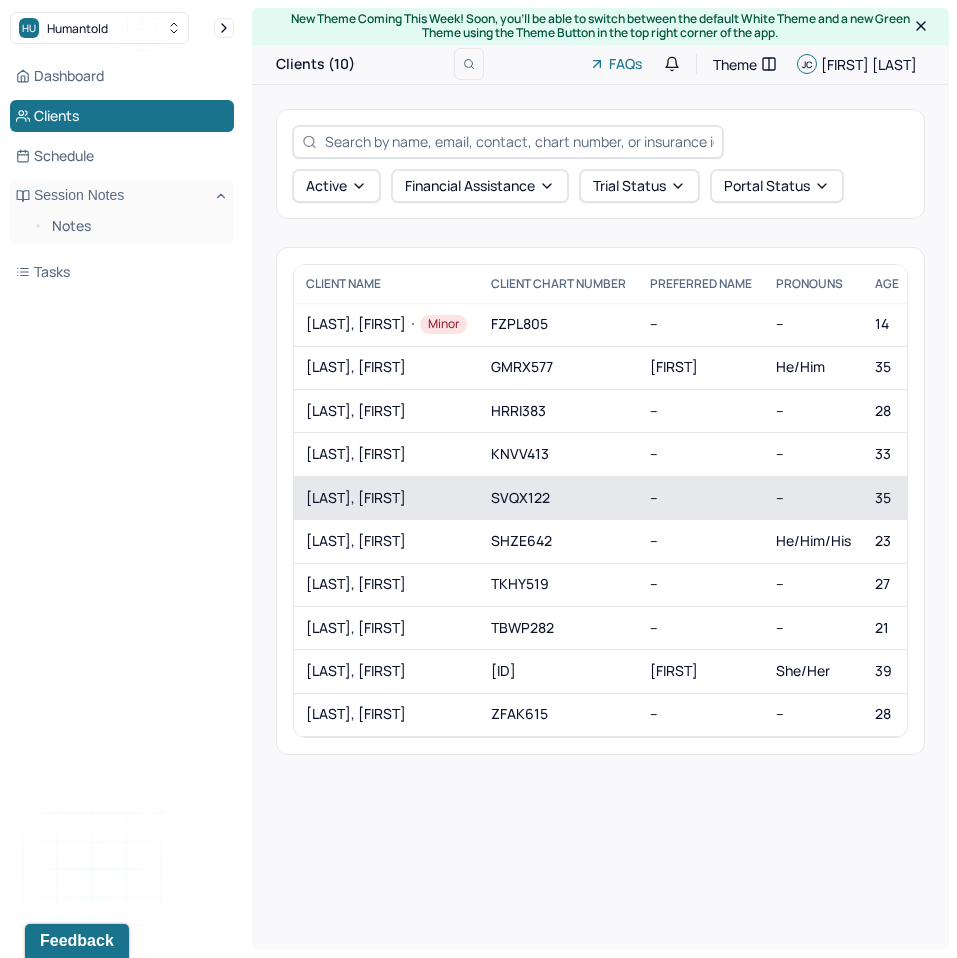 click on "SHARP, TARA" at bounding box center (386, 498) 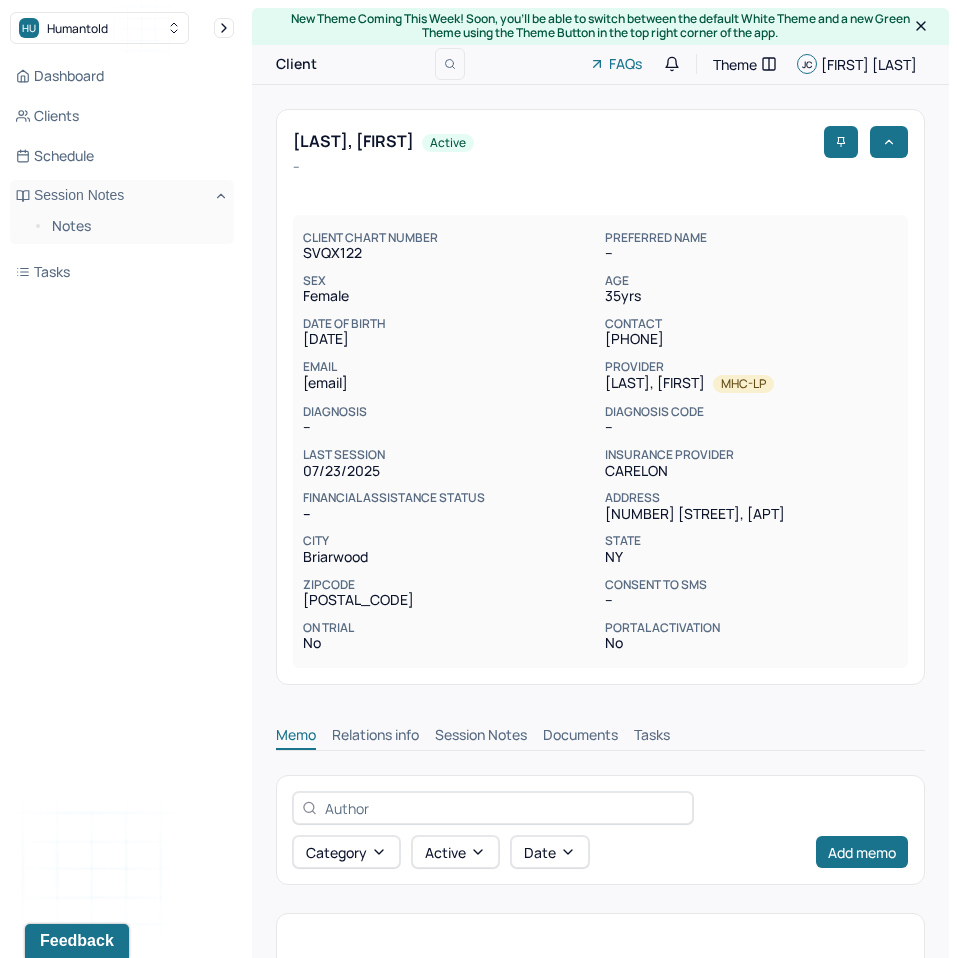 click on "Session Notes" at bounding box center (481, 737) 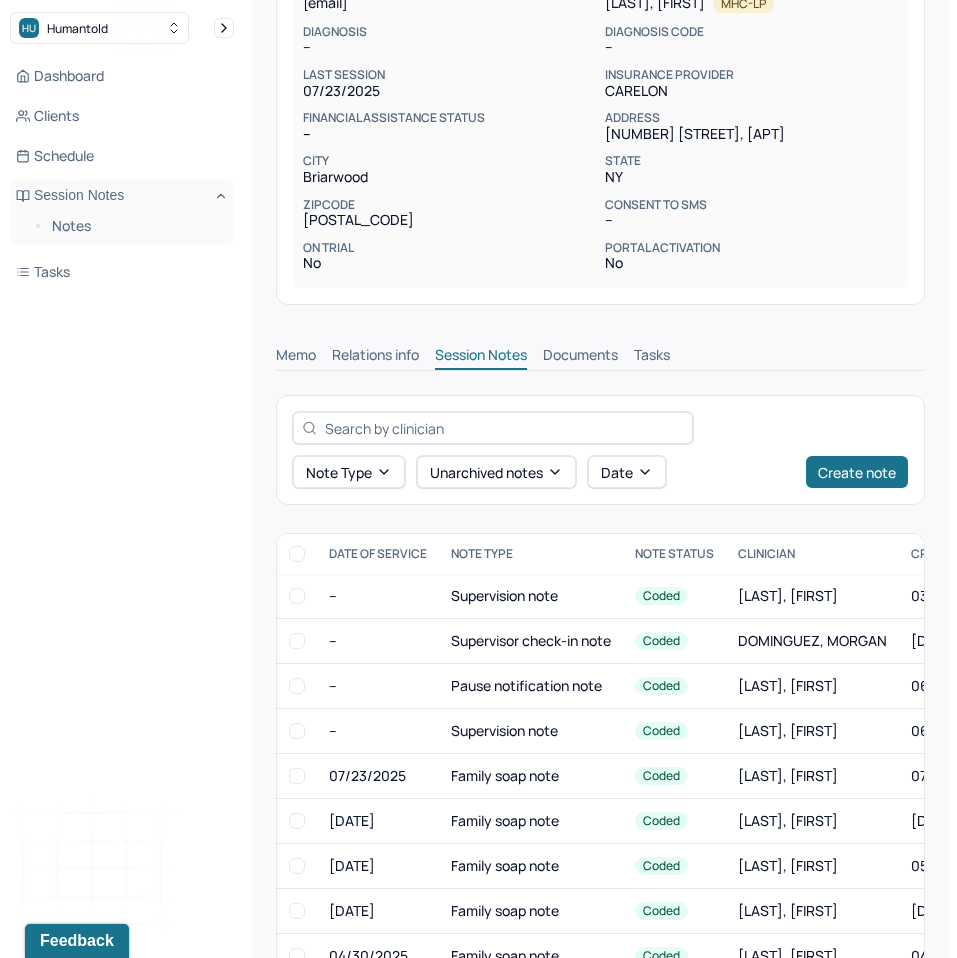scroll, scrollTop: 382, scrollLeft: 0, axis: vertical 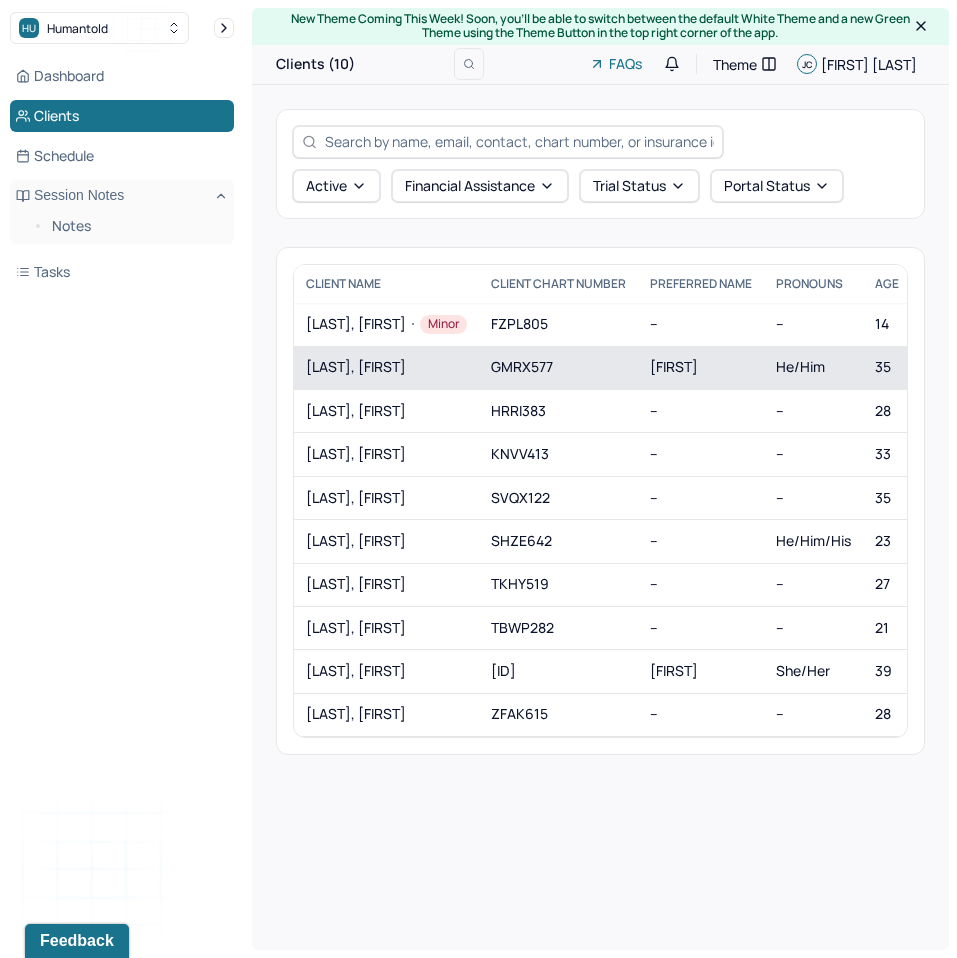 click on "GOTIANGCO, RAYMUND" at bounding box center [386, 367] 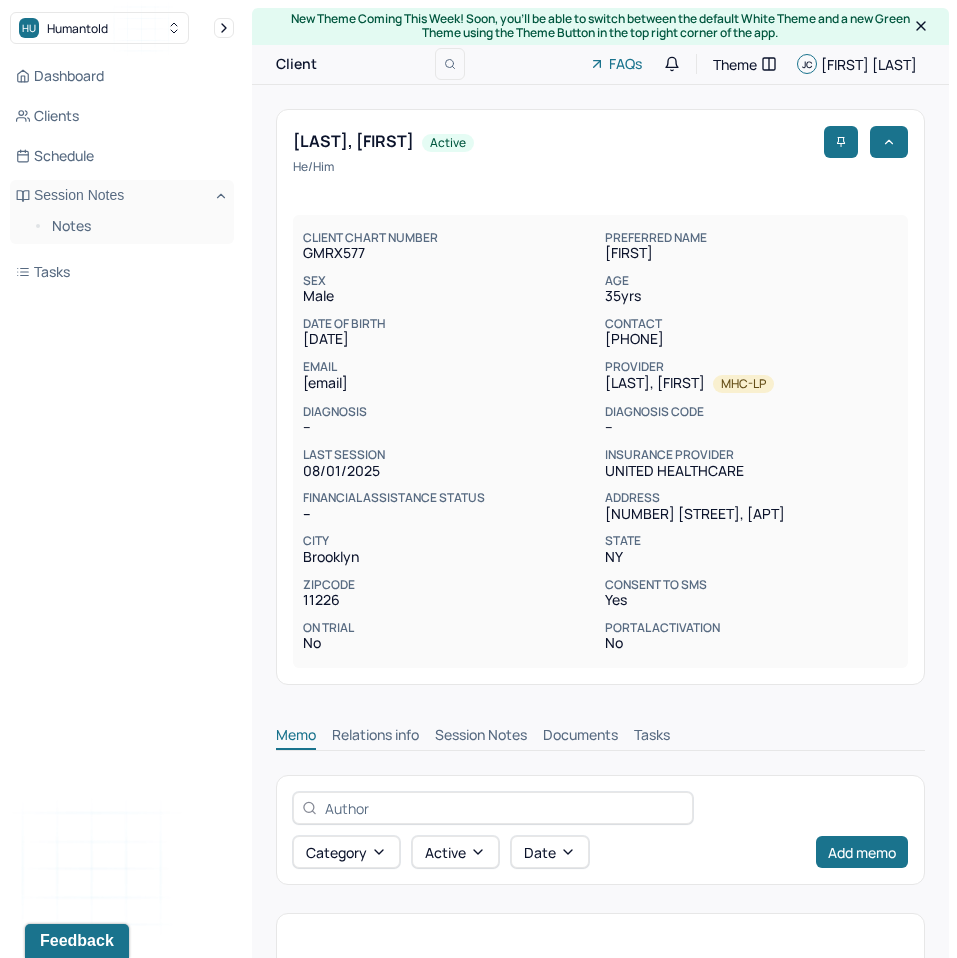 click on "Session Notes" at bounding box center [481, 737] 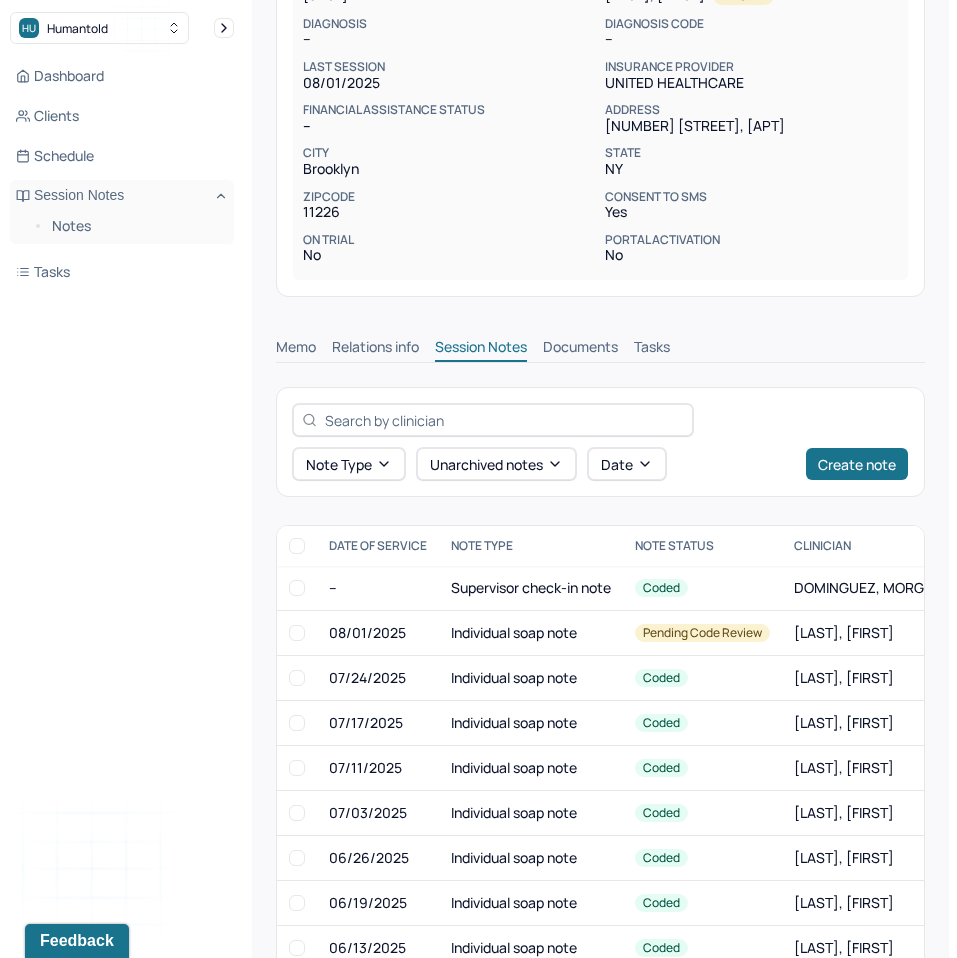 scroll, scrollTop: 393, scrollLeft: 0, axis: vertical 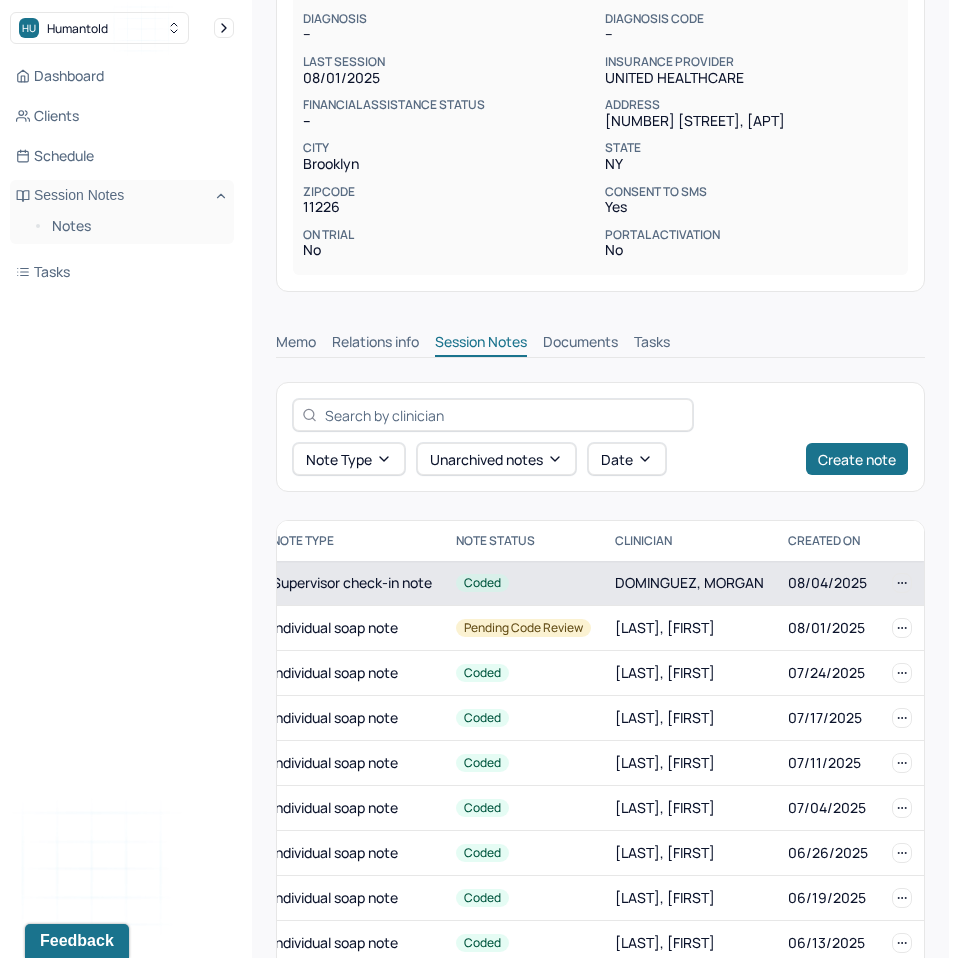 click on "08/04/2025" at bounding box center (828, 583) 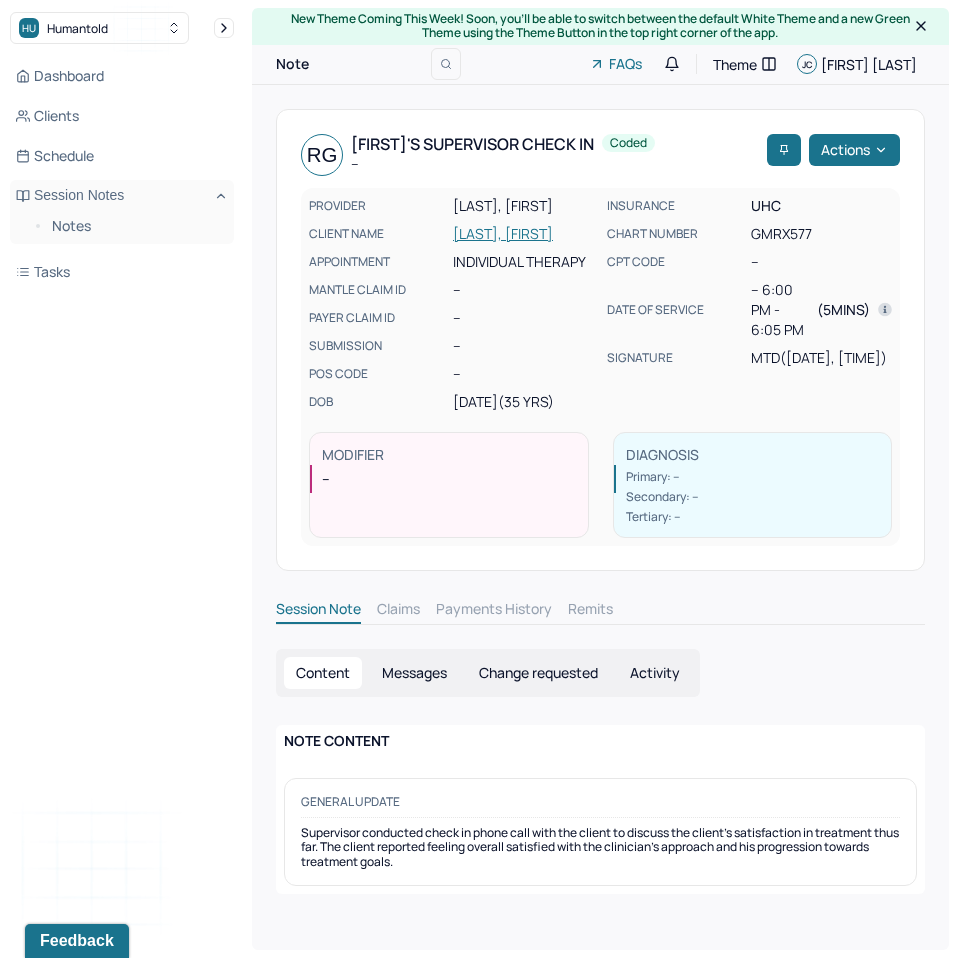 scroll, scrollTop: 393, scrollLeft: 0, axis: vertical 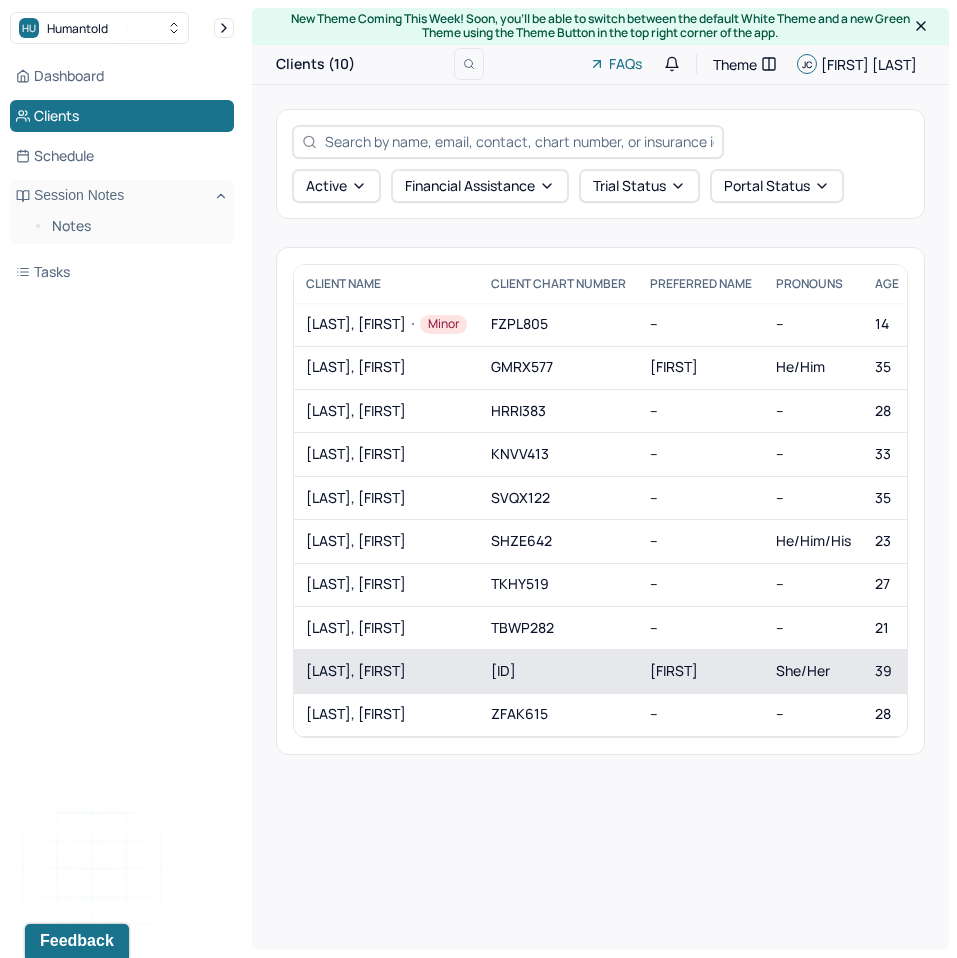 click on "[LAST], [FIRST]" at bounding box center (386, 671) 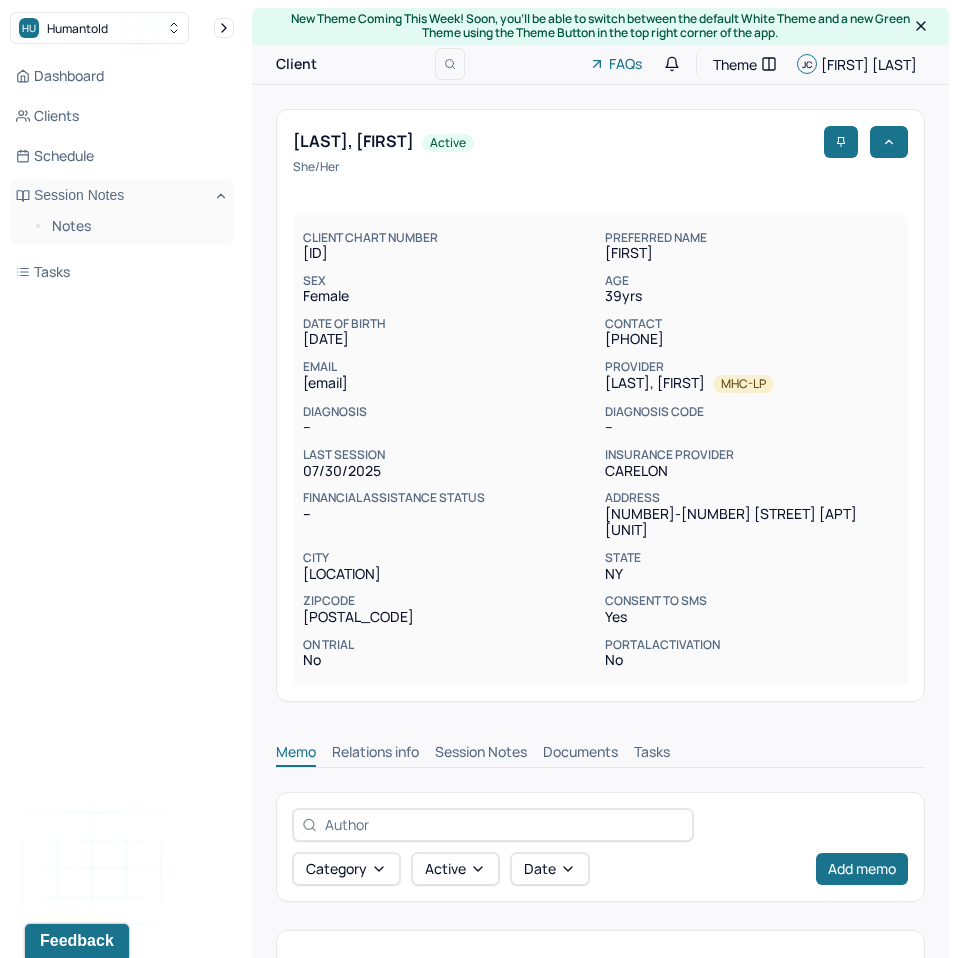 click on "Memo Relations info Session Notes Documents Tasks" at bounding box center [600, 747] 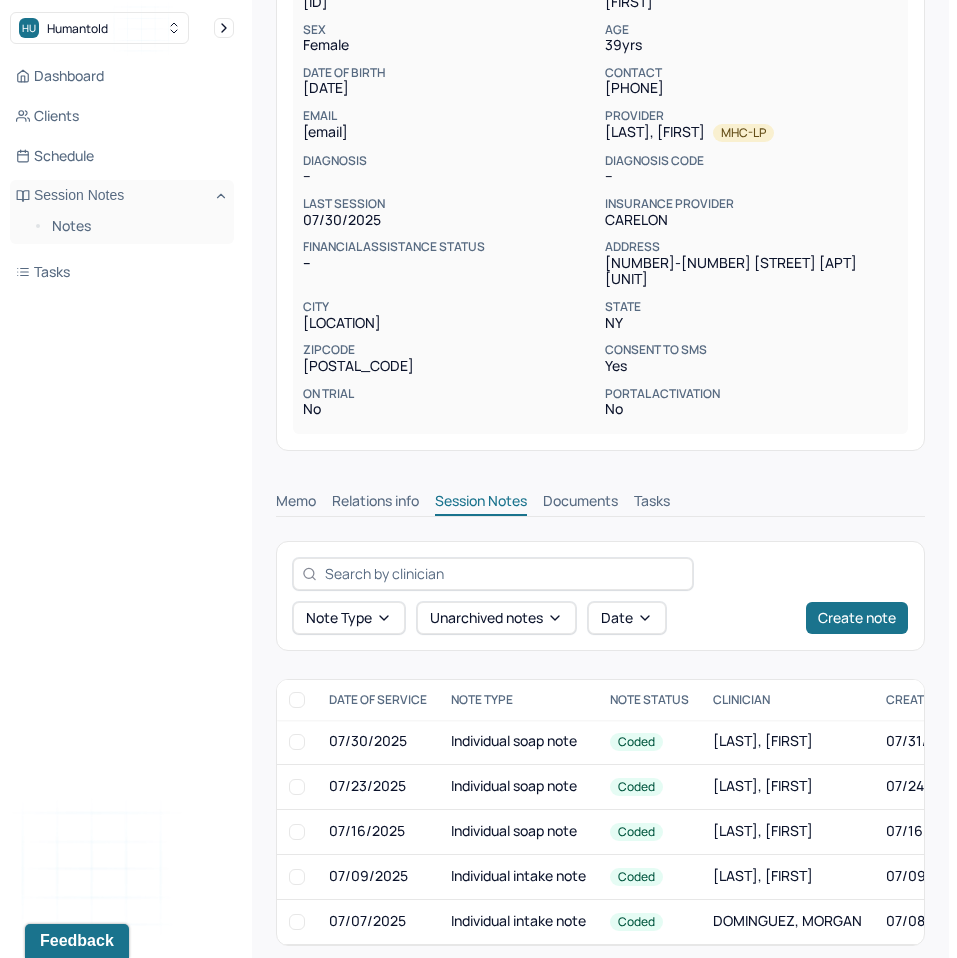 scroll, scrollTop: 1, scrollLeft: 0, axis: vertical 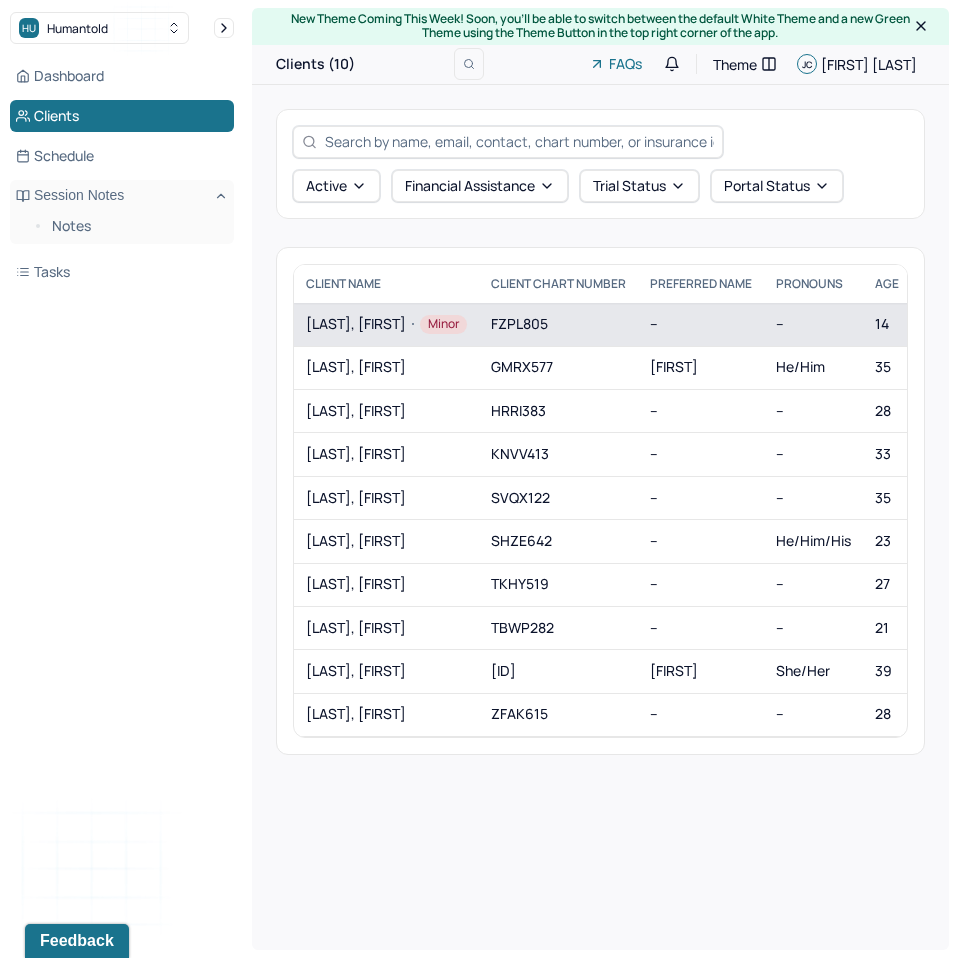 click on "FZPL805" at bounding box center (558, 324) 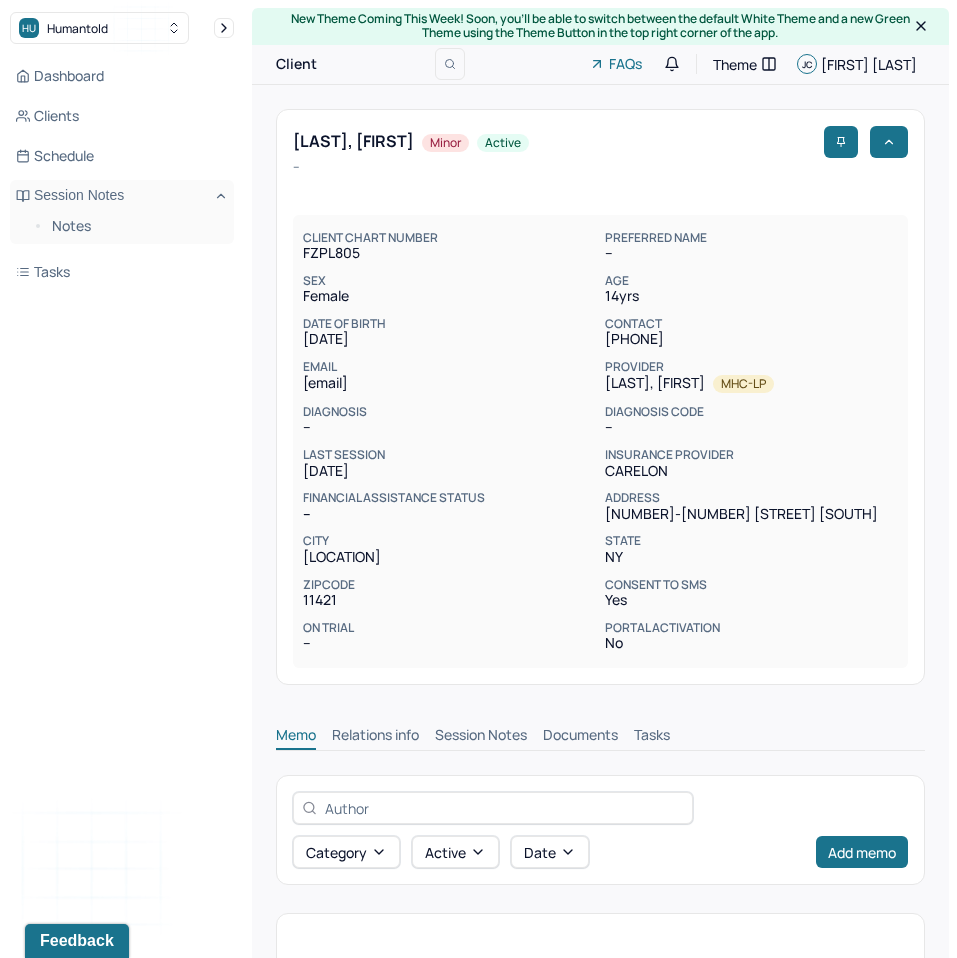 click on "Session Notes" at bounding box center (481, 737) 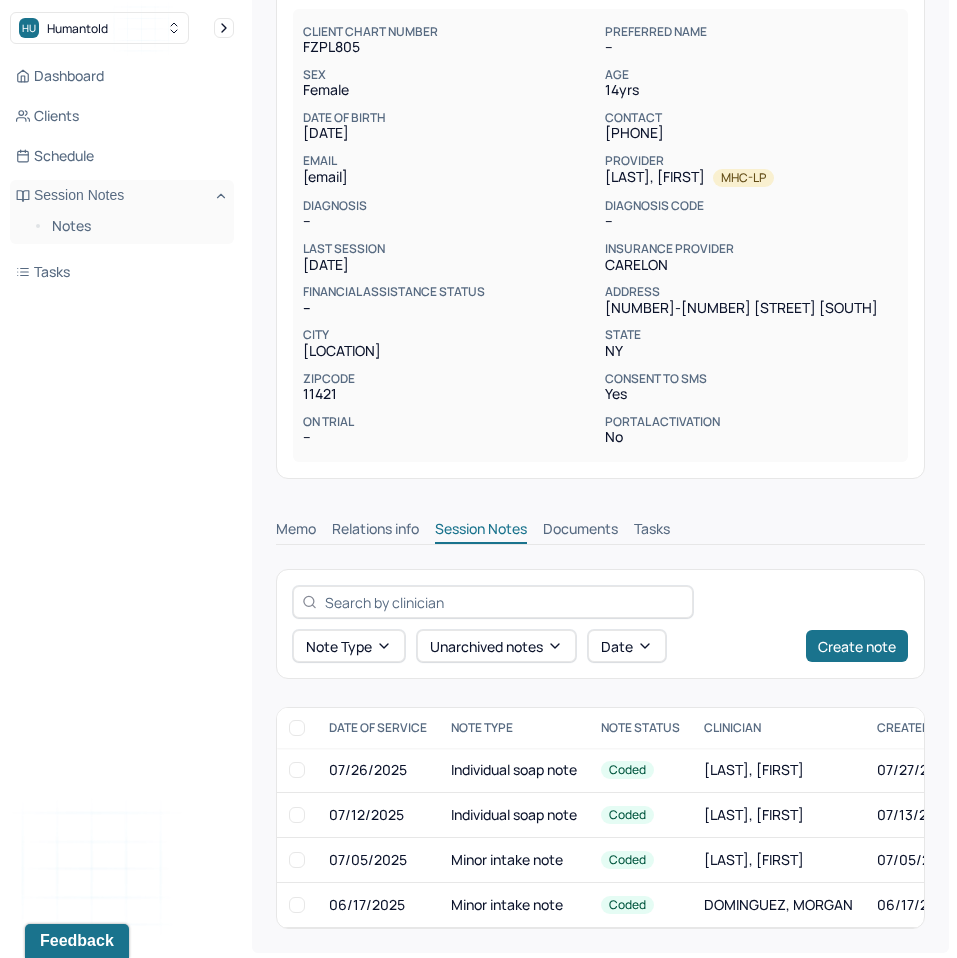 scroll, scrollTop: 1, scrollLeft: 0, axis: vertical 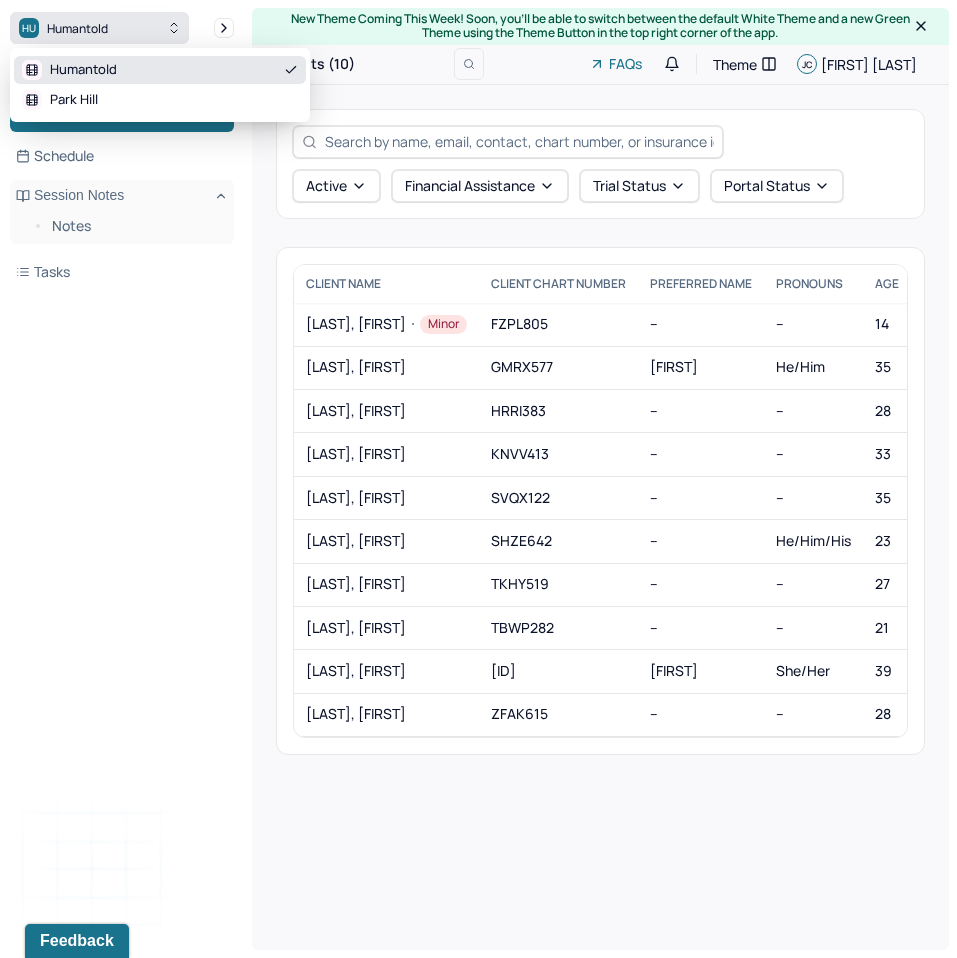 click on "HU Humantold" at bounding box center (99, 28) 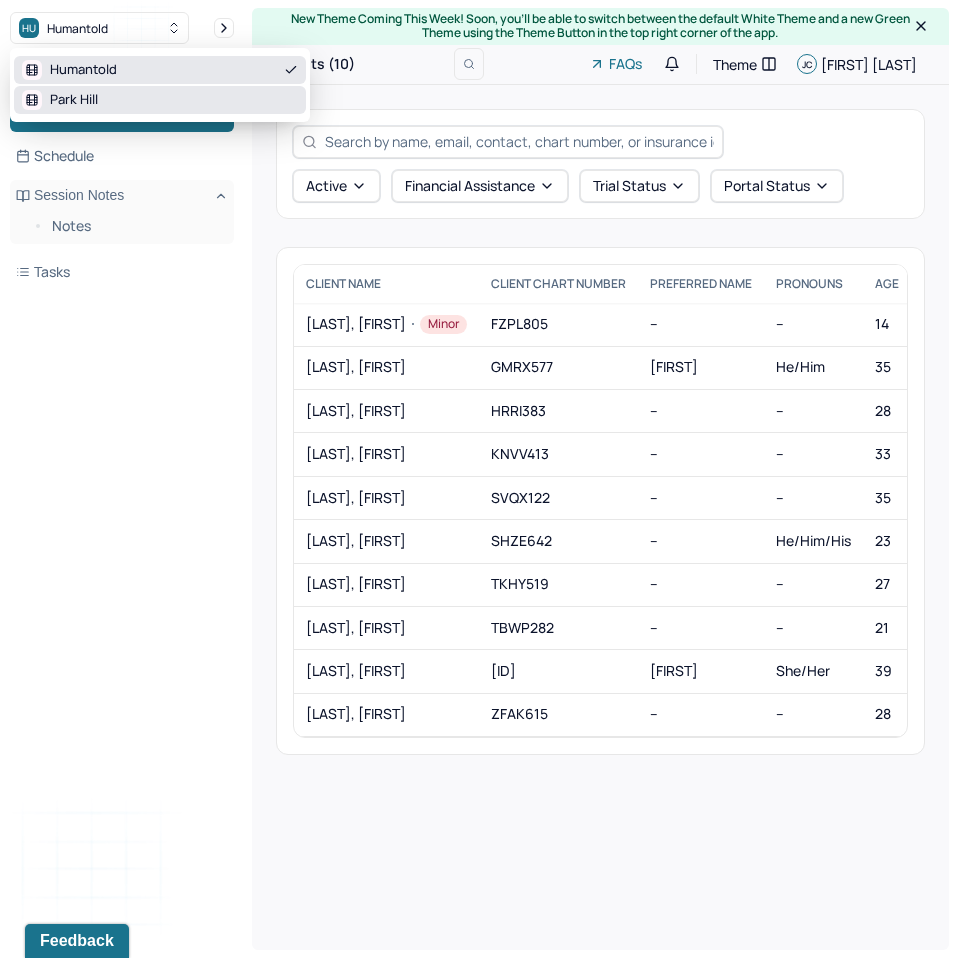 click on "Park Hill" at bounding box center (160, 100) 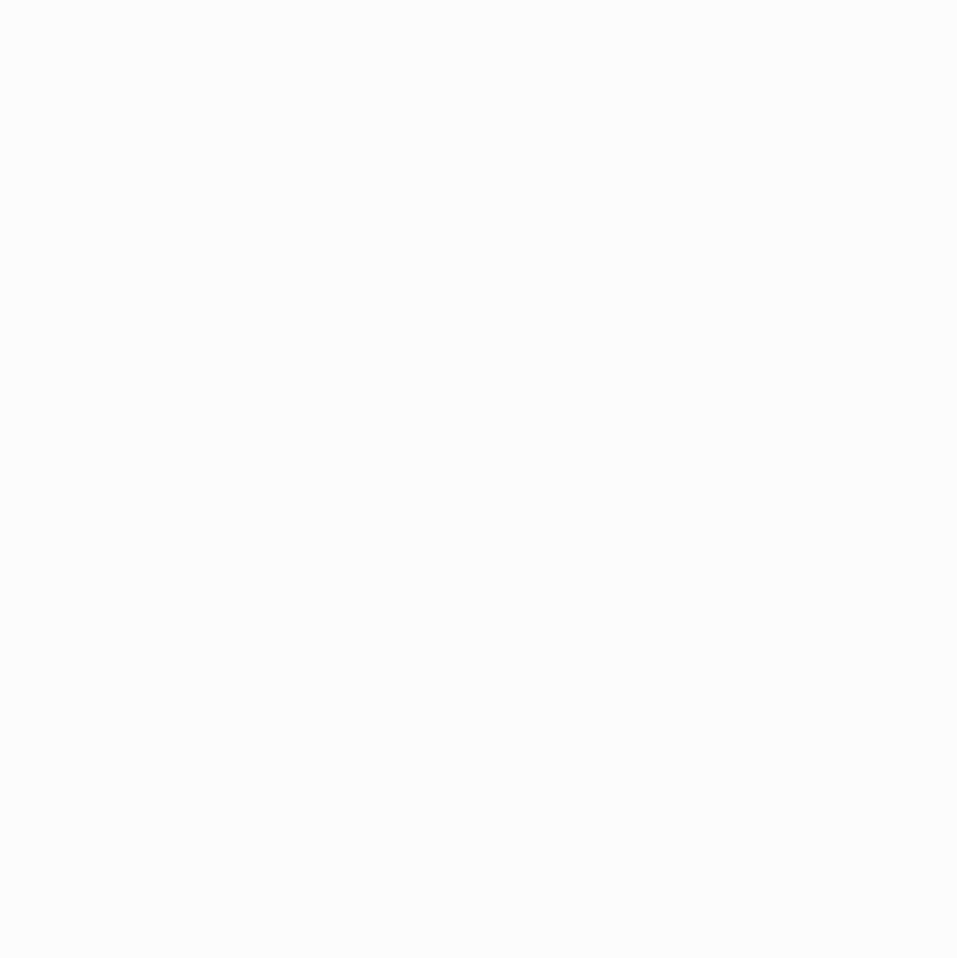 scroll, scrollTop: 0, scrollLeft: 0, axis: both 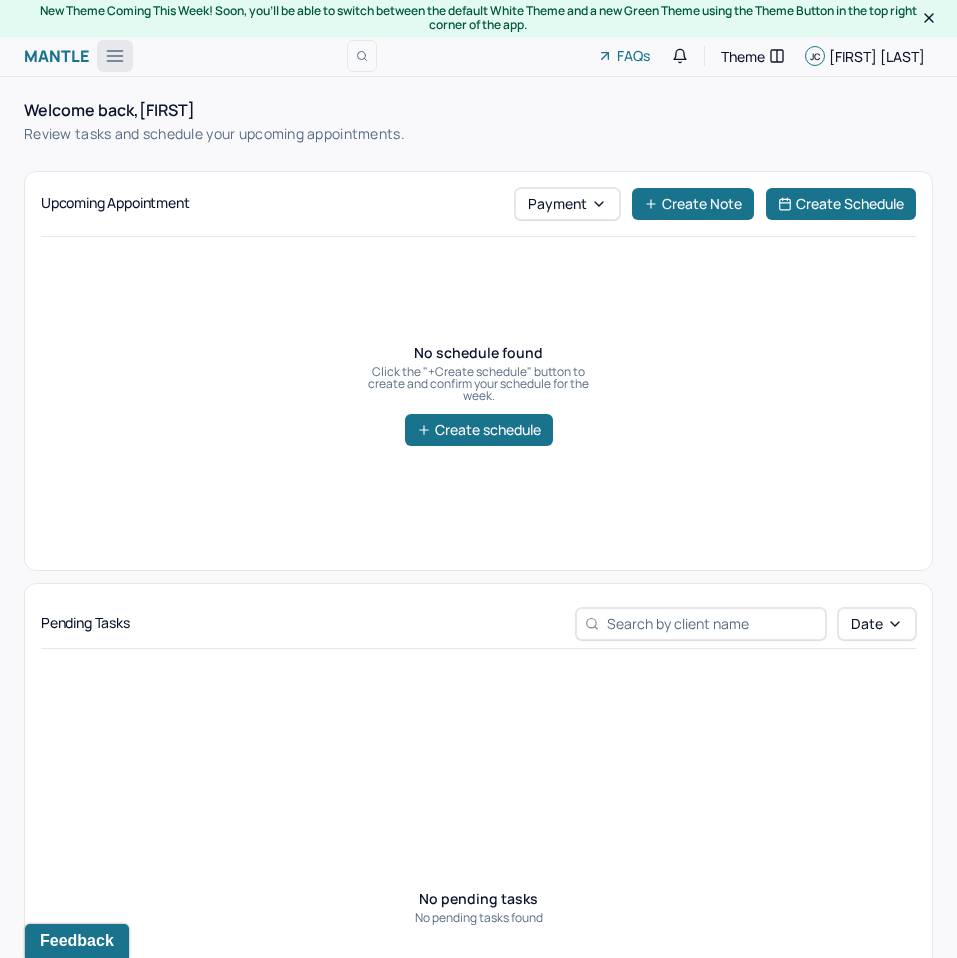 click 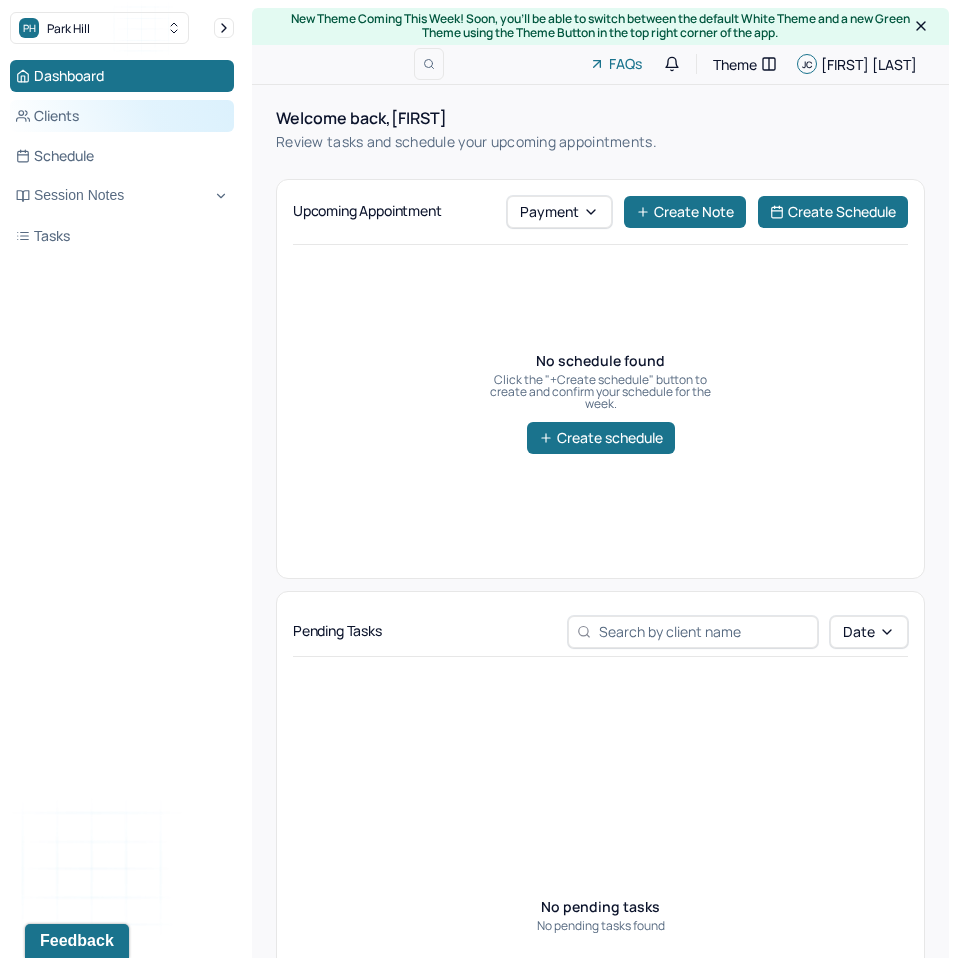 click on "Clients" at bounding box center [122, 116] 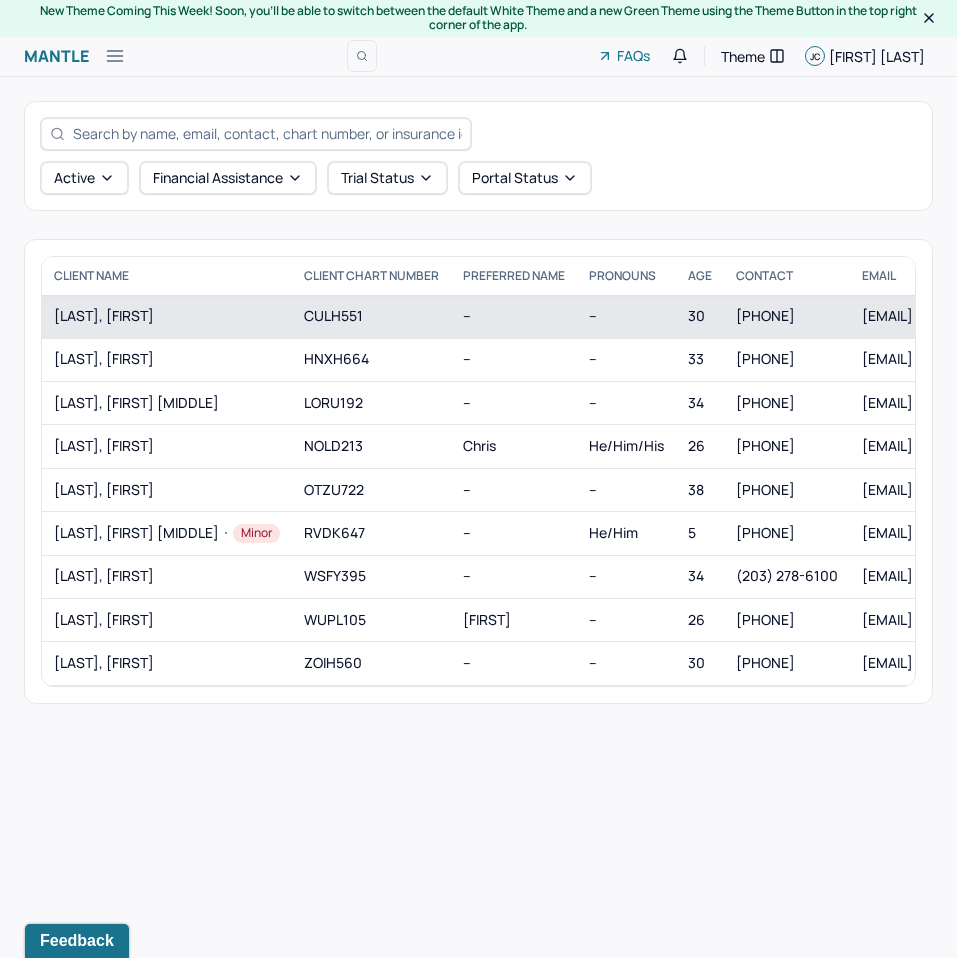 click on "CUI, YUNHE" at bounding box center [167, 316] 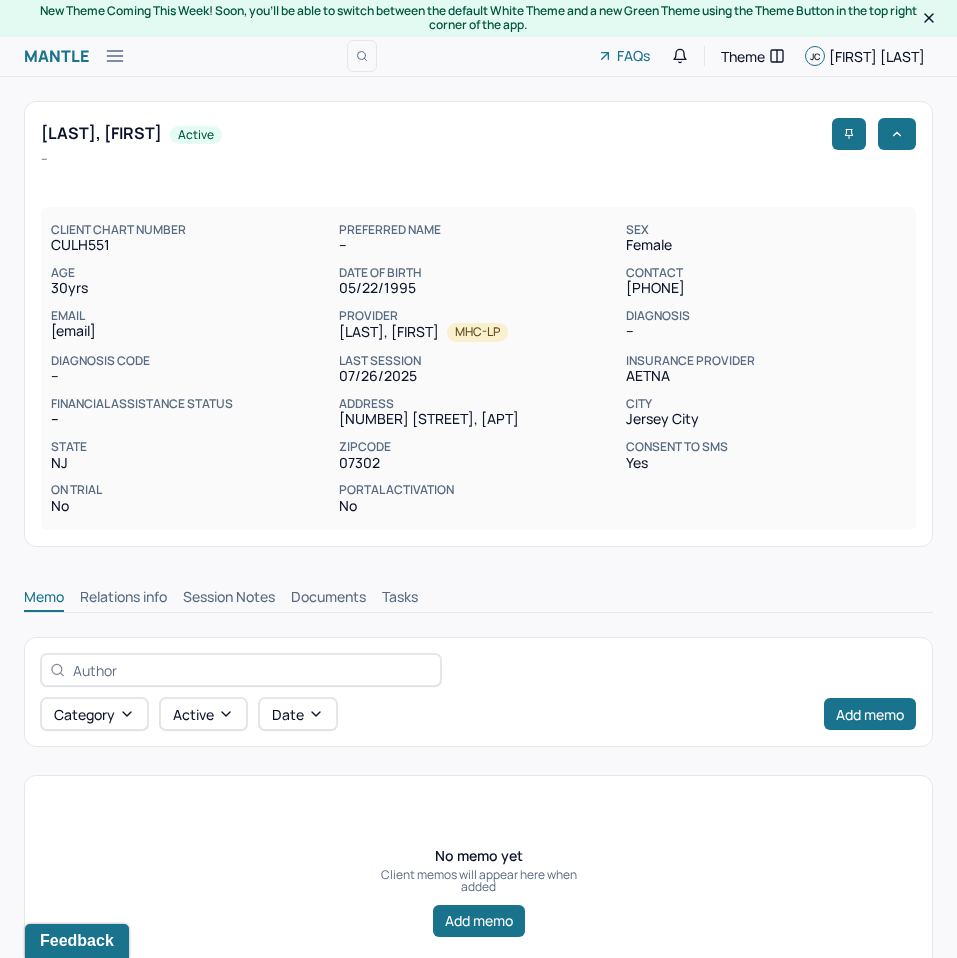click on "Session Notes" at bounding box center (229, 599) 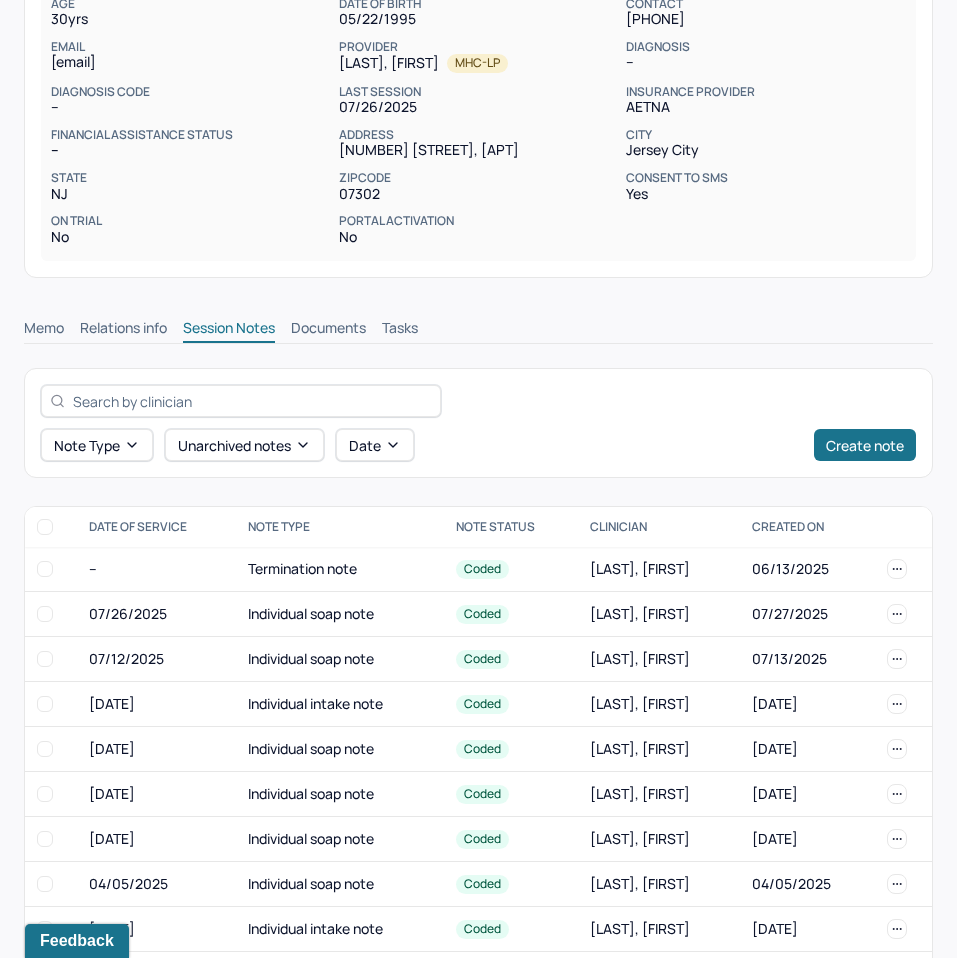scroll, scrollTop: 287, scrollLeft: 0, axis: vertical 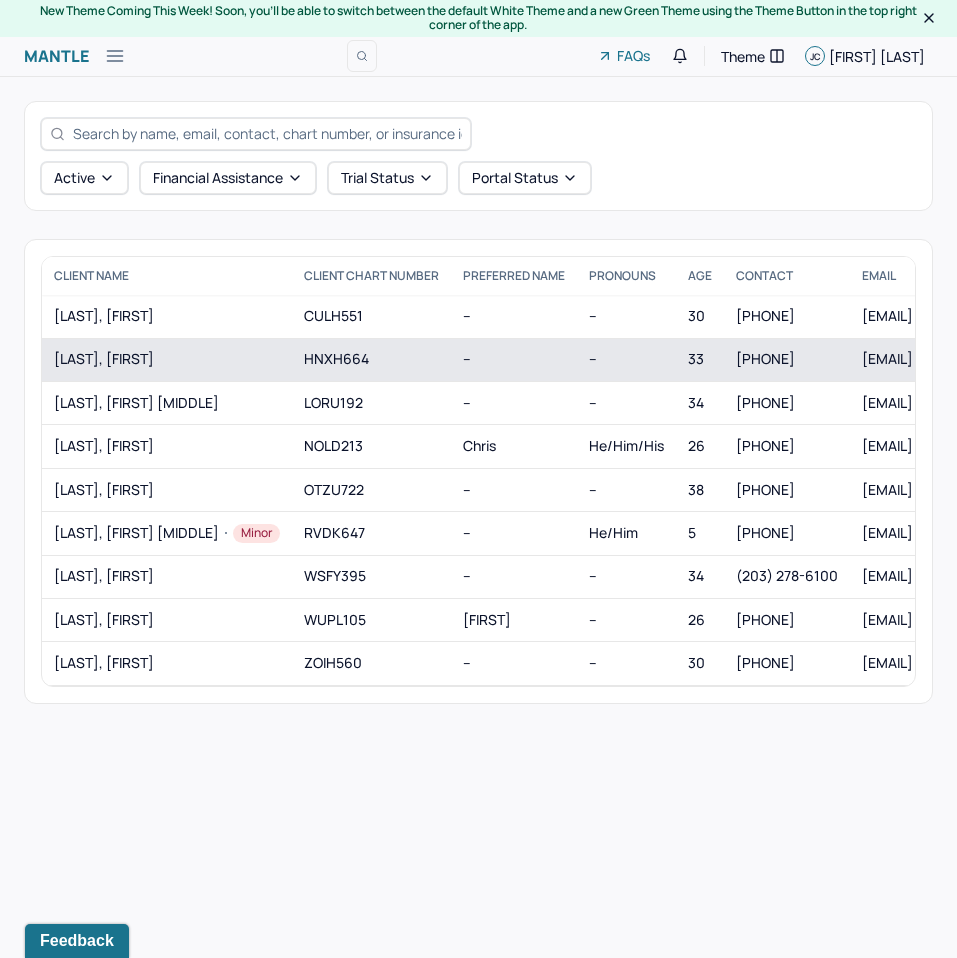 click on "HNXH664" at bounding box center [371, 359] 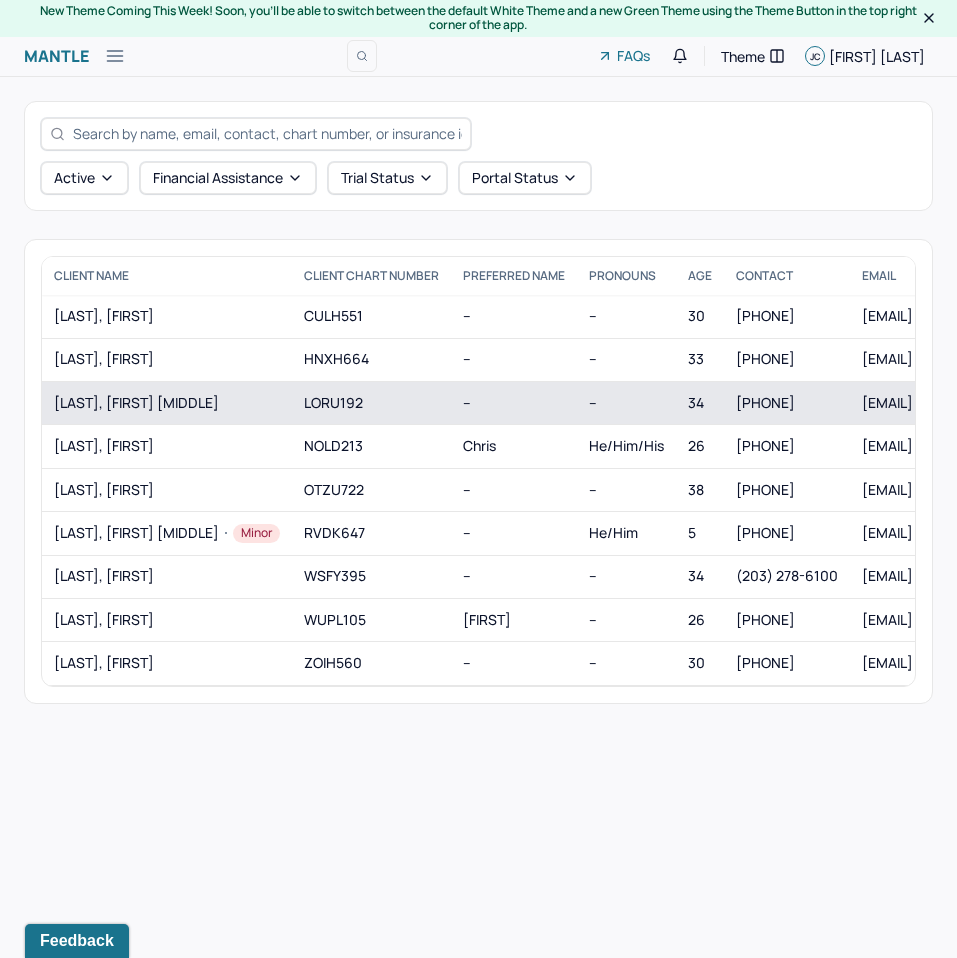 click on "LORU192" at bounding box center (371, 402) 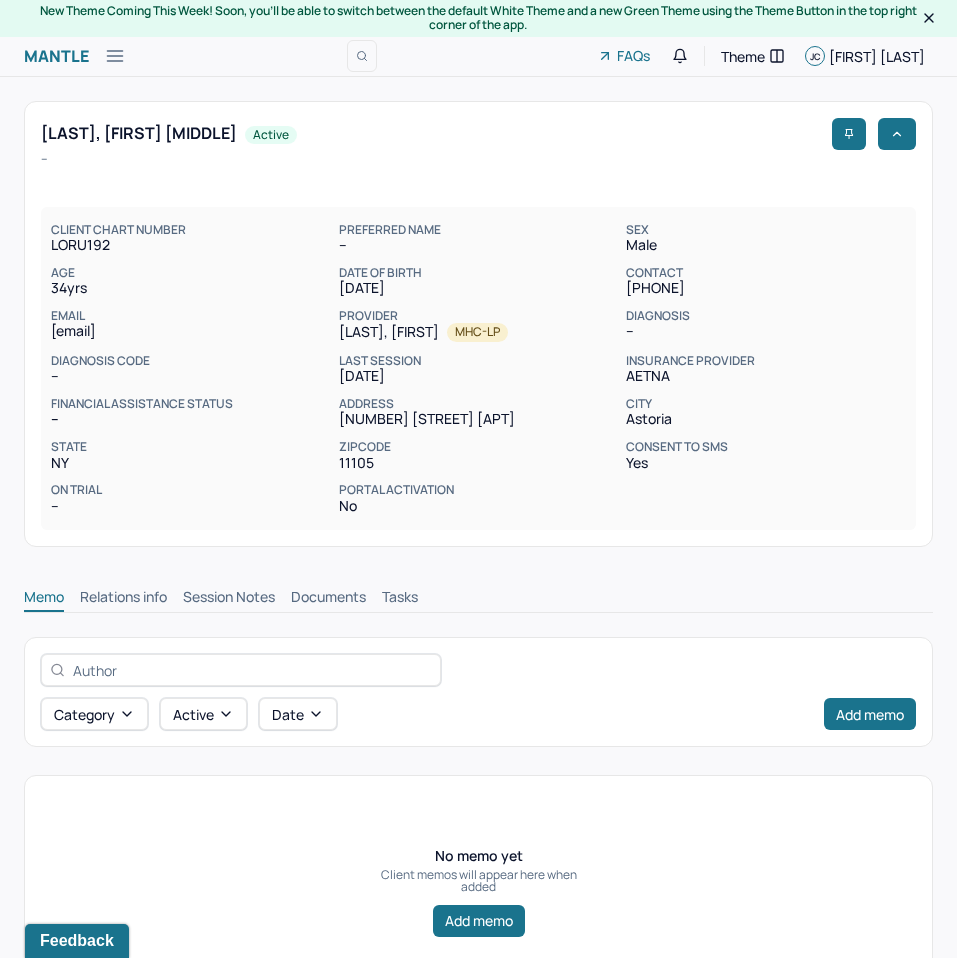 click on "Session Notes" at bounding box center (229, 599) 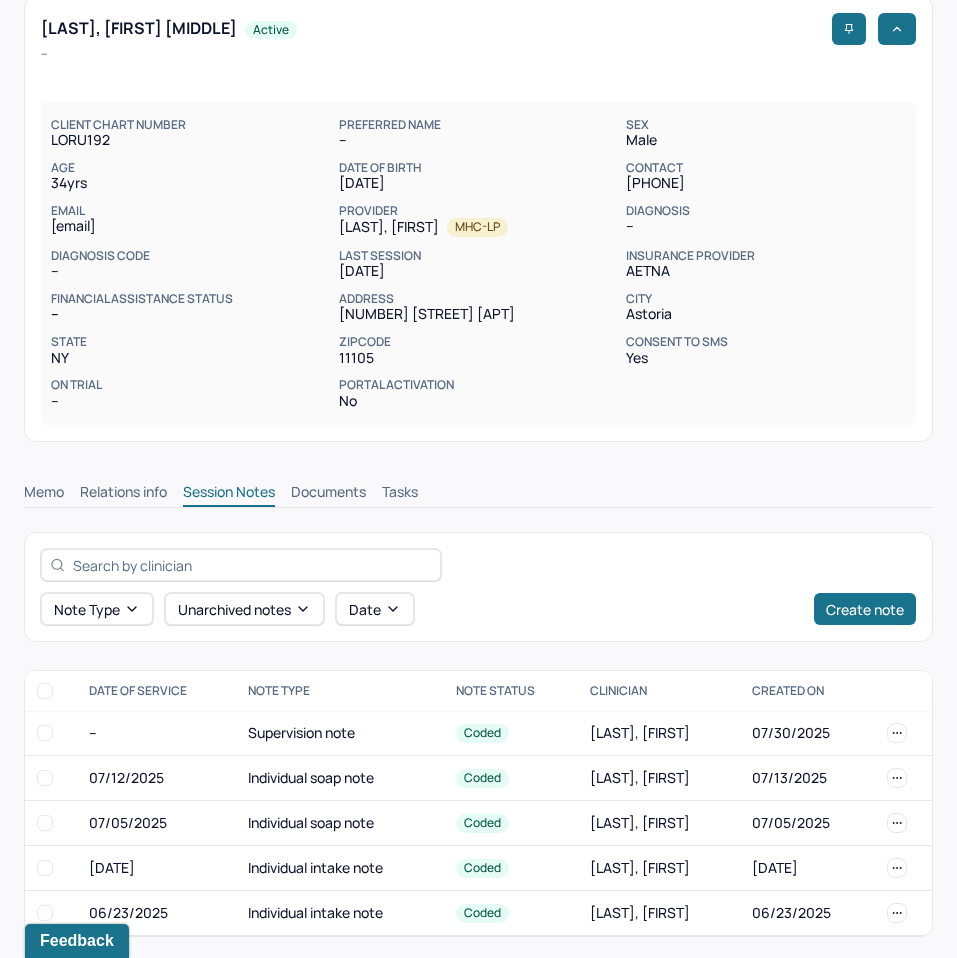 scroll, scrollTop: 4, scrollLeft: 0, axis: vertical 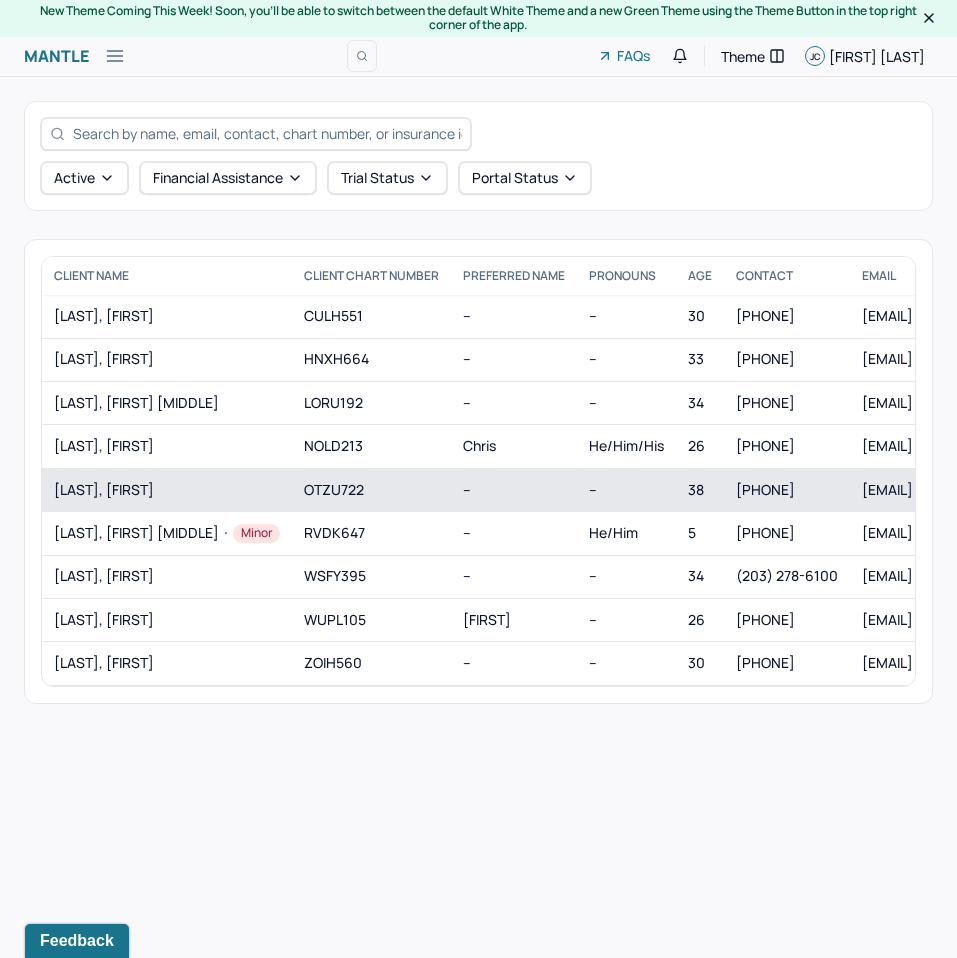 click on "[LAST], [FIRST]" at bounding box center [167, 489] 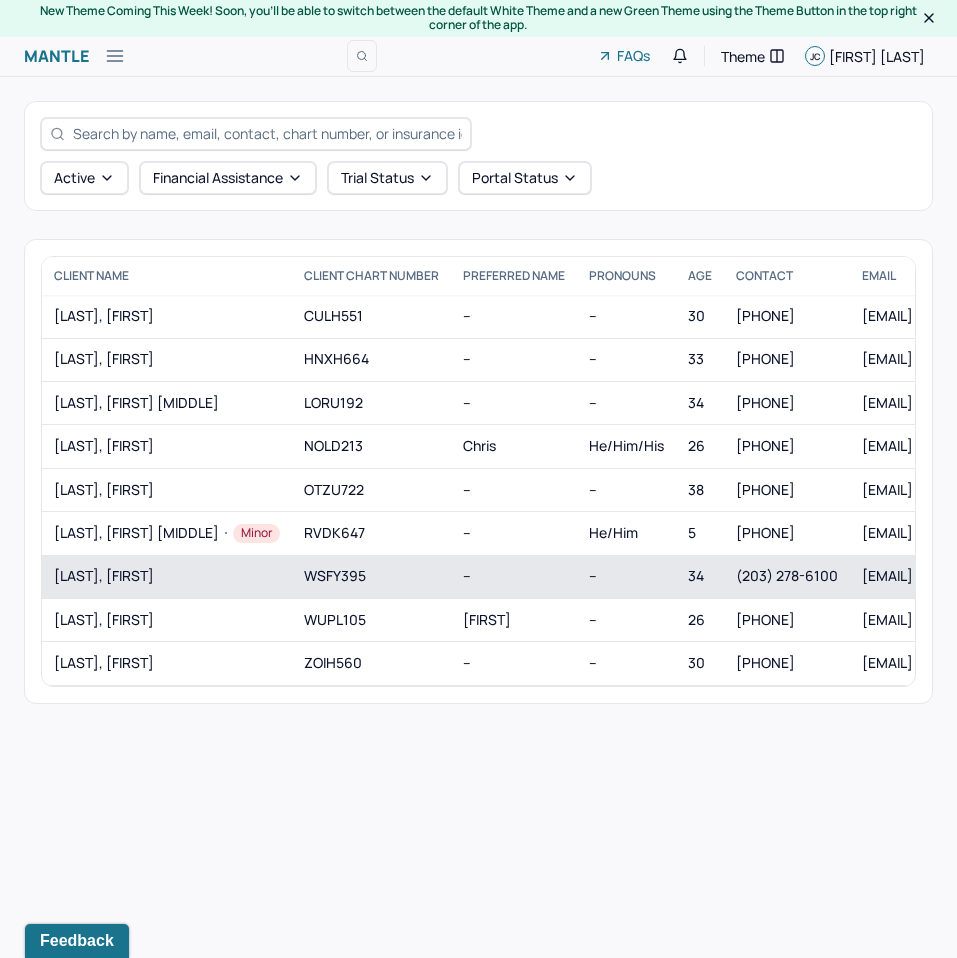 click on "[LAST], [FIRST]" at bounding box center [167, 576] 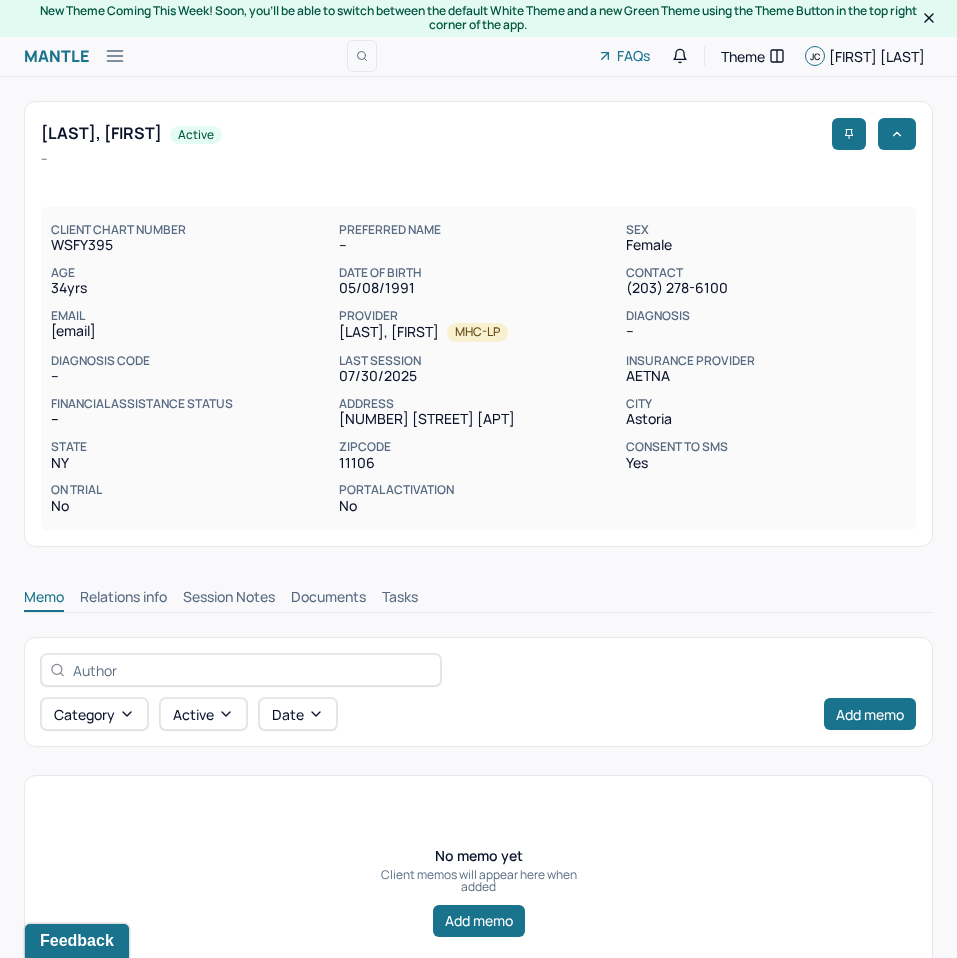 click on "Session Notes" at bounding box center (229, 599) 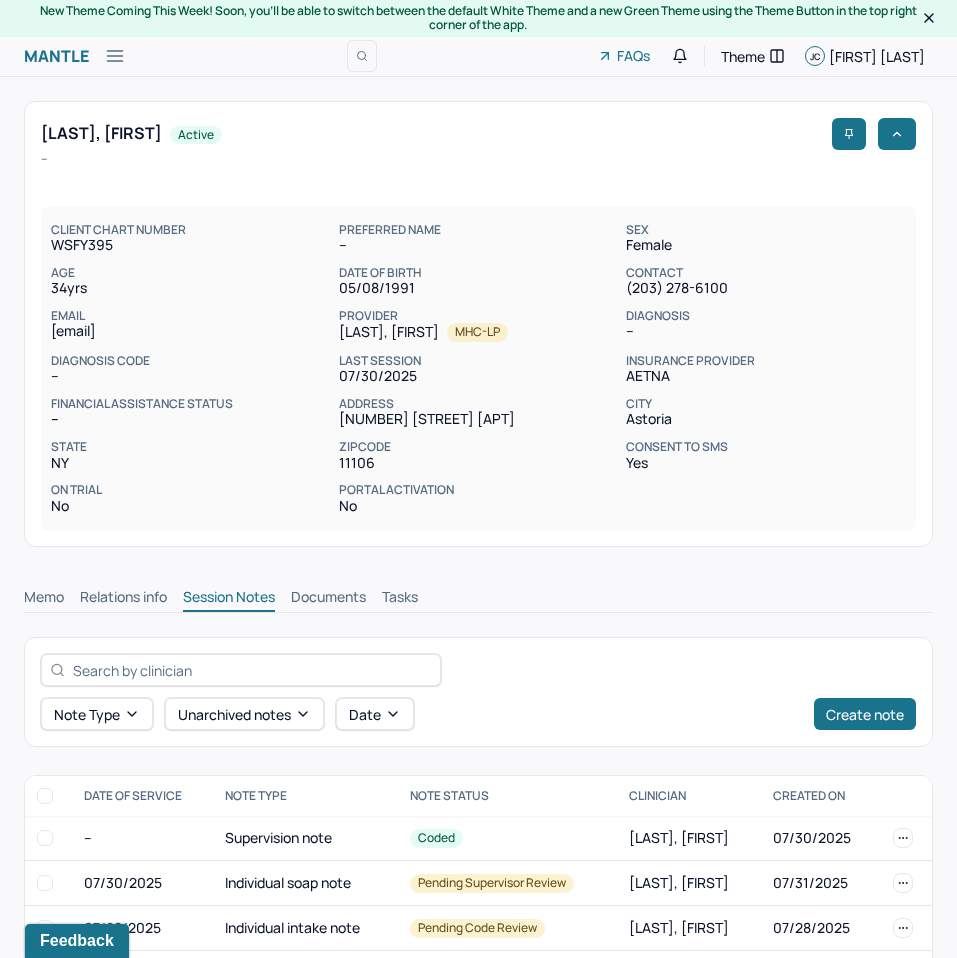 scroll, scrollTop: 105, scrollLeft: 0, axis: vertical 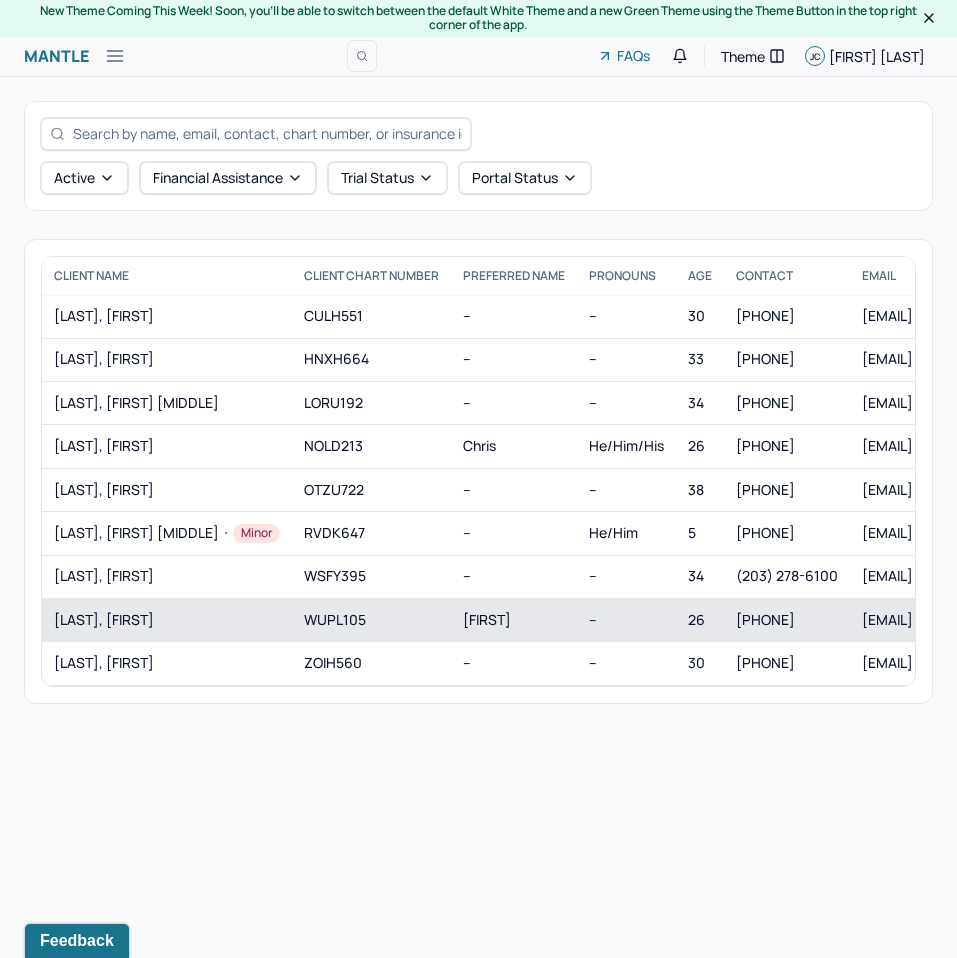click on "[LAST], [FIRST]" at bounding box center (167, 620) 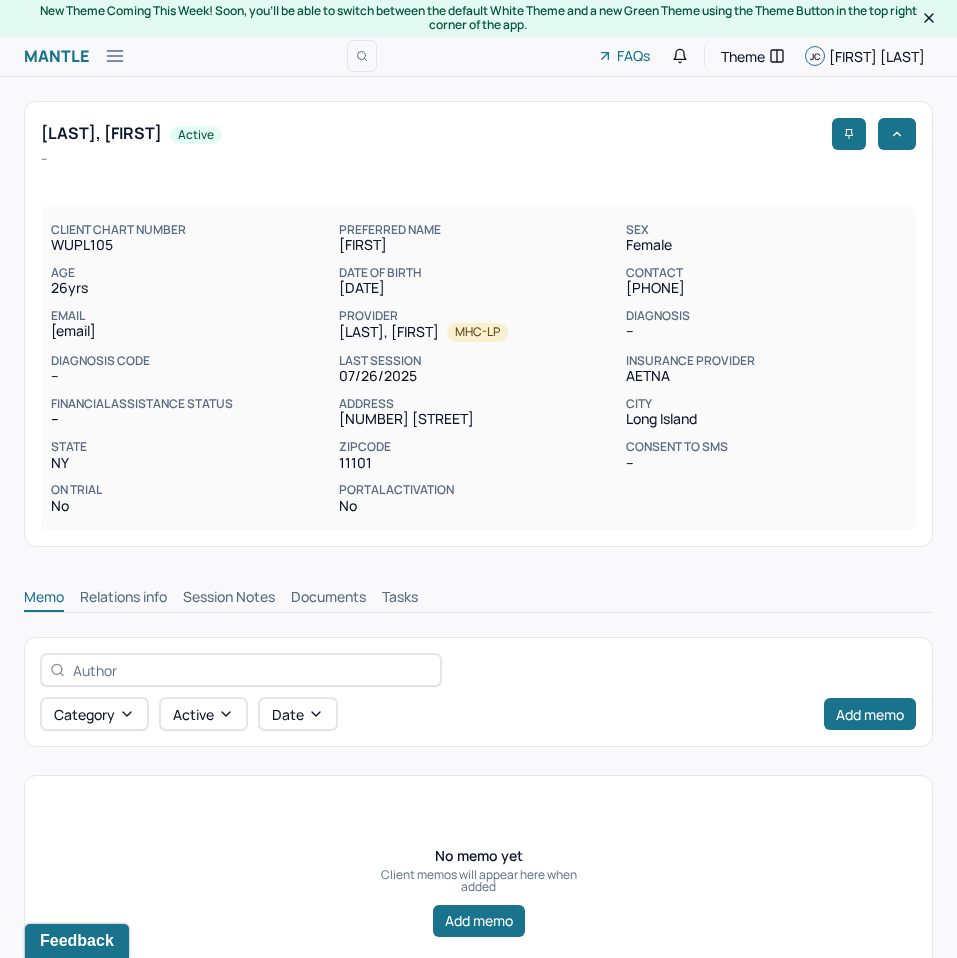 click on "Session Notes" at bounding box center (229, 599) 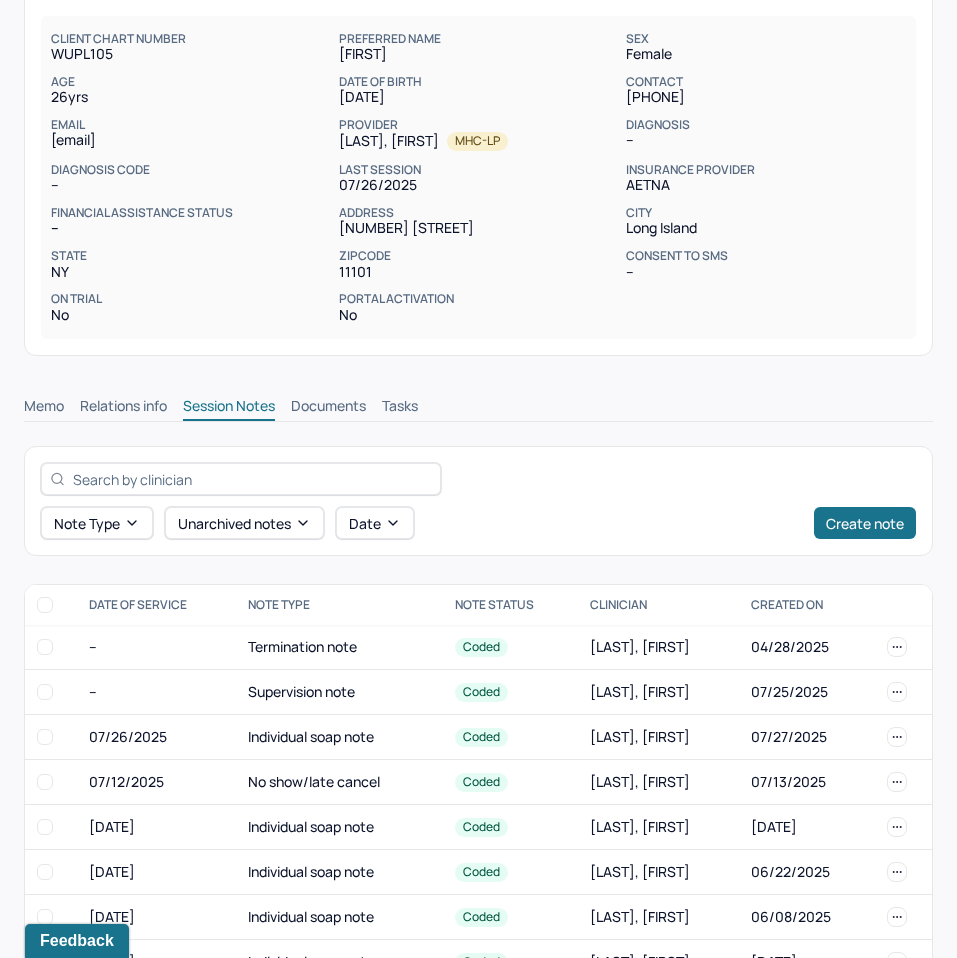 scroll, scrollTop: 198, scrollLeft: 0, axis: vertical 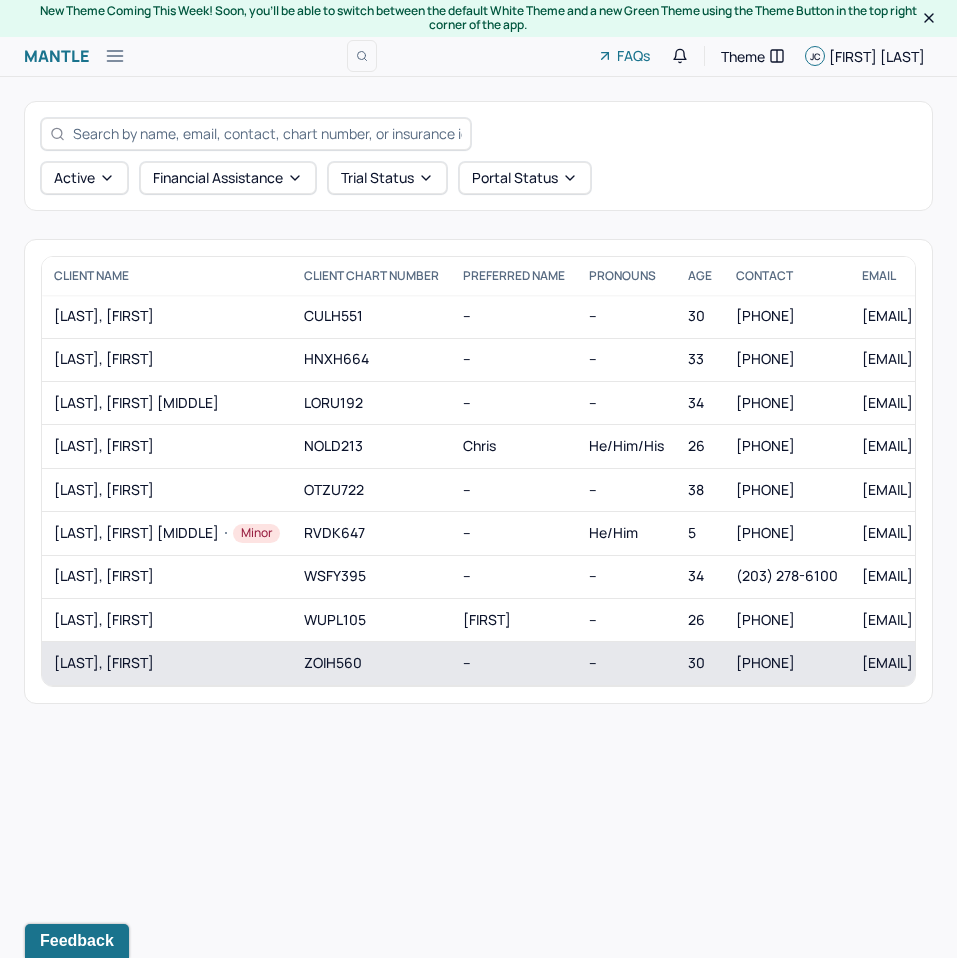 click on "ZHANG, XUEHAN" at bounding box center [167, 663] 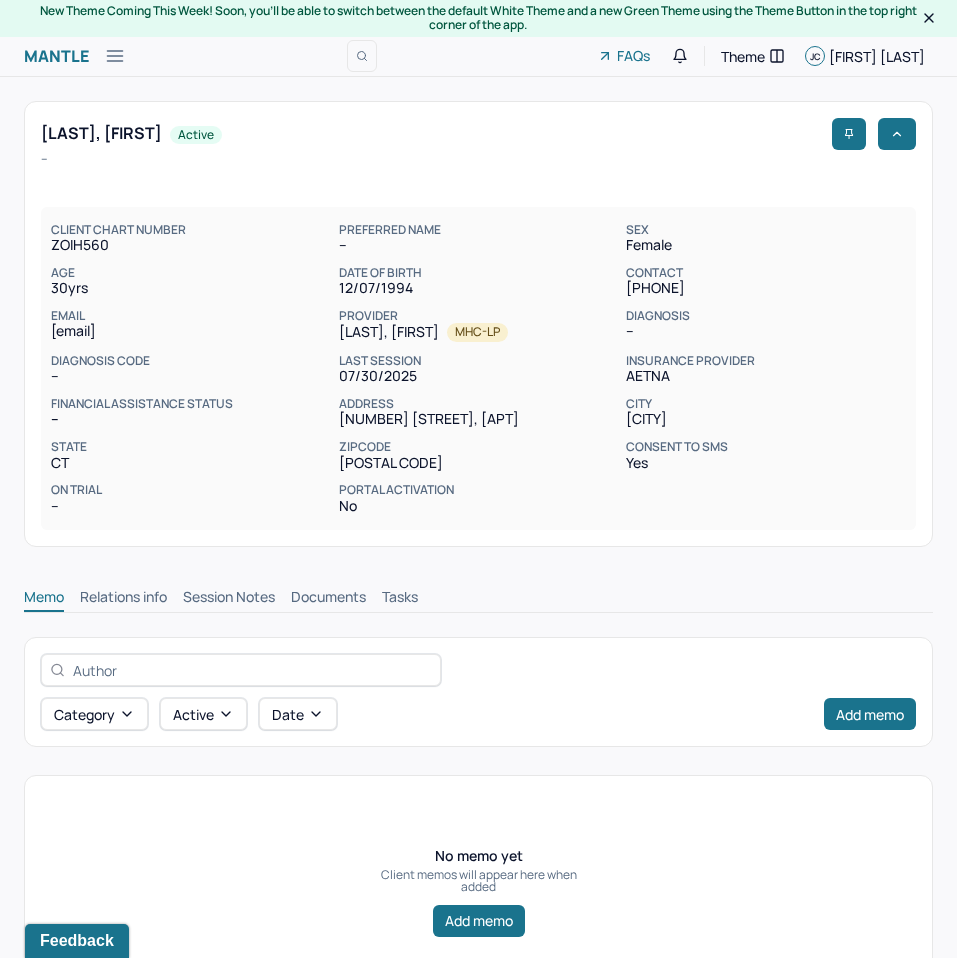click on "Session Notes" at bounding box center [229, 599] 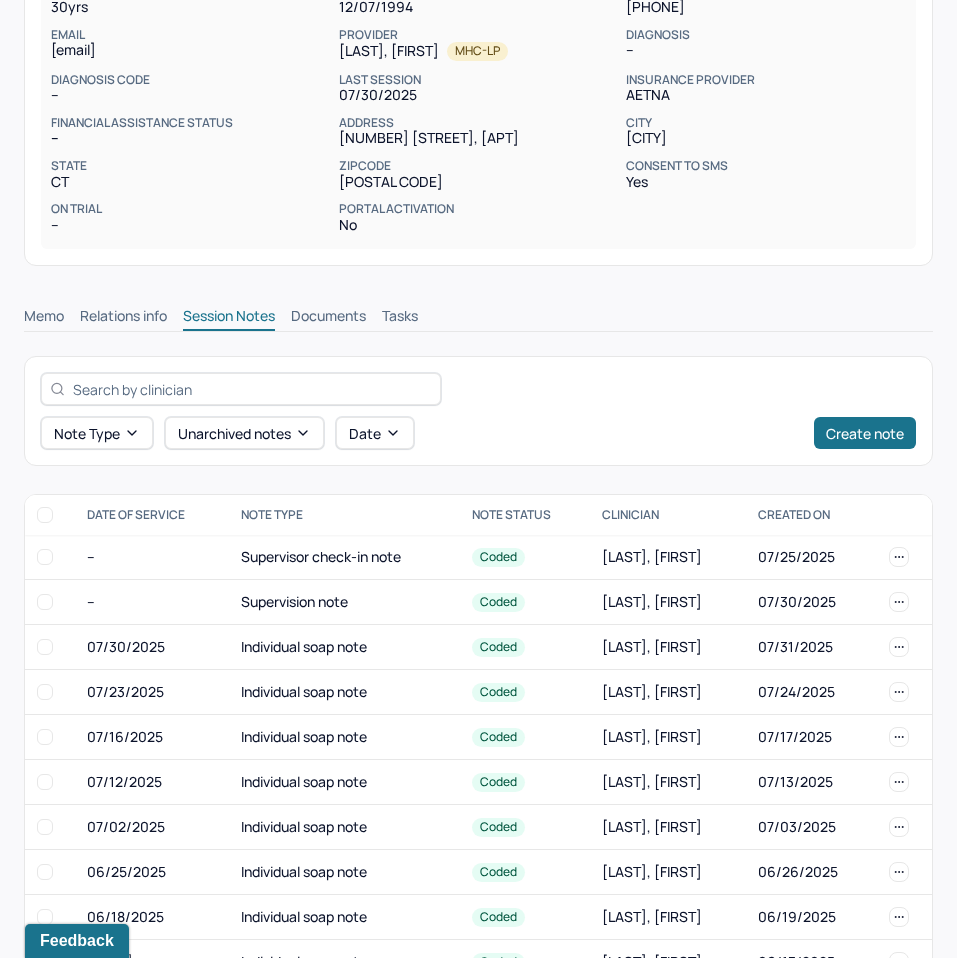 scroll, scrollTop: 321, scrollLeft: 0, axis: vertical 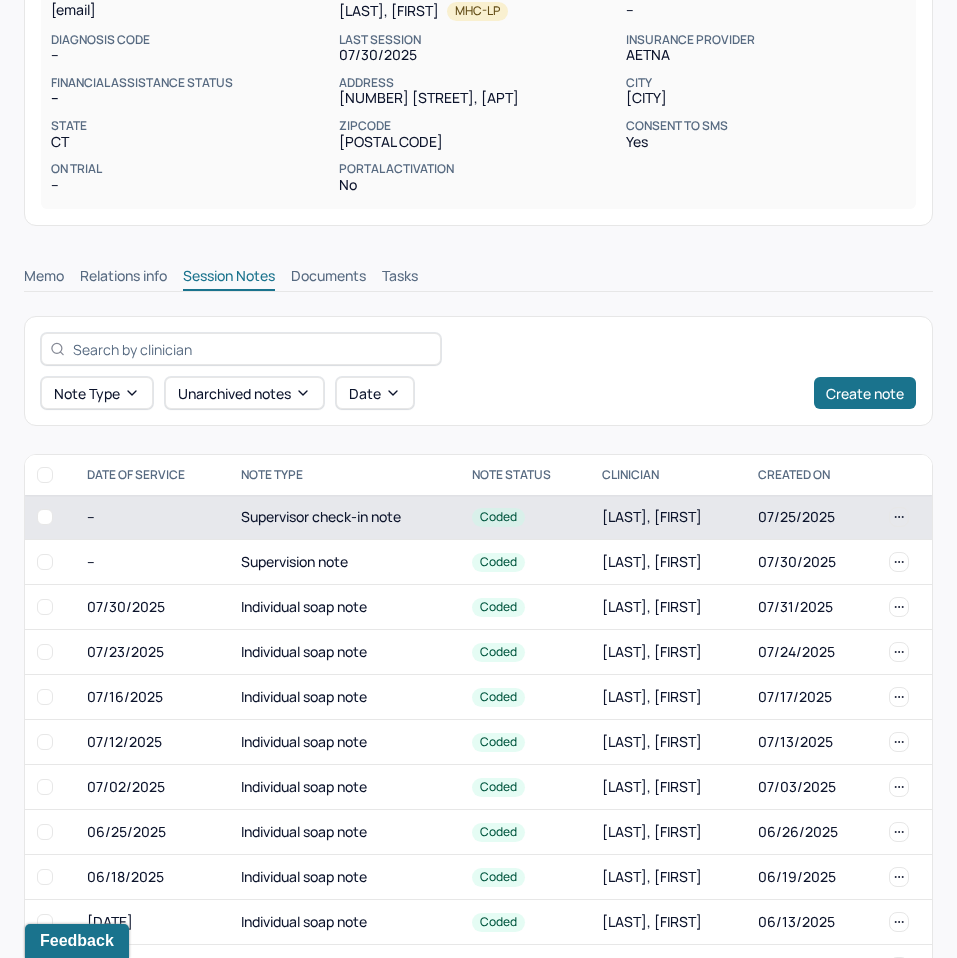 click on "Supervisor check-in note" at bounding box center (344, 517) 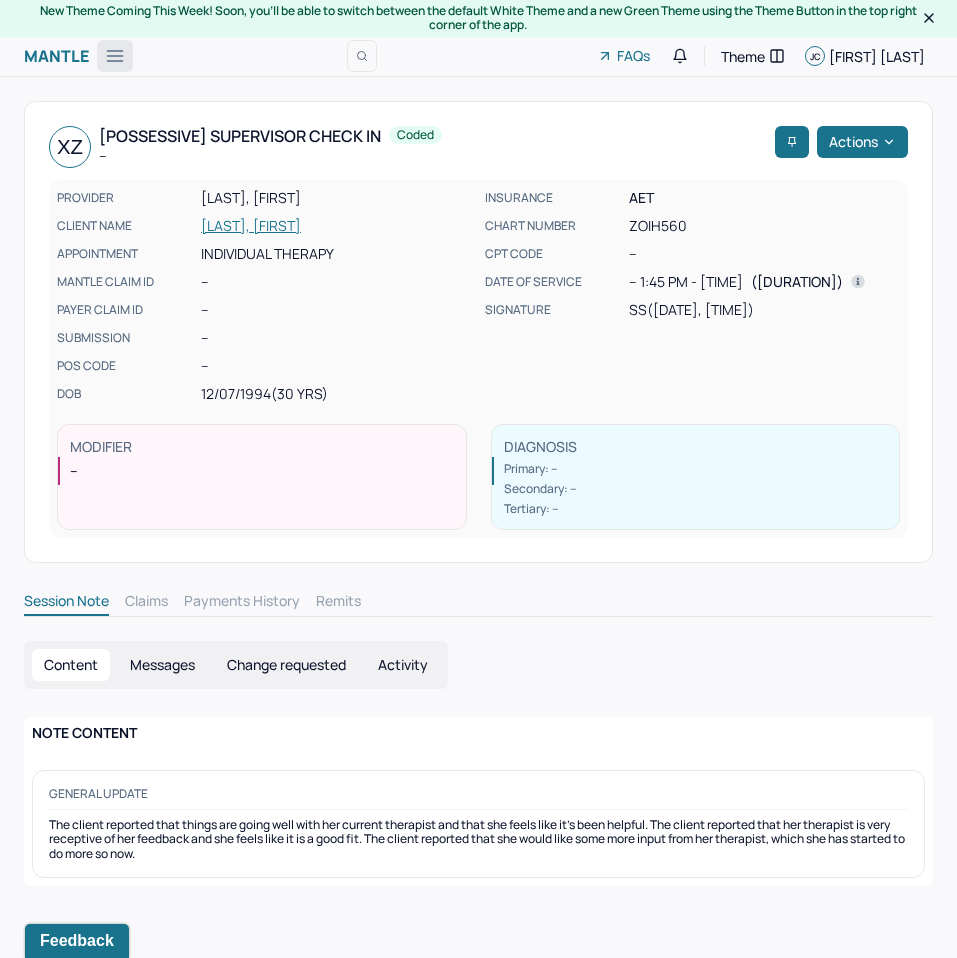 click 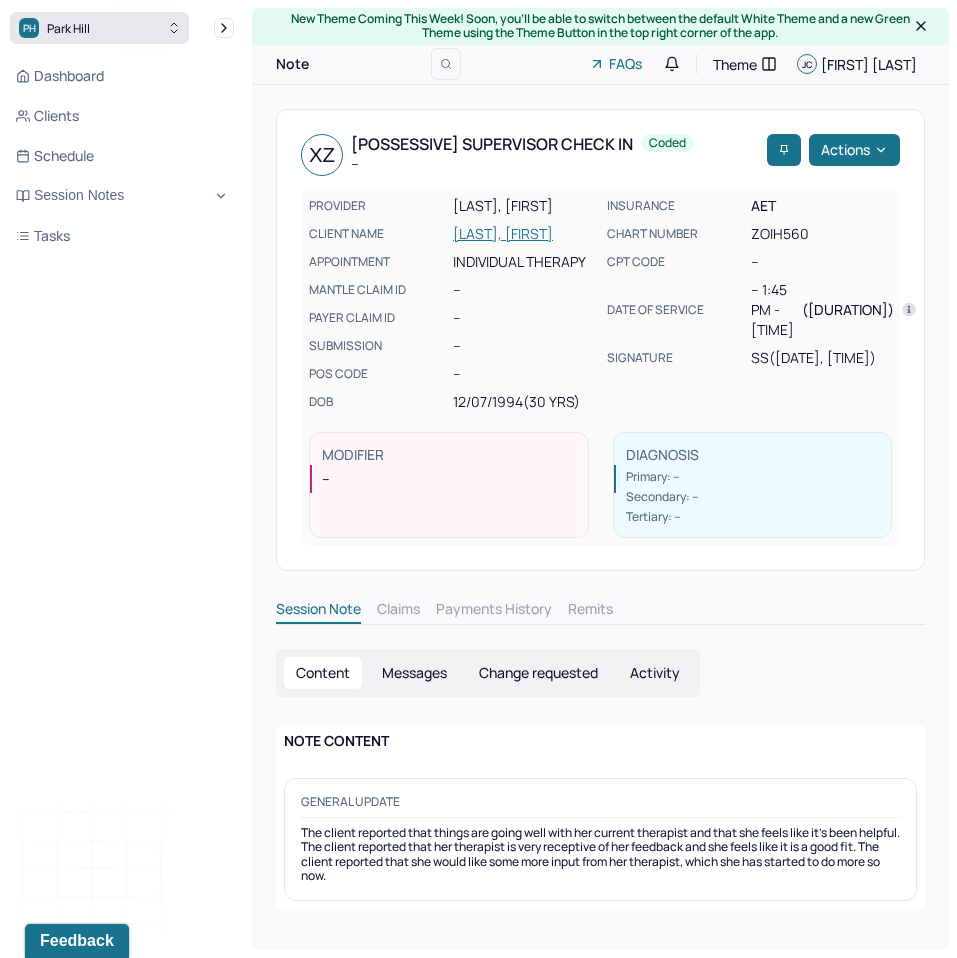 click on "PH Park Hill" at bounding box center (99, 28) 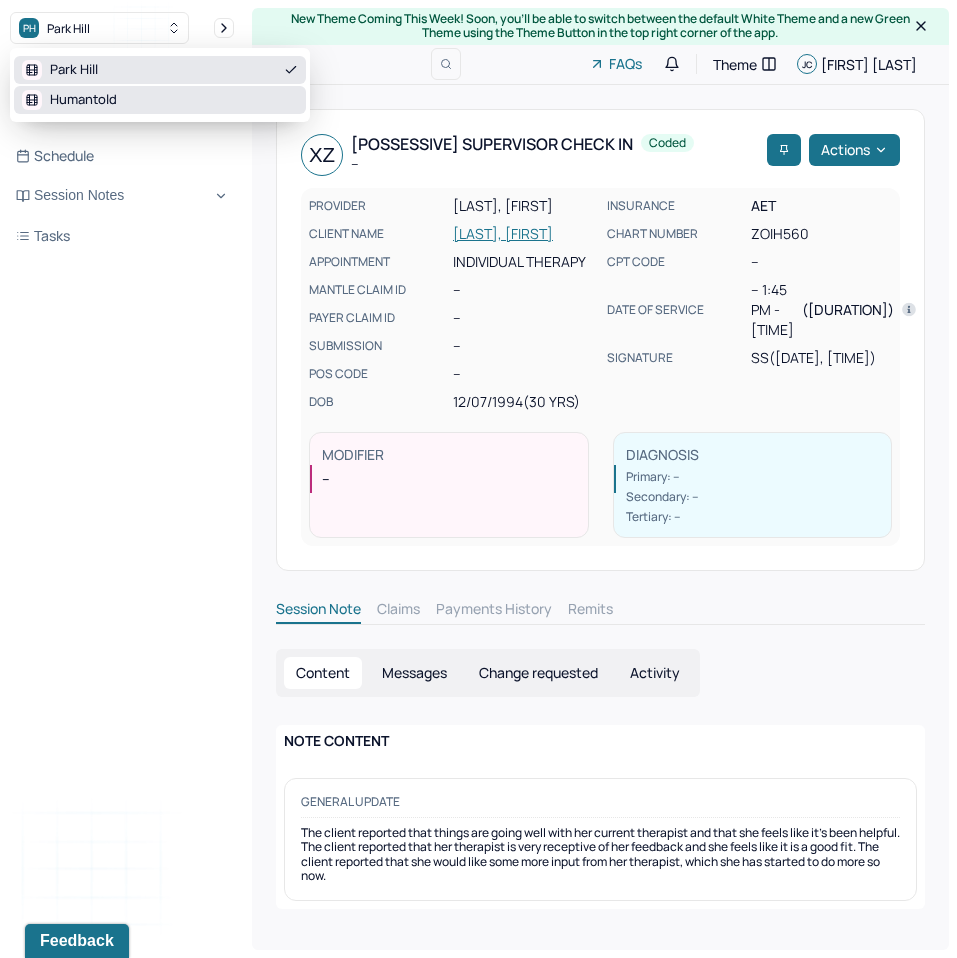 click on "Humantold" at bounding box center (83, 100) 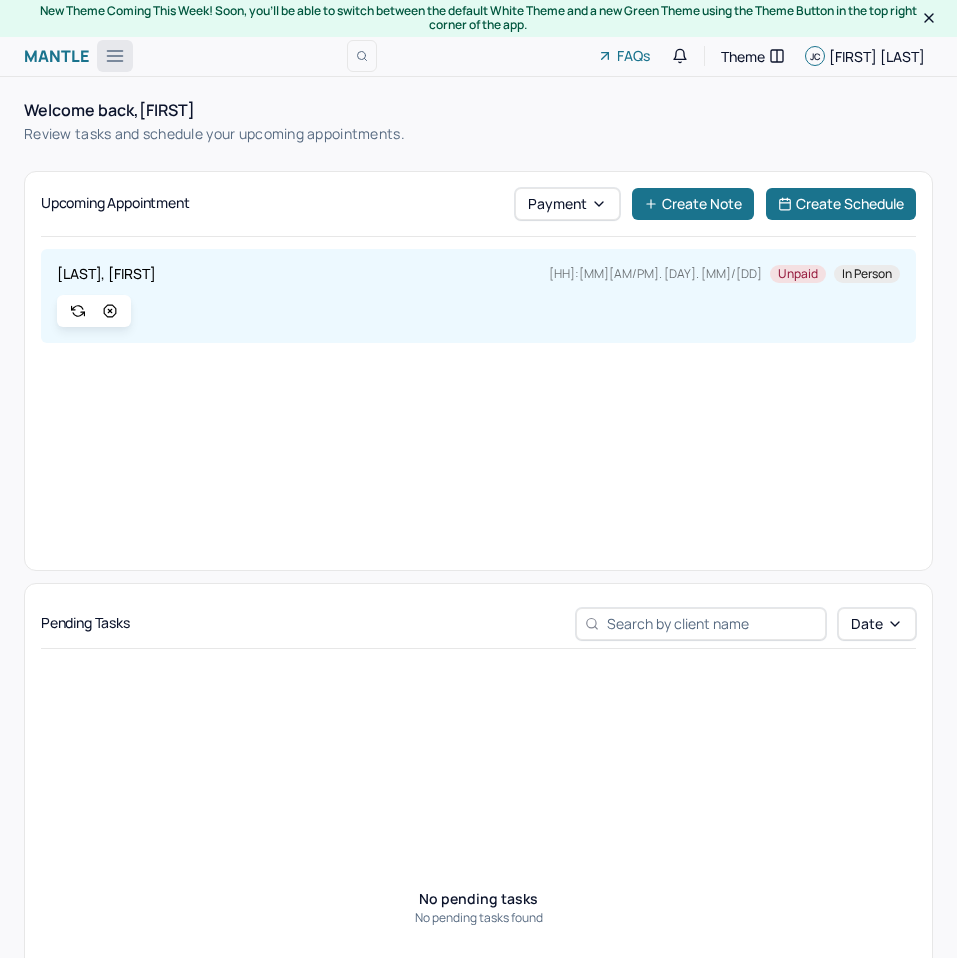 scroll, scrollTop: 0, scrollLeft: 0, axis: both 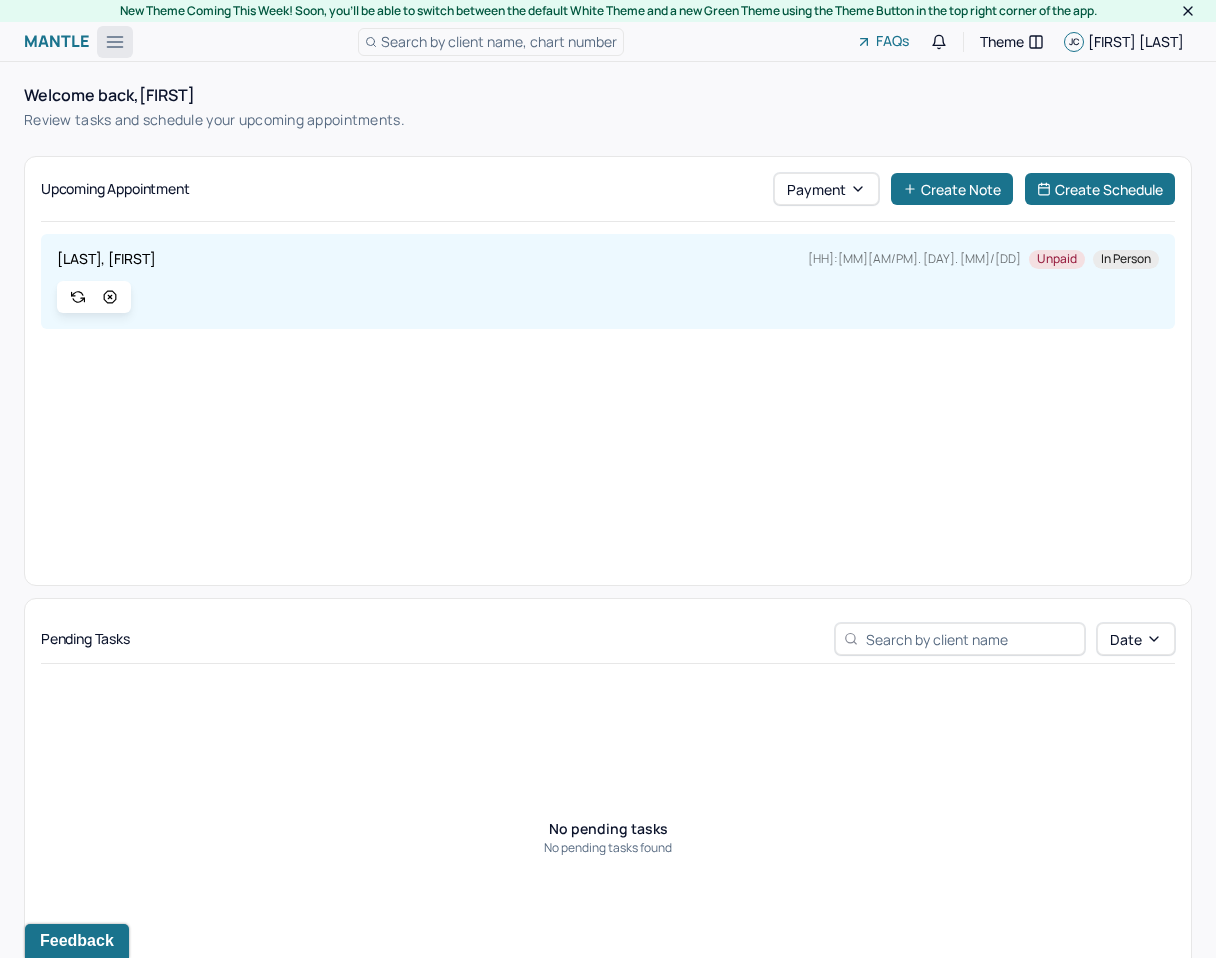 click 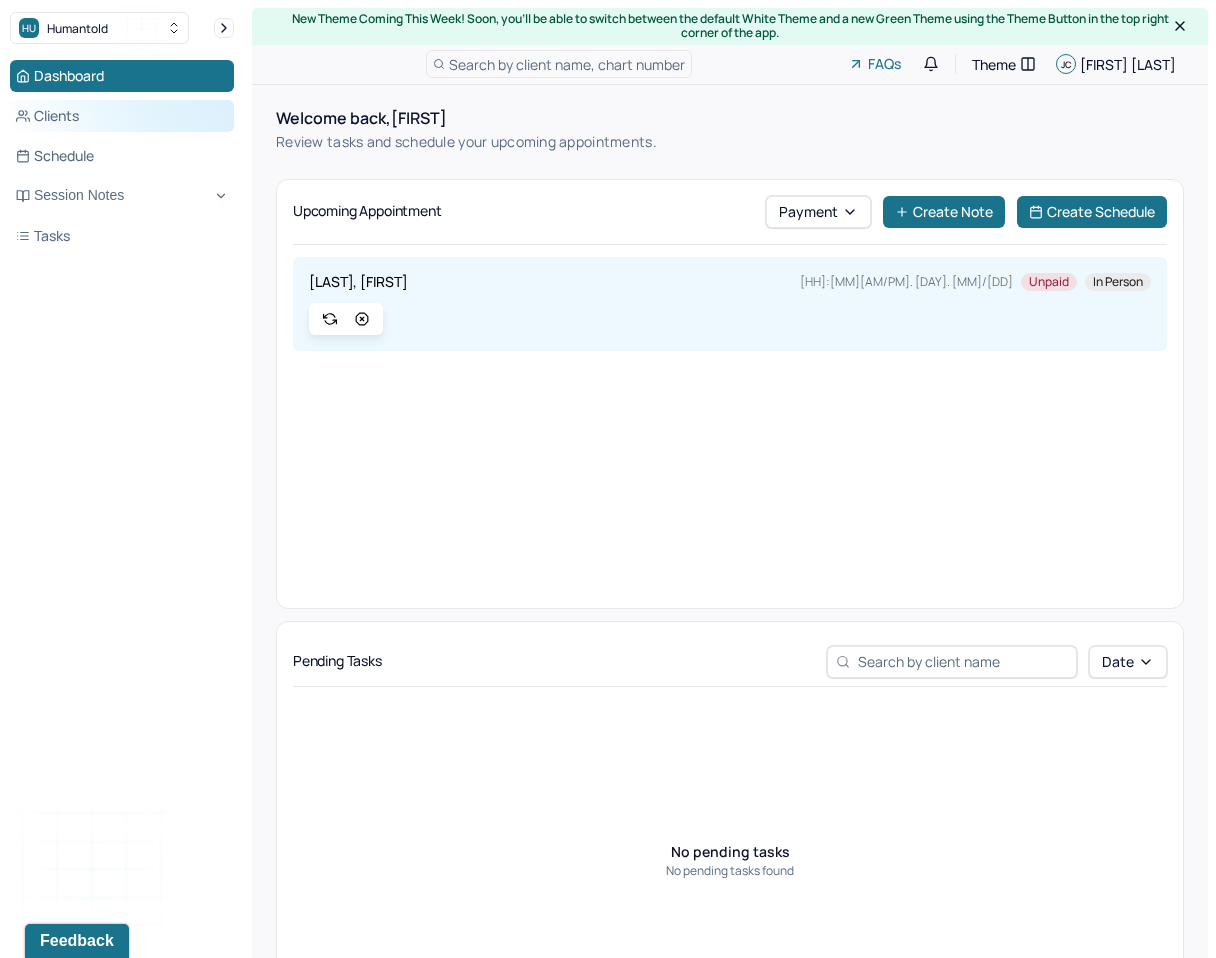 click on "Clients" at bounding box center [122, 116] 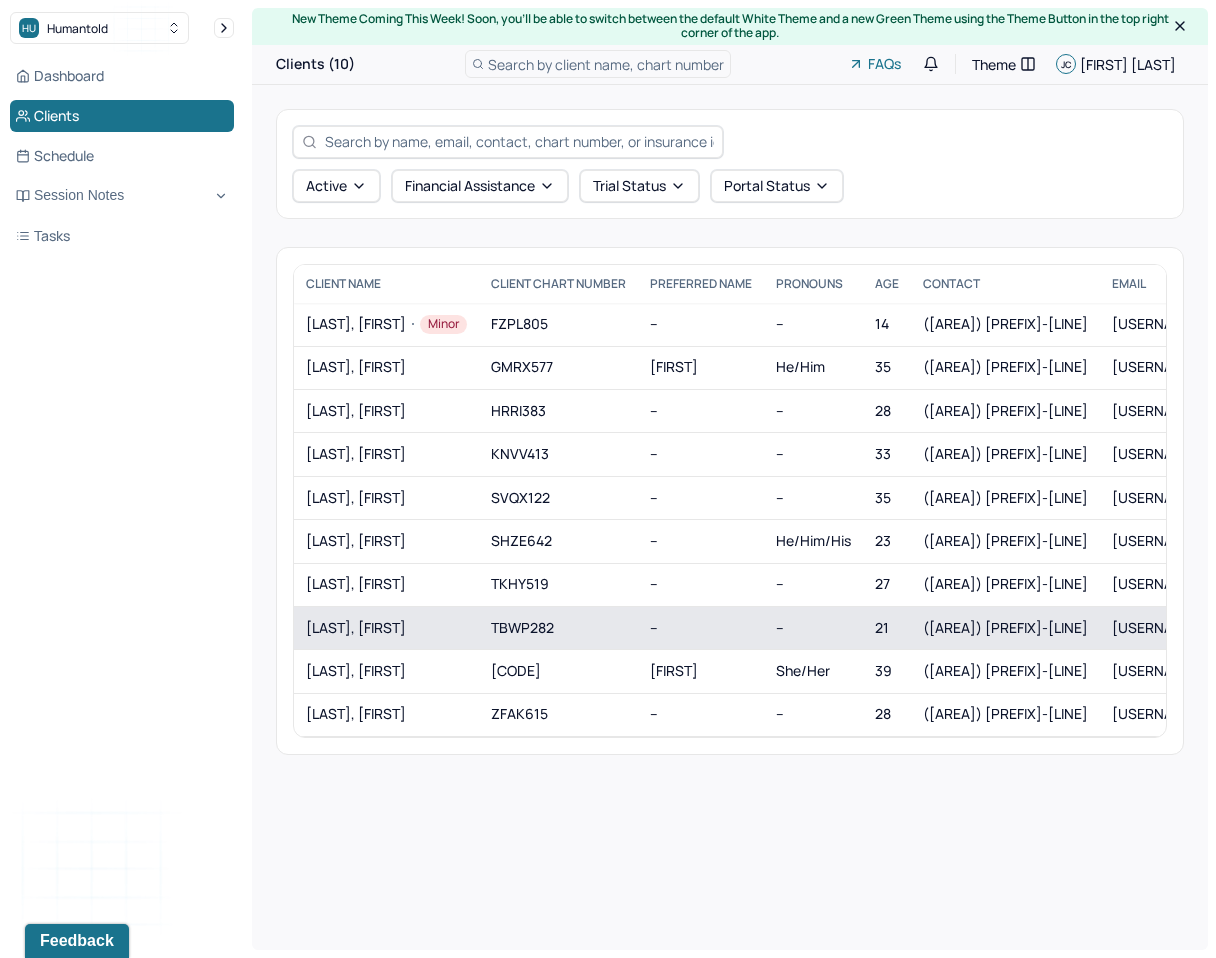 click on "[LAST], [FIRST]" at bounding box center [386, 628] 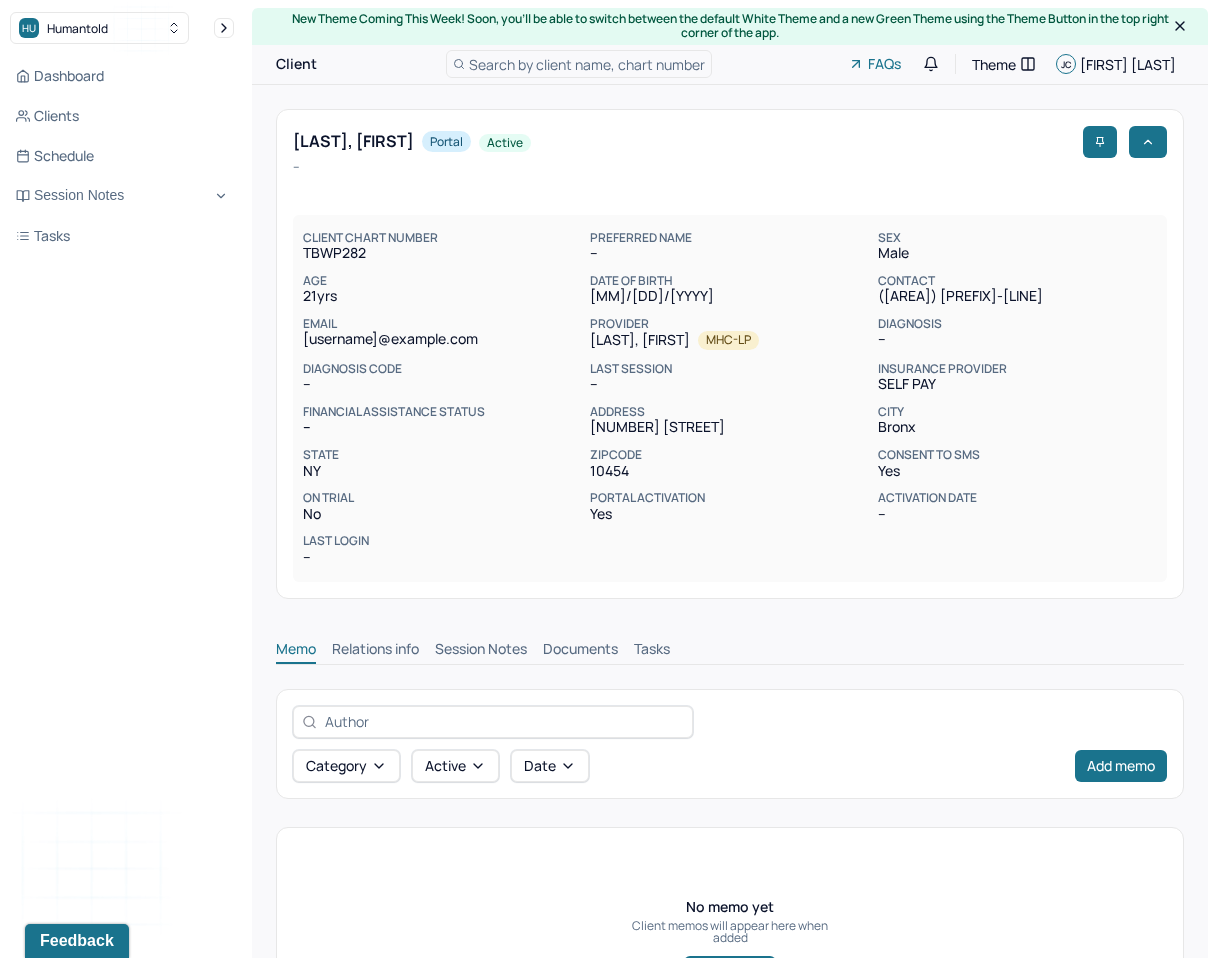 click on "Session Notes" at bounding box center (481, 651) 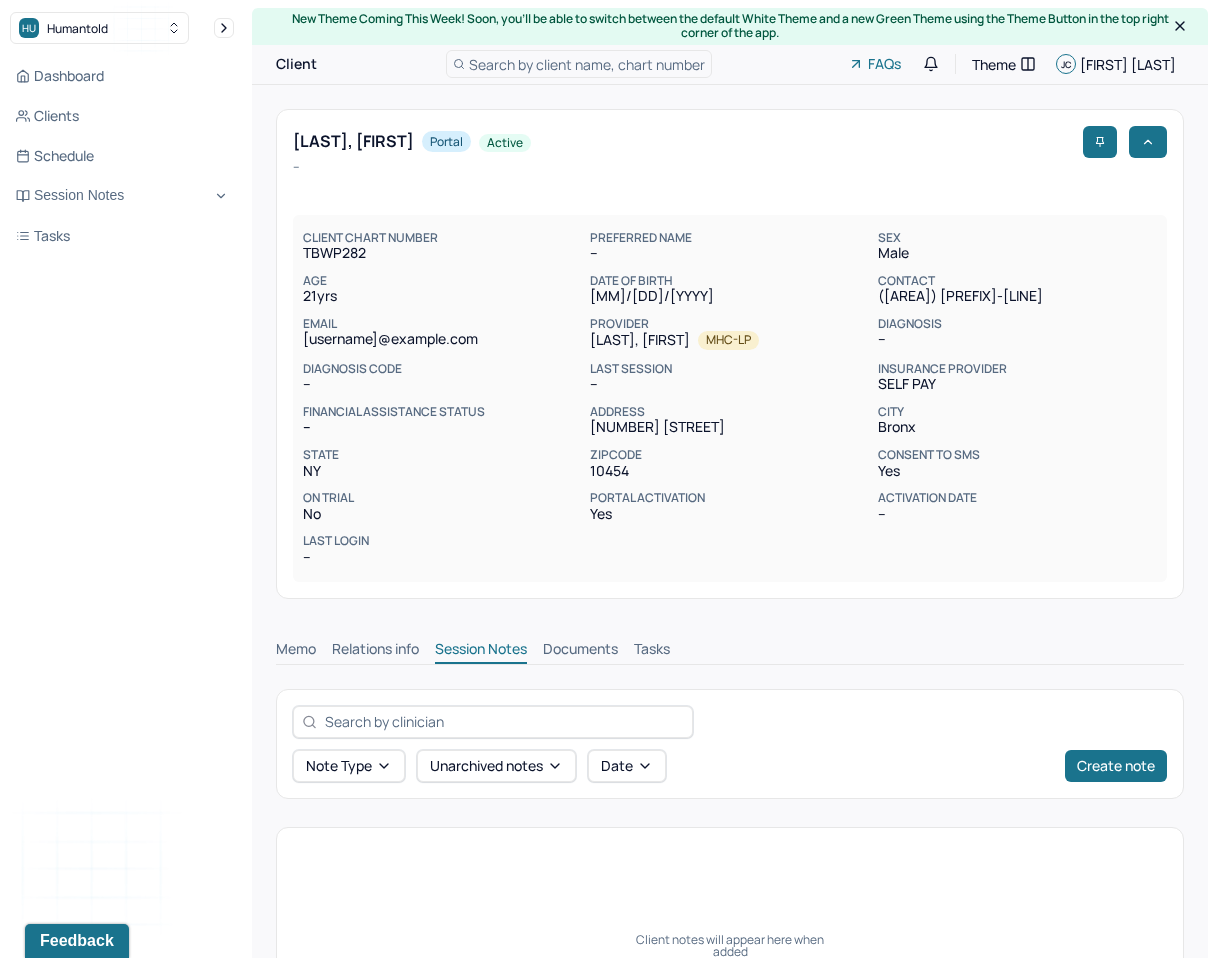 scroll, scrollTop: 132, scrollLeft: 0, axis: vertical 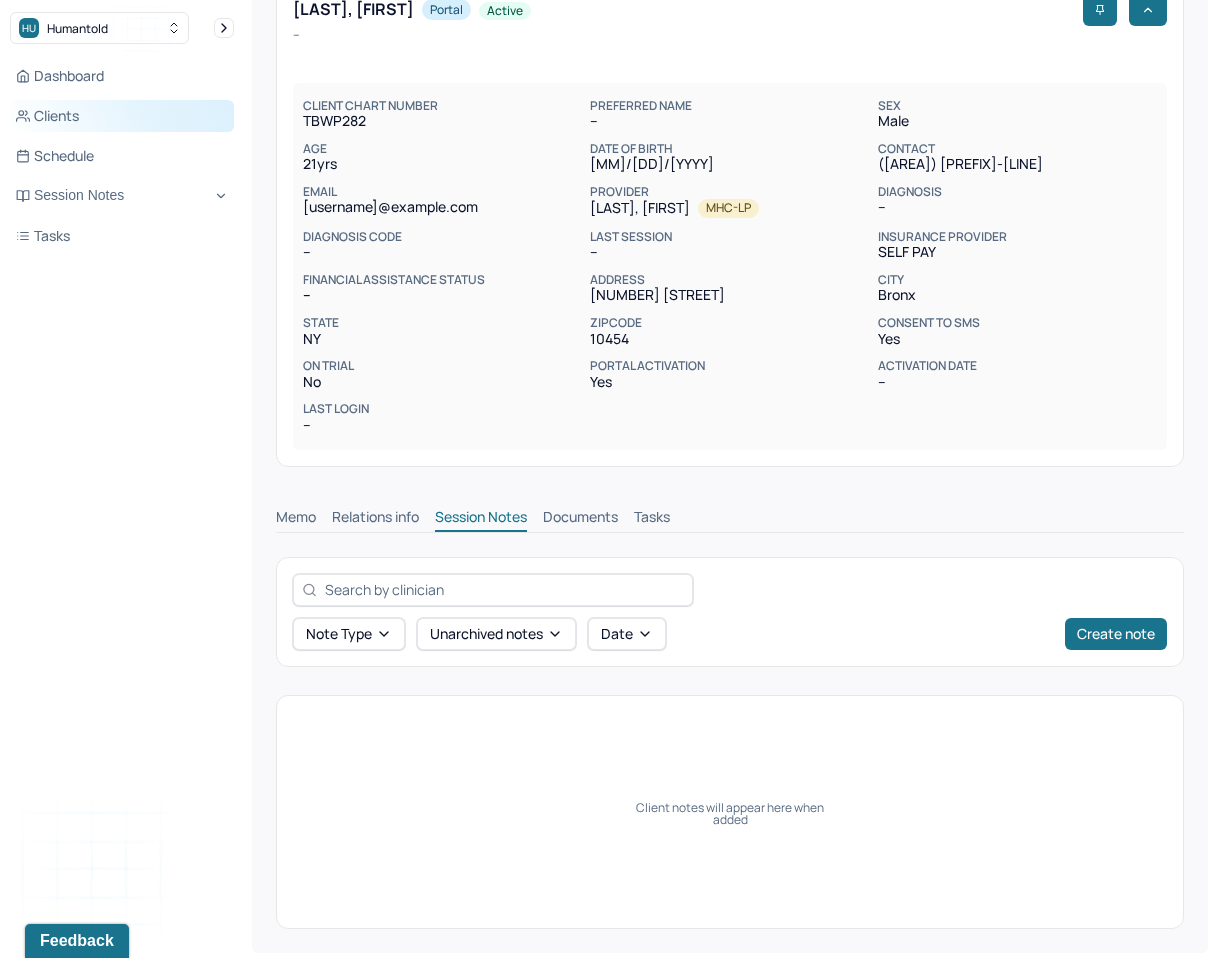 click on "Clients" at bounding box center [122, 116] 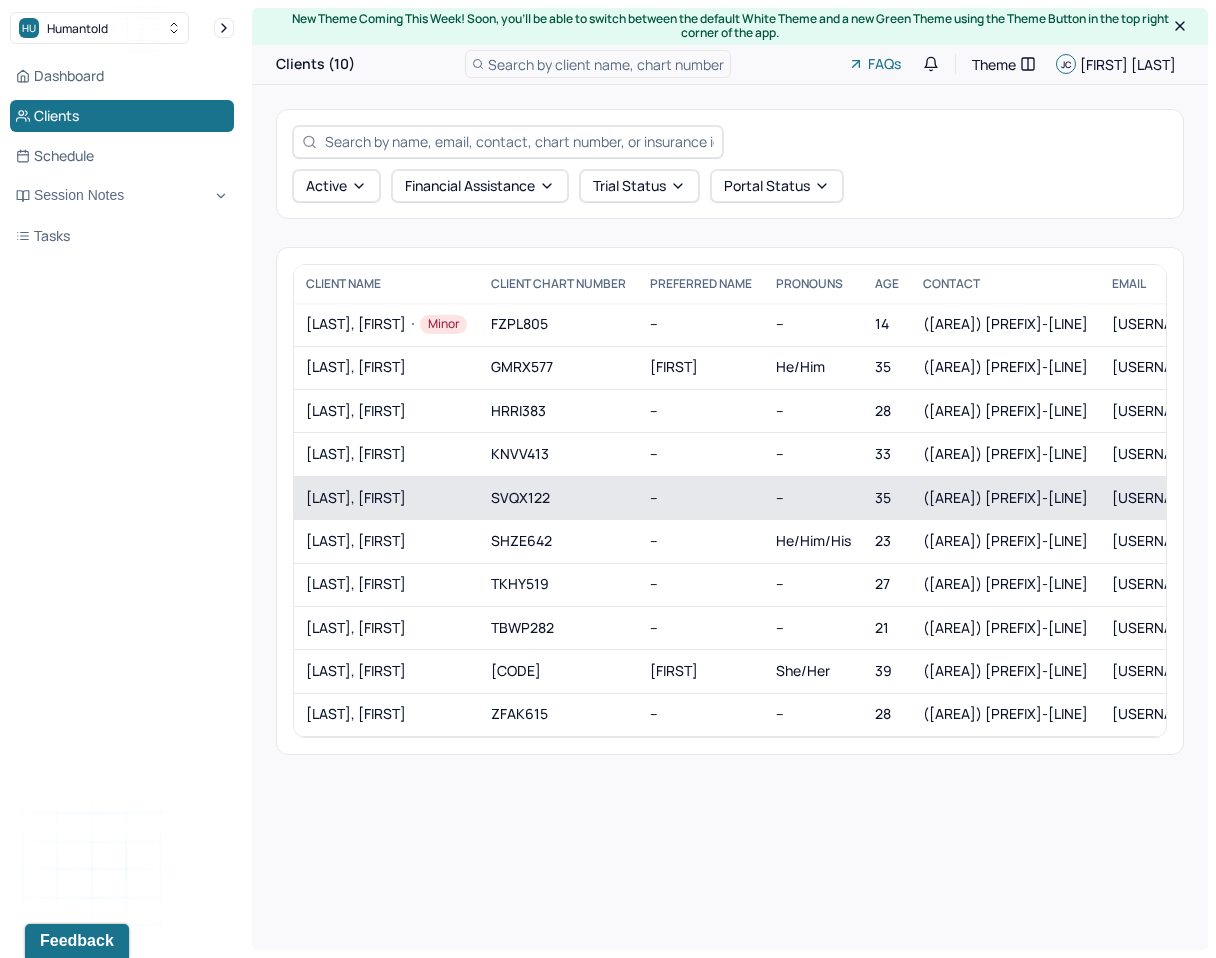 click on "SVQX122" at bounding box center [558, 497] 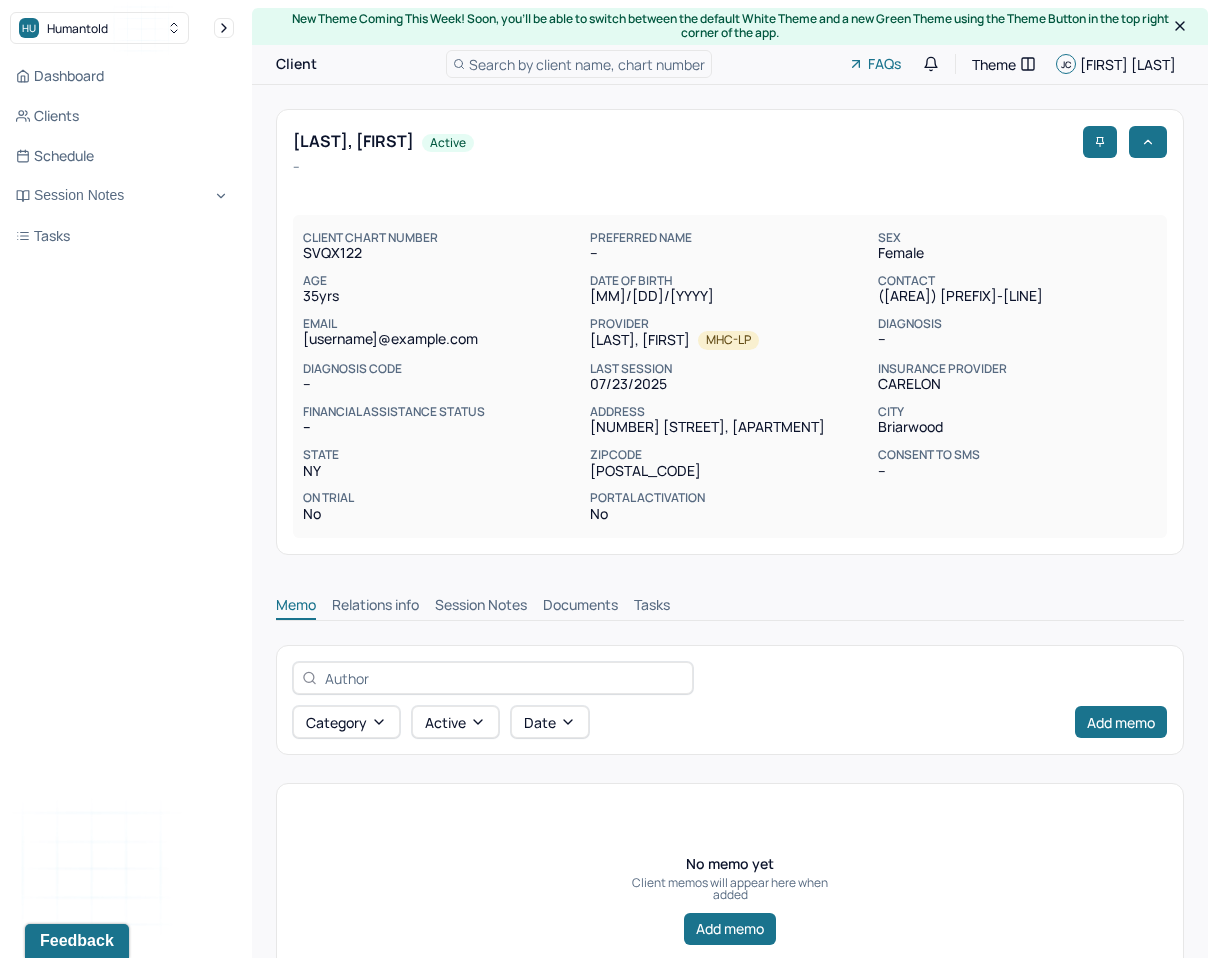 scroll, scrollTop: 0, scrollLeft: 0, axis: both 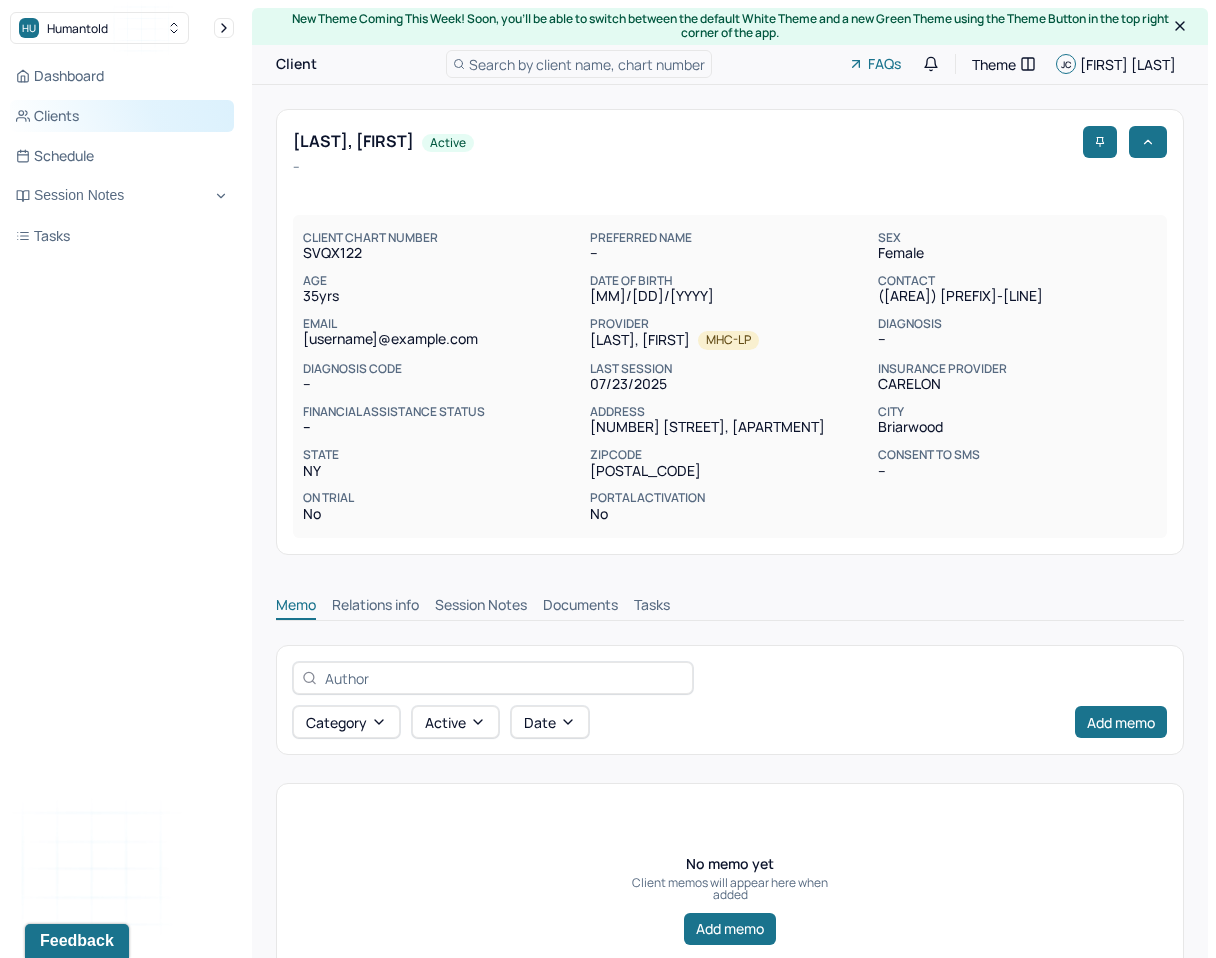 click on "Clients" at bounding box center [122, 116] 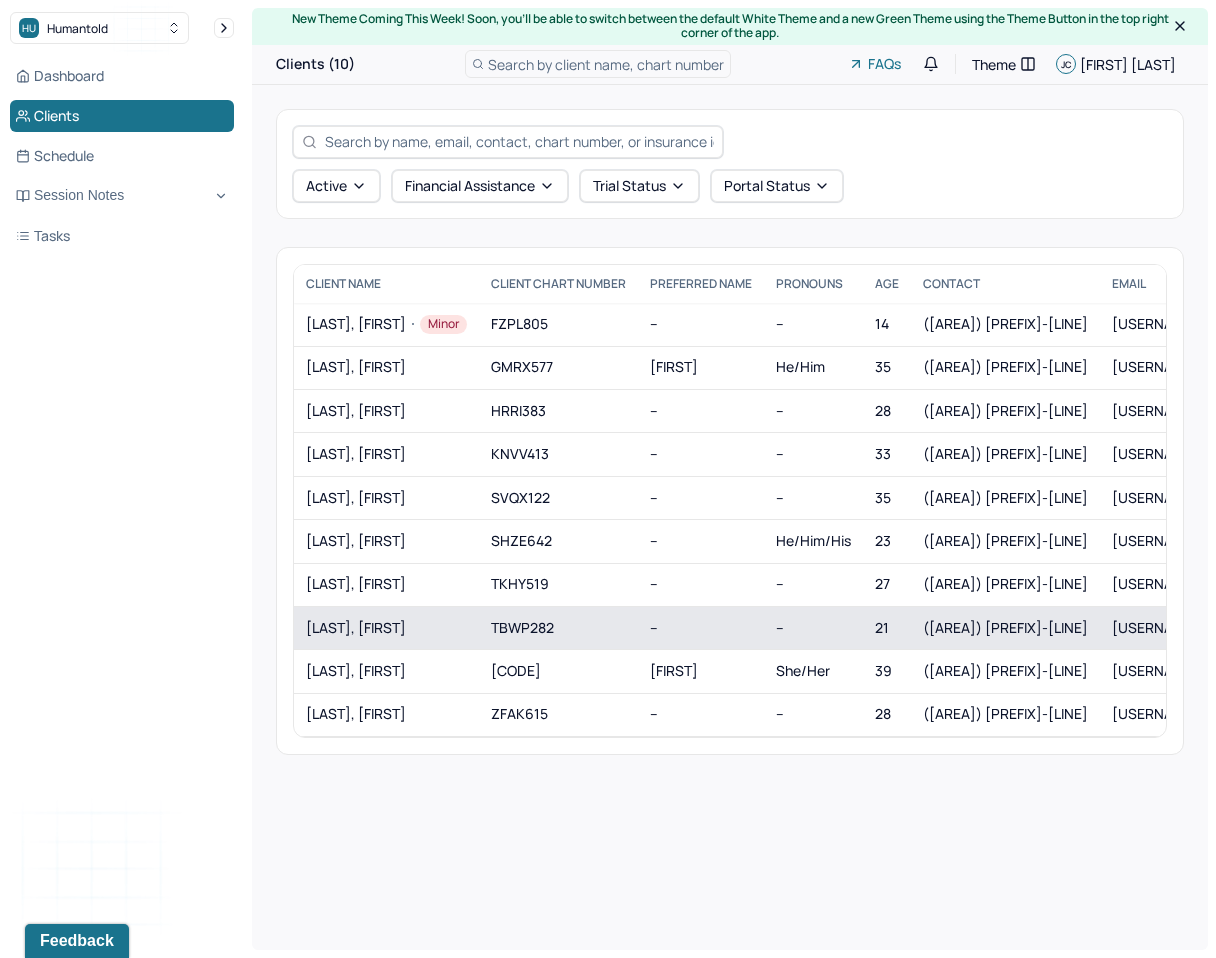click on "TUNKARA, SANKU" at bounding box center [386, 628] 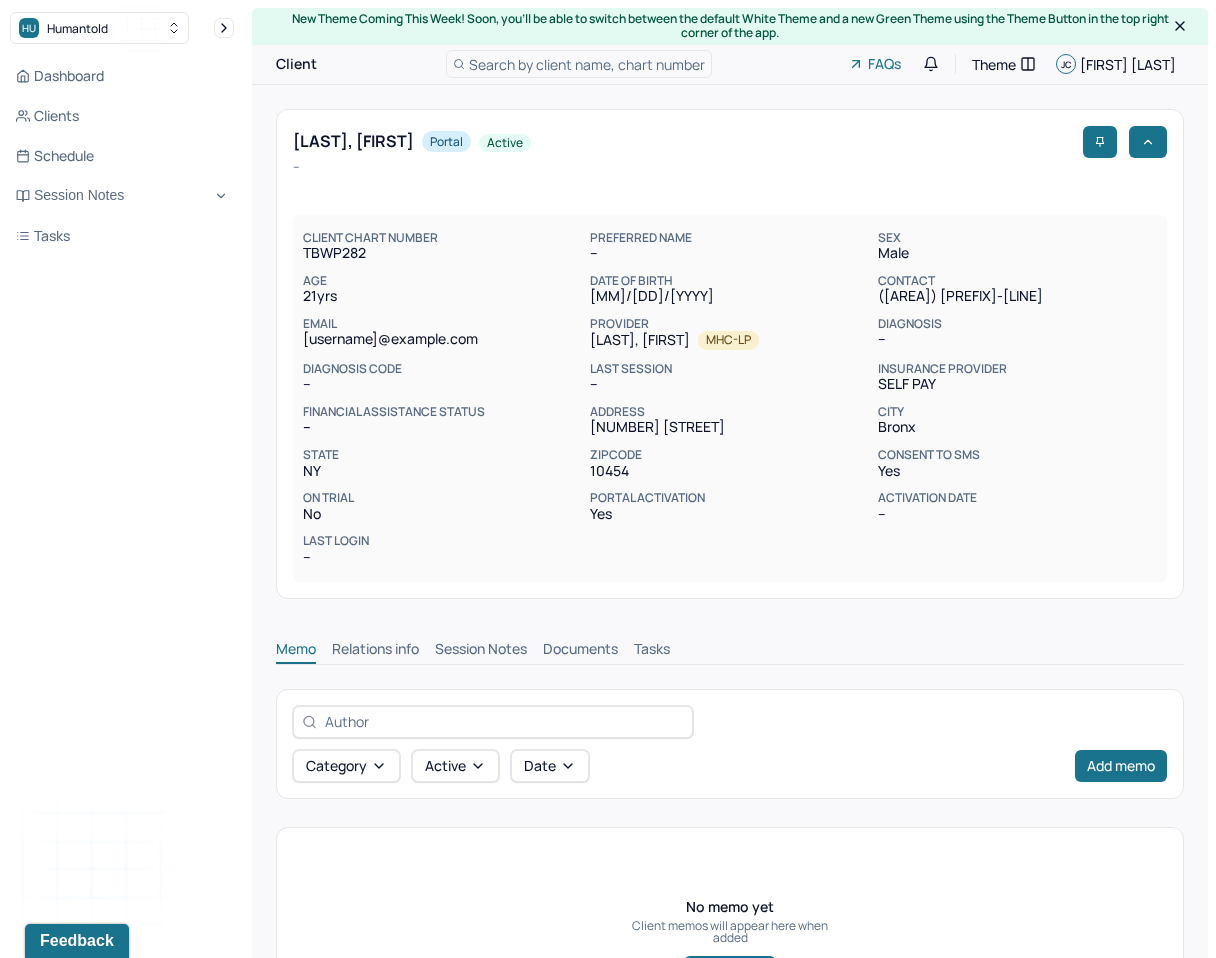 scroll, scrollTop: 0, scrollLeft: 0, axis: both 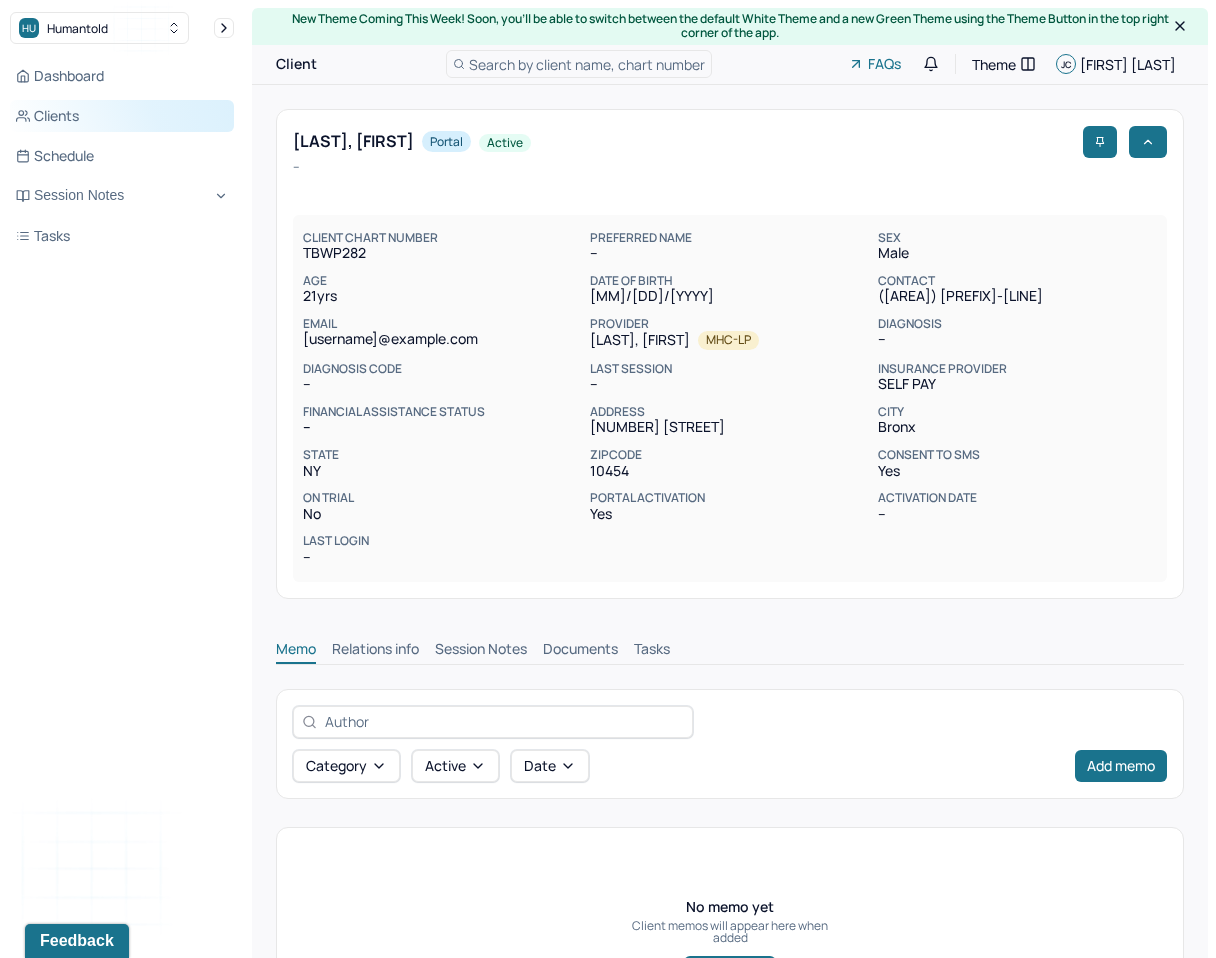 click on "Clients" at bounding box center (122, 116) 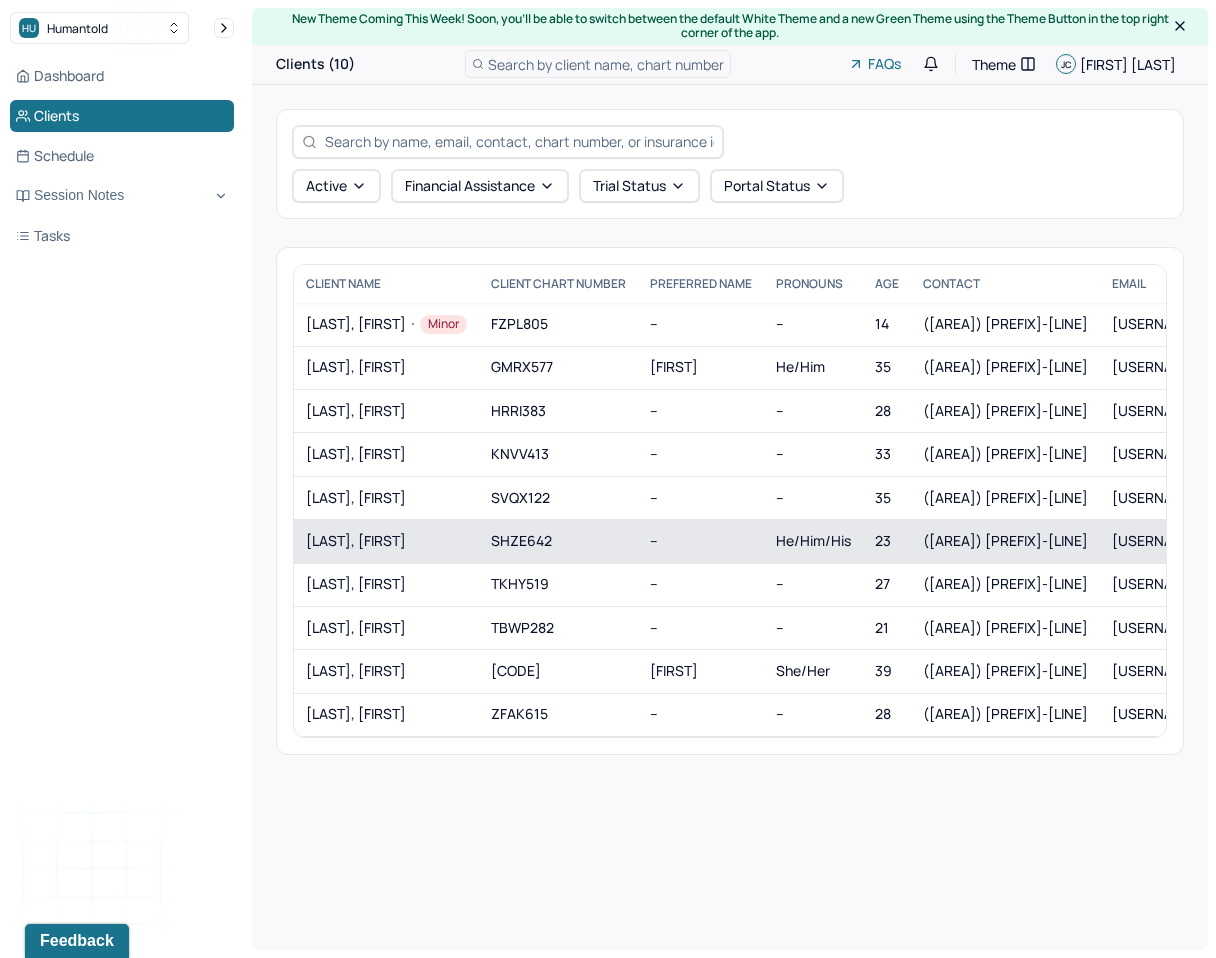 click on "--" at bounding box center (701, 541) 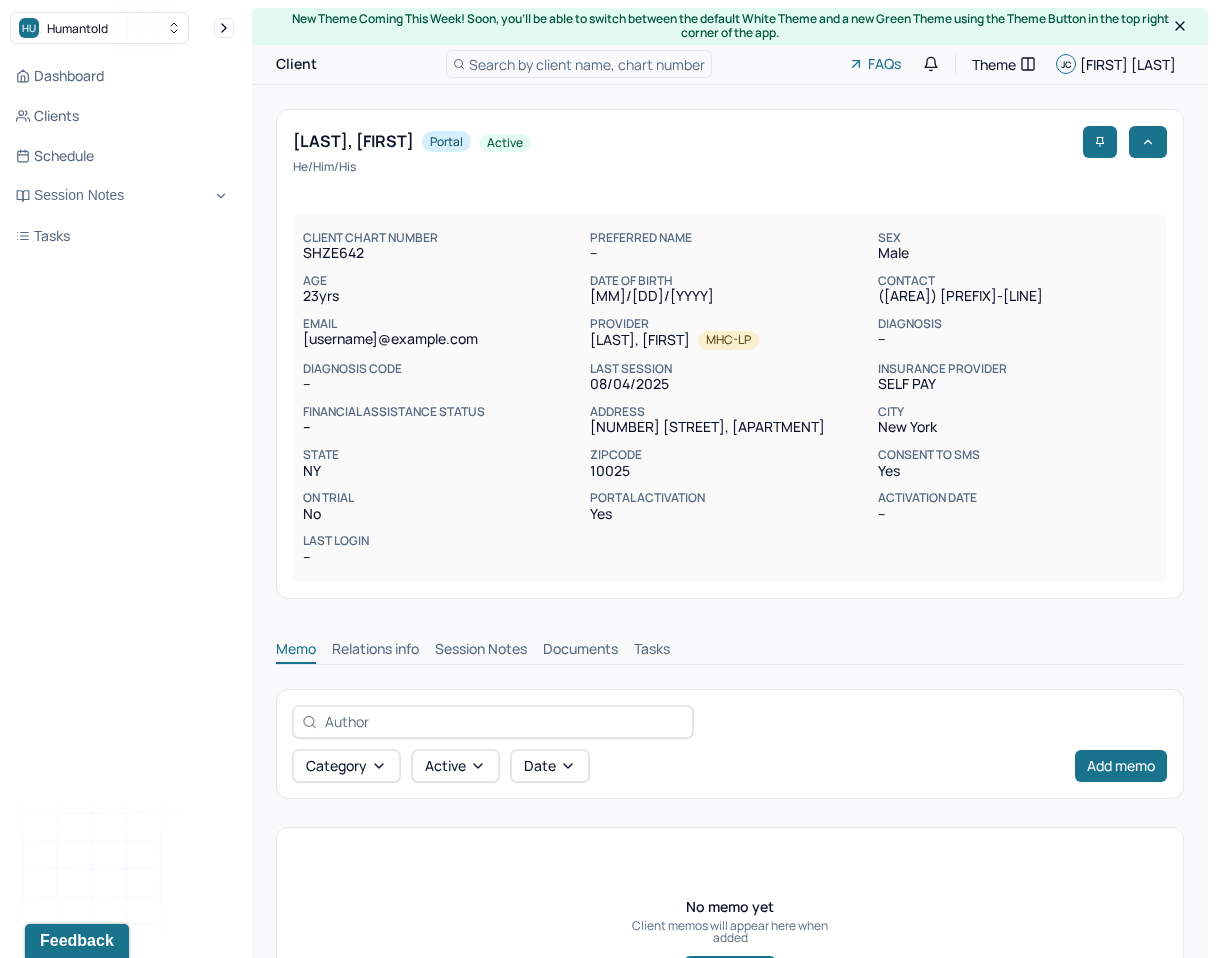 click on "Session Notes" at bounding box center (481, 651) 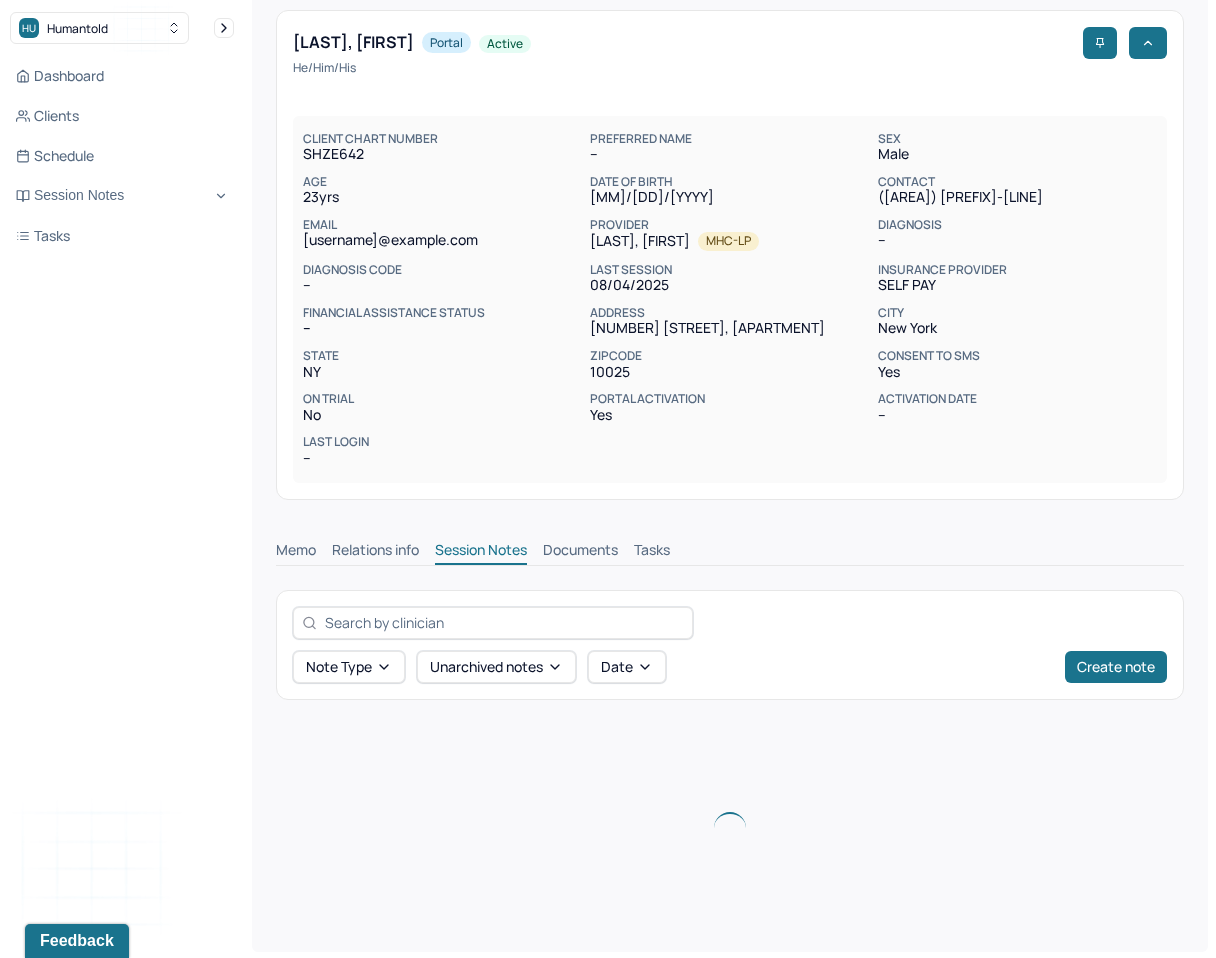 scroll, scrollTop: 0, scrollLeft: 0, axis: both 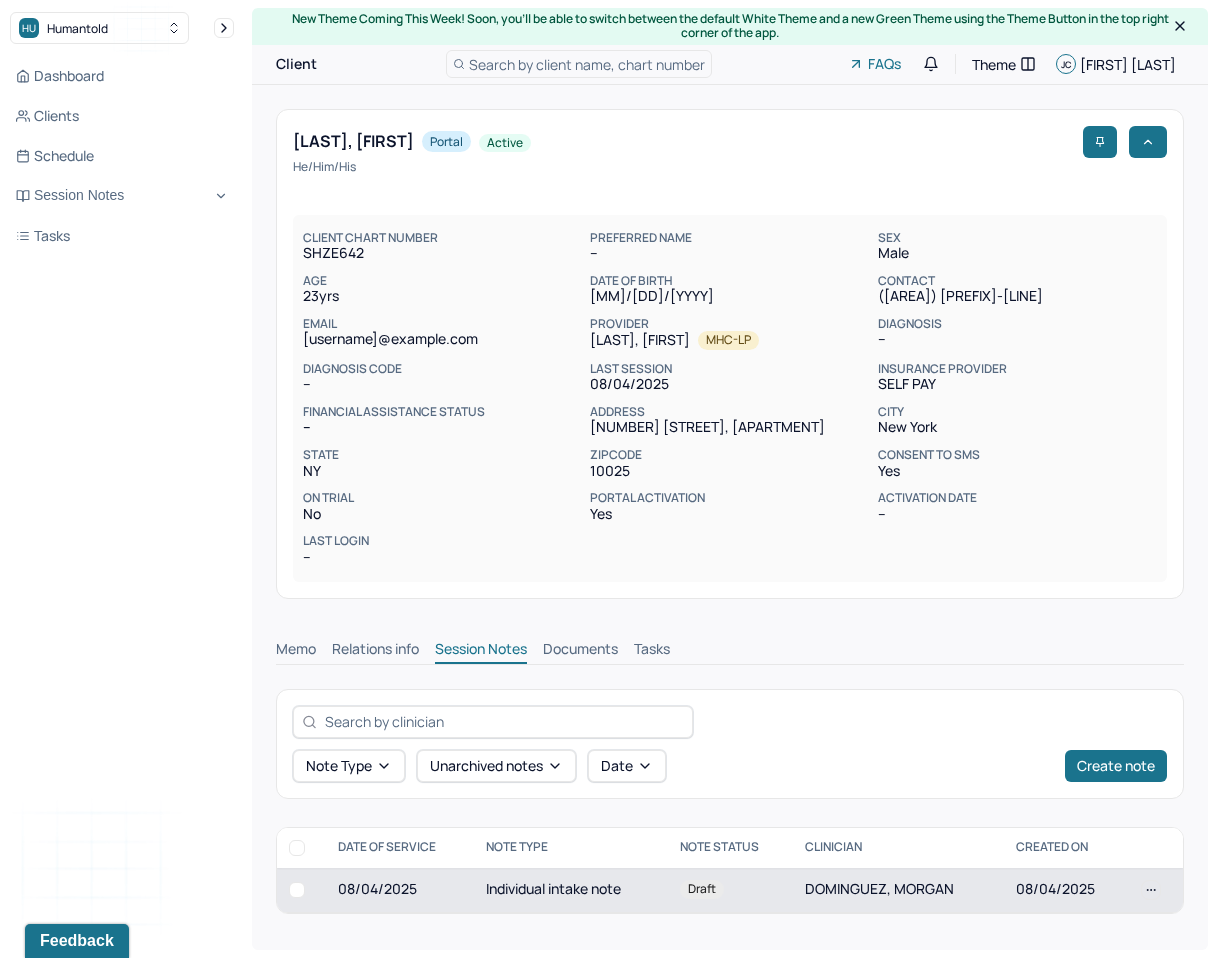 click on "DOMINGUEZ, MORGAN" at bounding box center [898, 890] 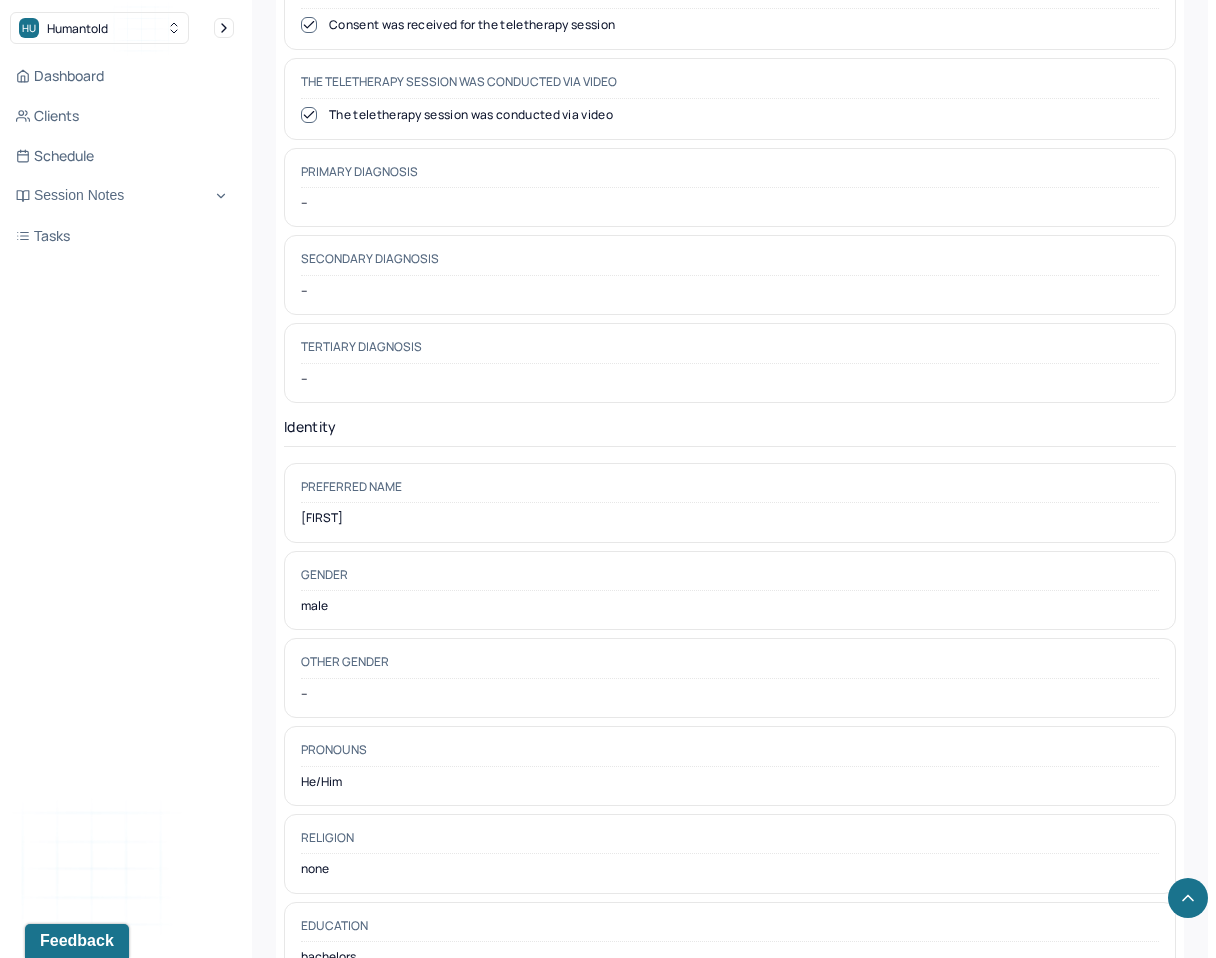 scroll, scrollTop: 1136, scrollLeft: 0, axis: vertical 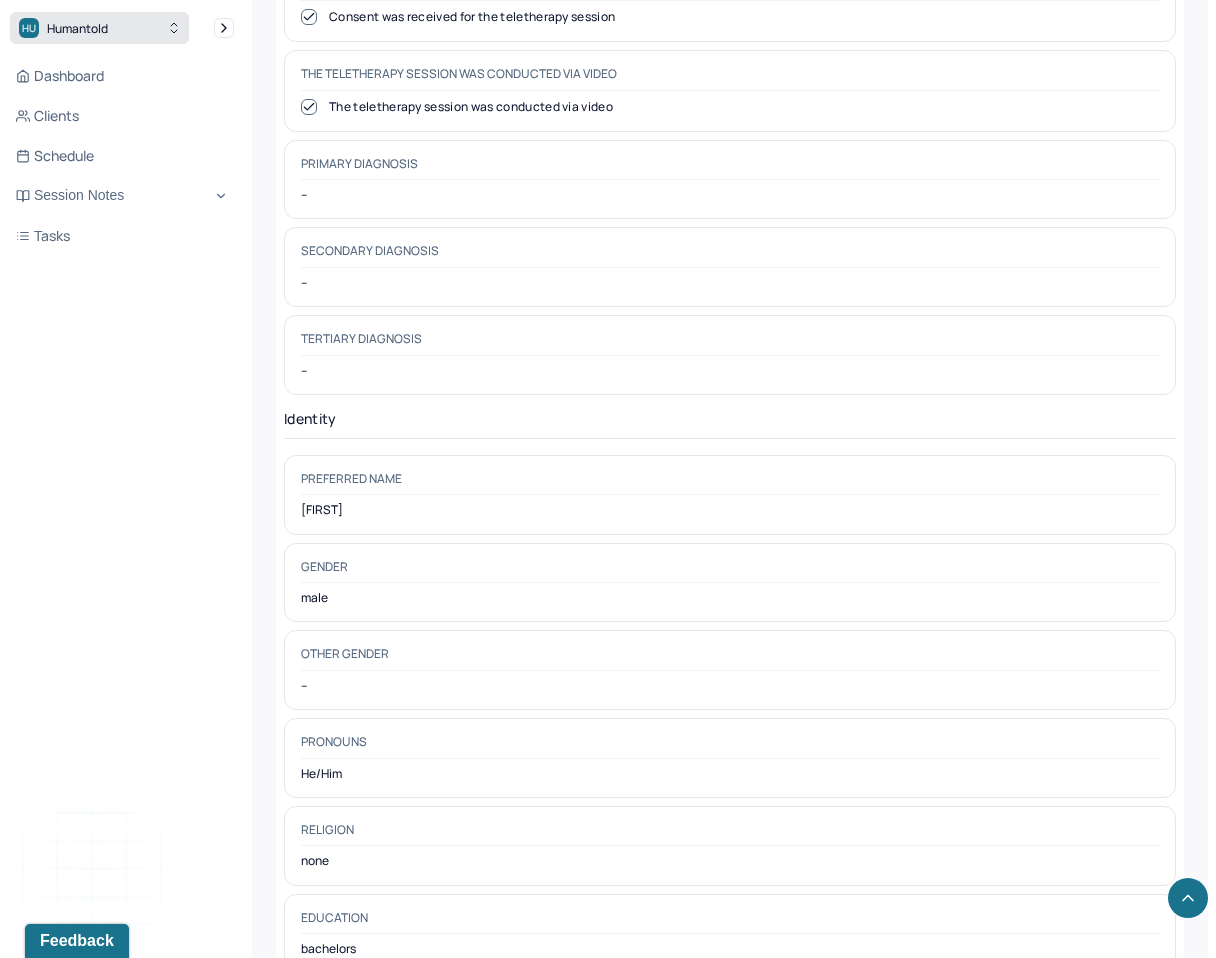click on "HU Humantold" at bounding box center [99, 28] 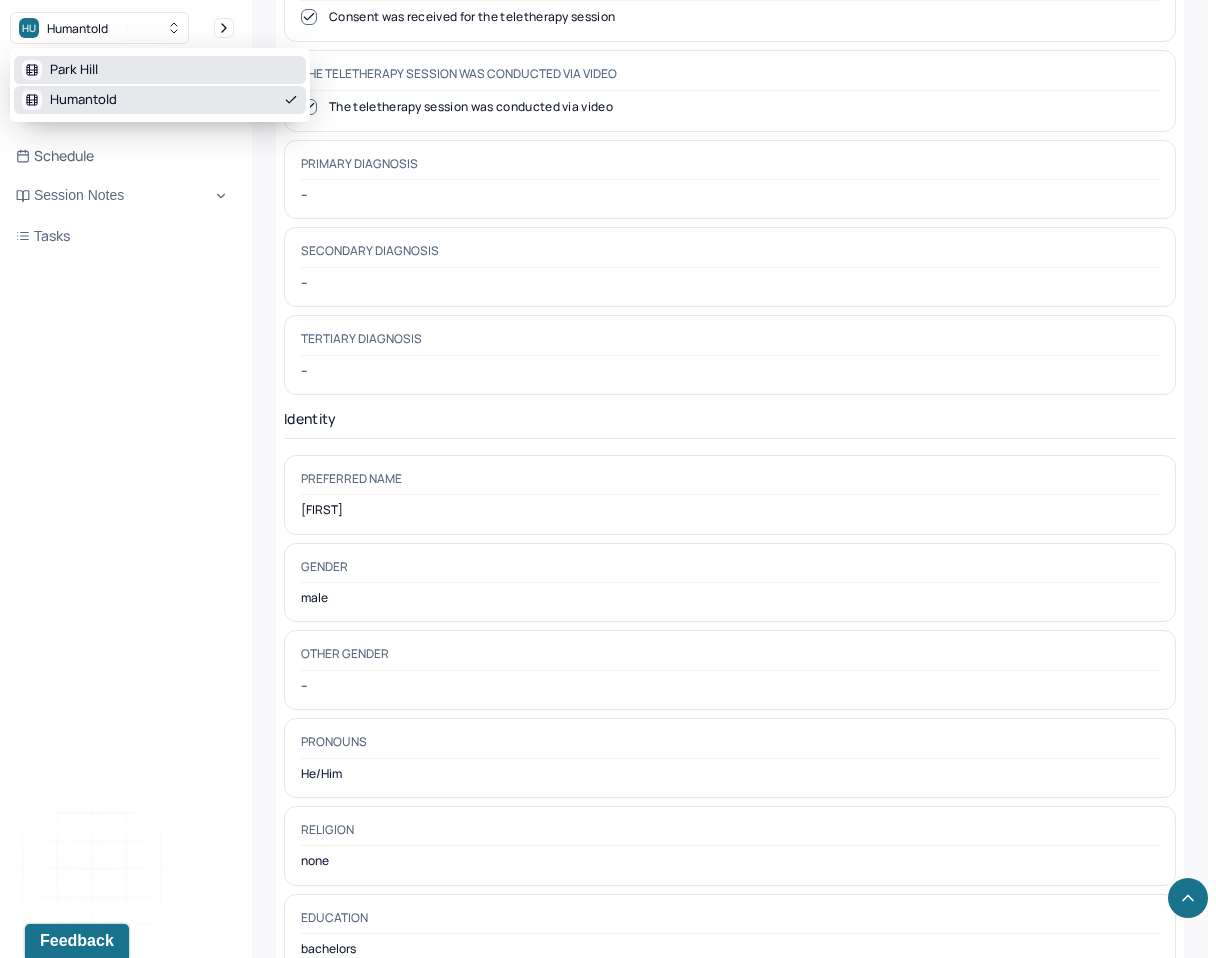 click on "Park Hill" at bounding box center [160, 70] 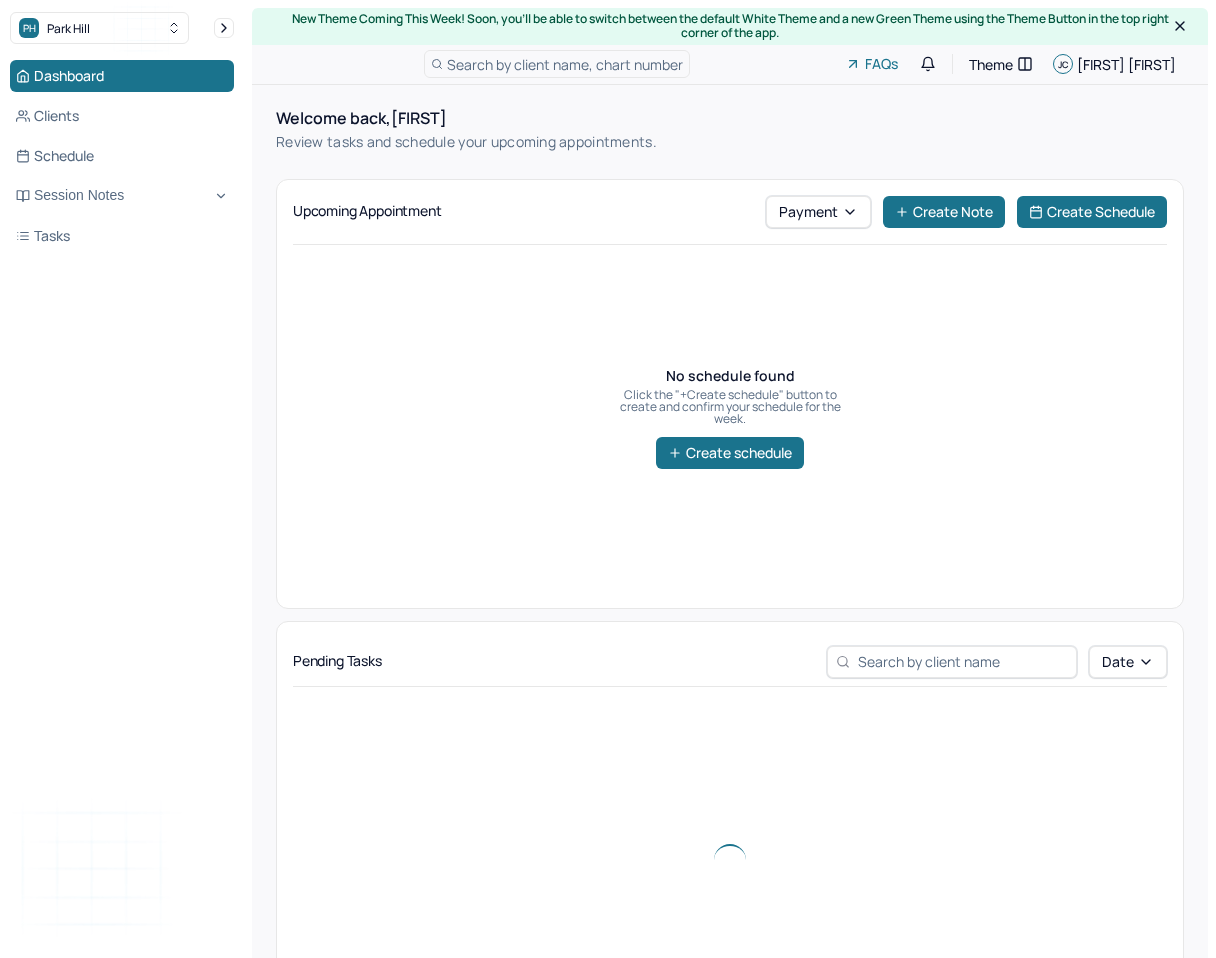 scroll, scrollTop: 235, scrollLeft: 0, axis: vertical 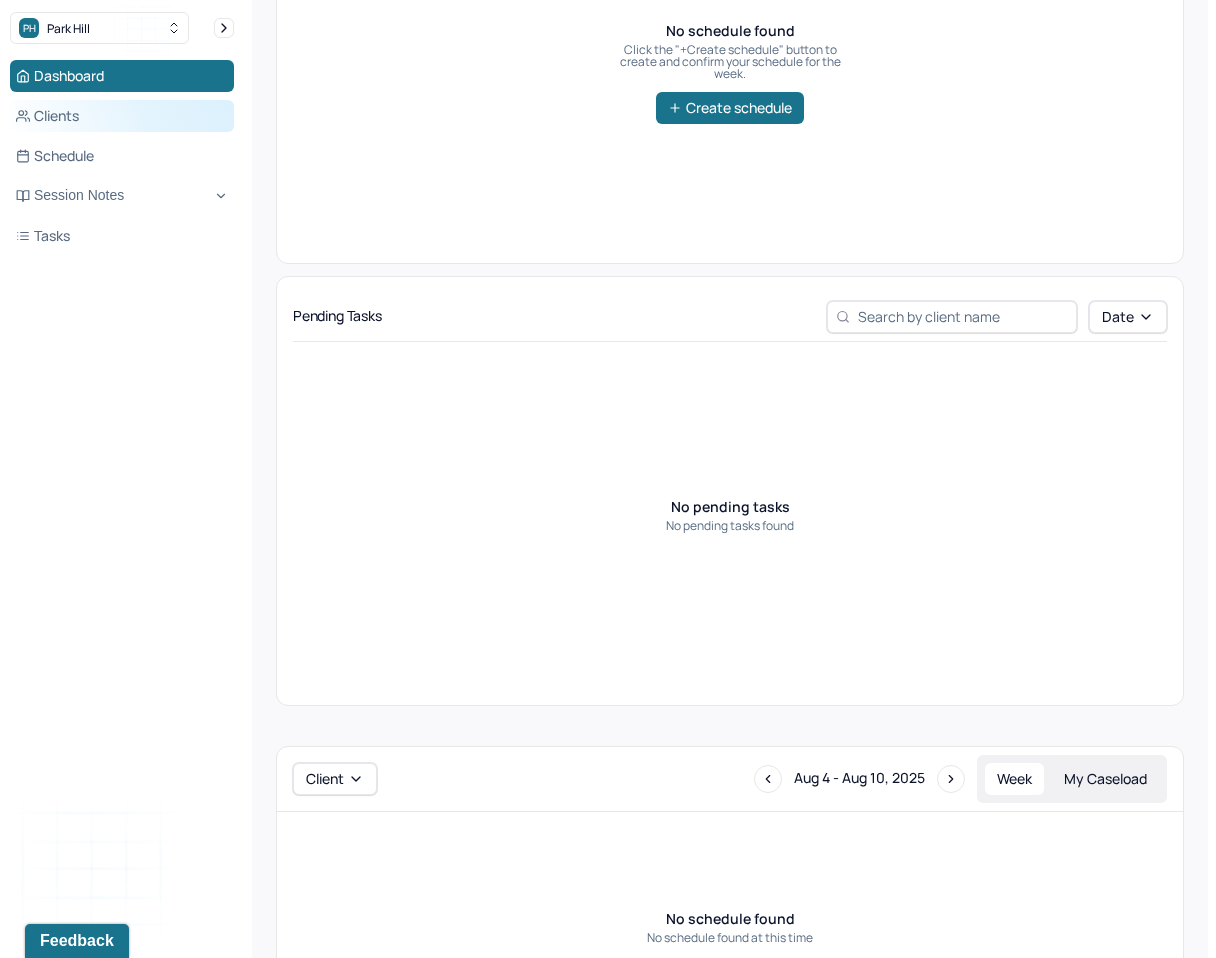click on "Clients" at bounding box center [122, 116] 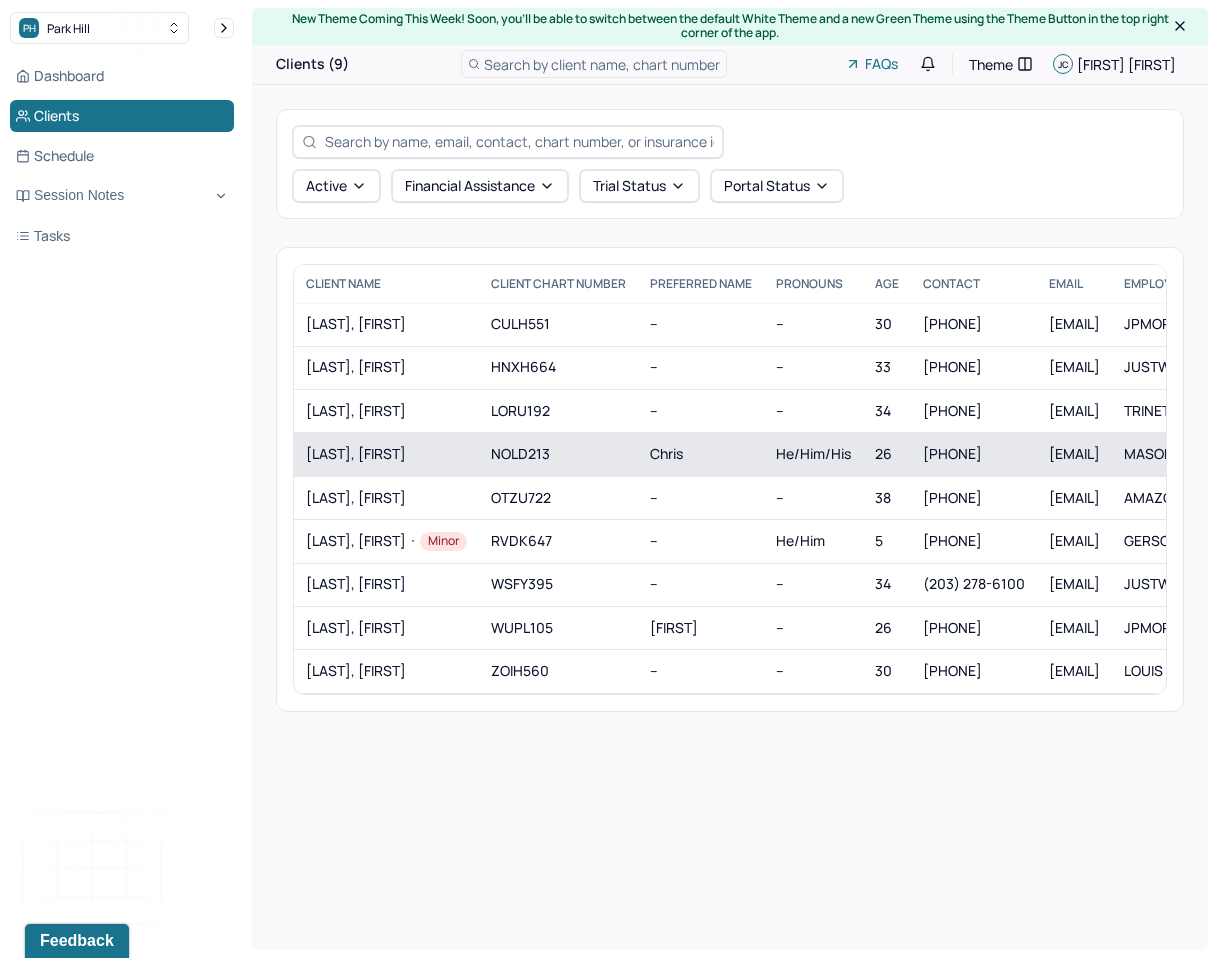 click on "[LAST], [FIRST]" at bounding box center (386, 454) 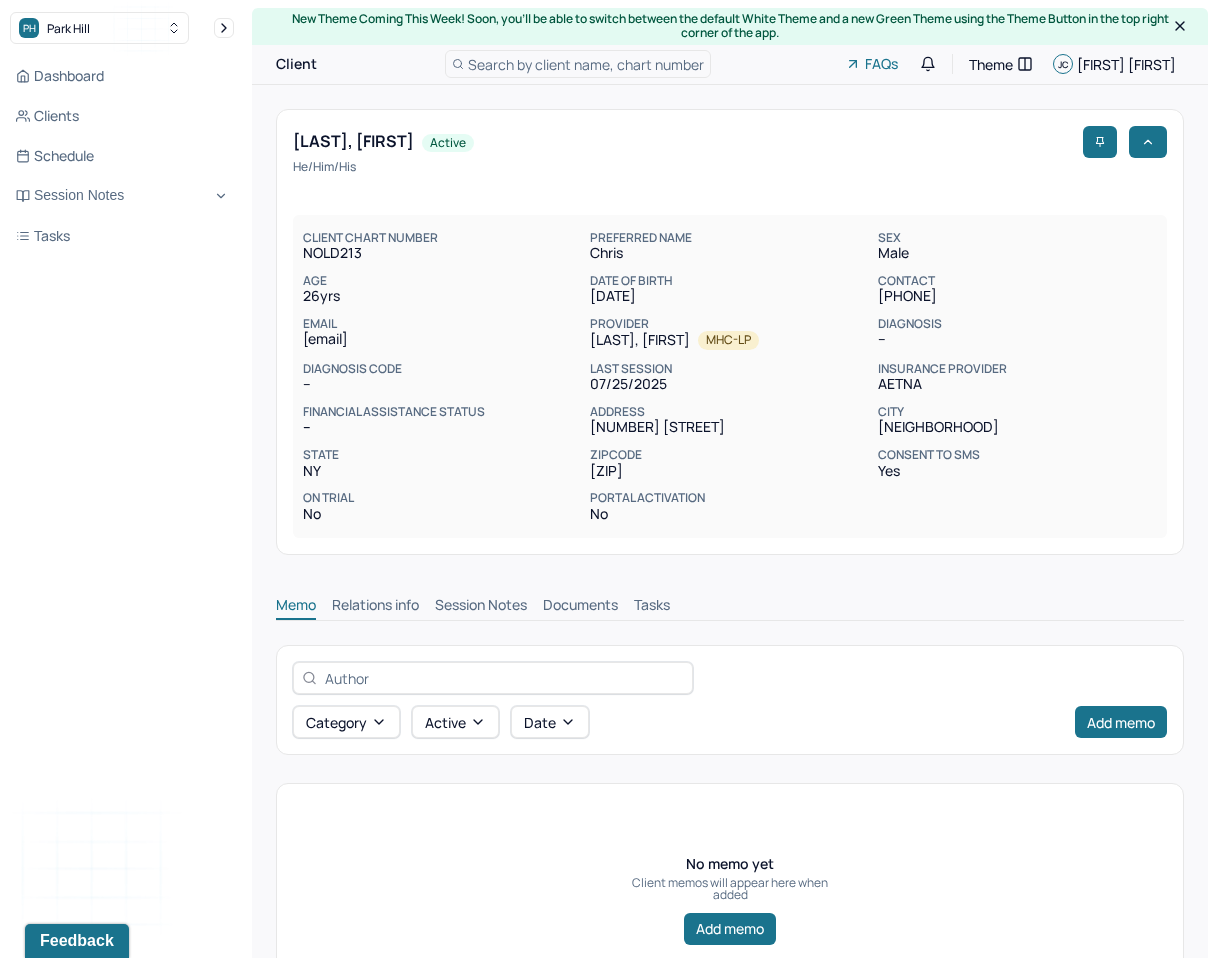 click on "Session Notes" at bounding box center (481, 607) 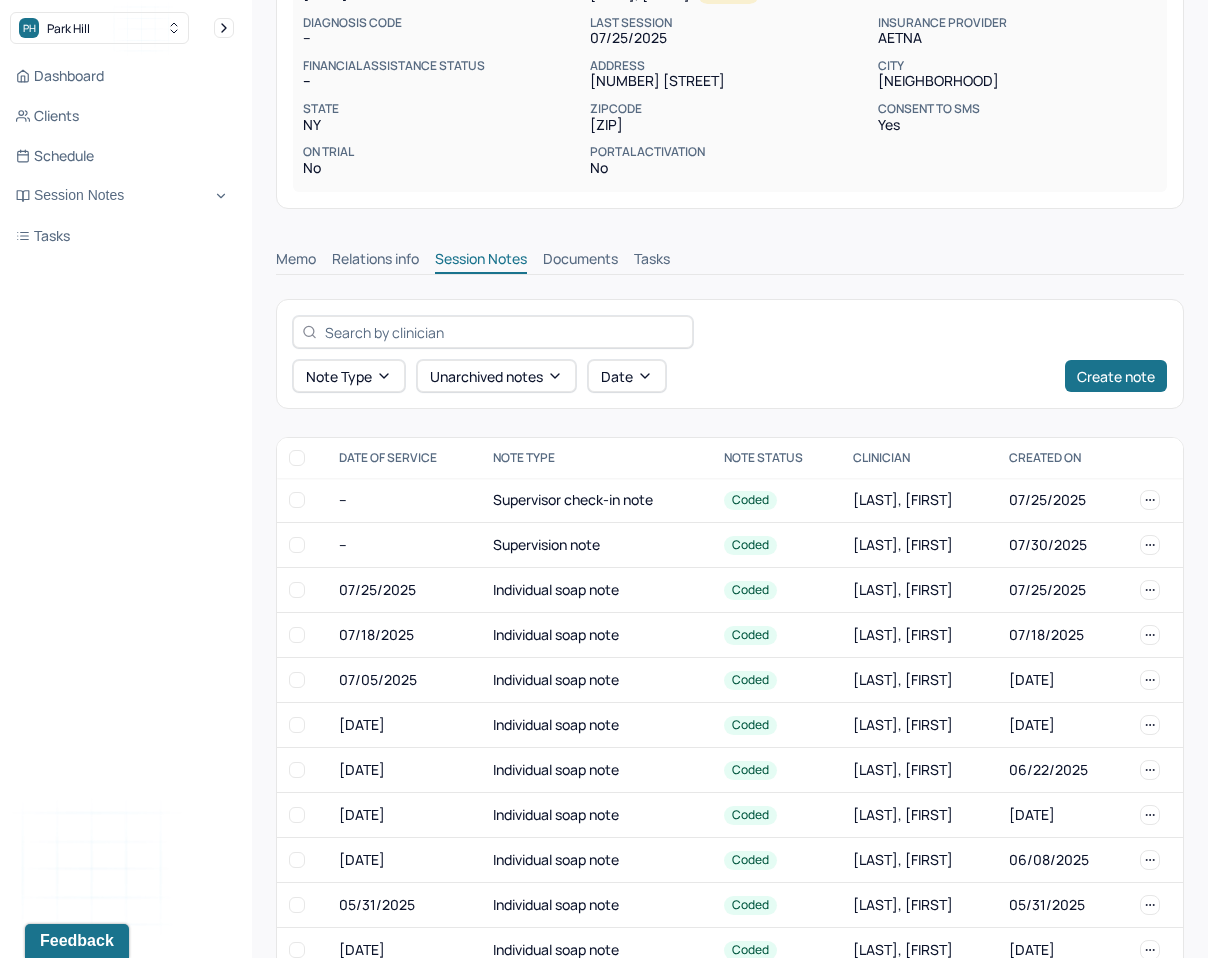 scroll, scrollTop: 481, scrollLeft: 0, axis: vertical 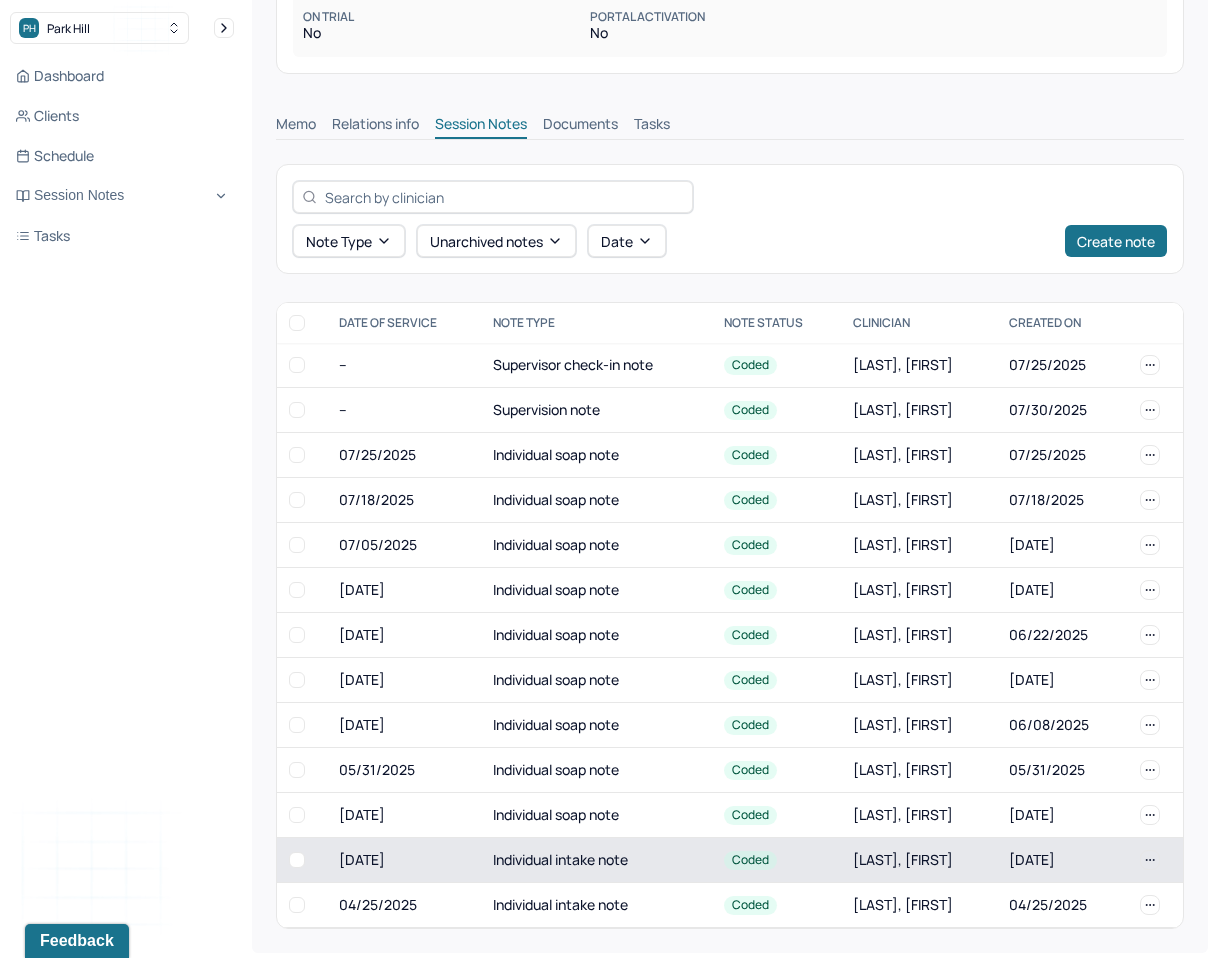 click on "Individual intake note" at bounding box center (596, 860) 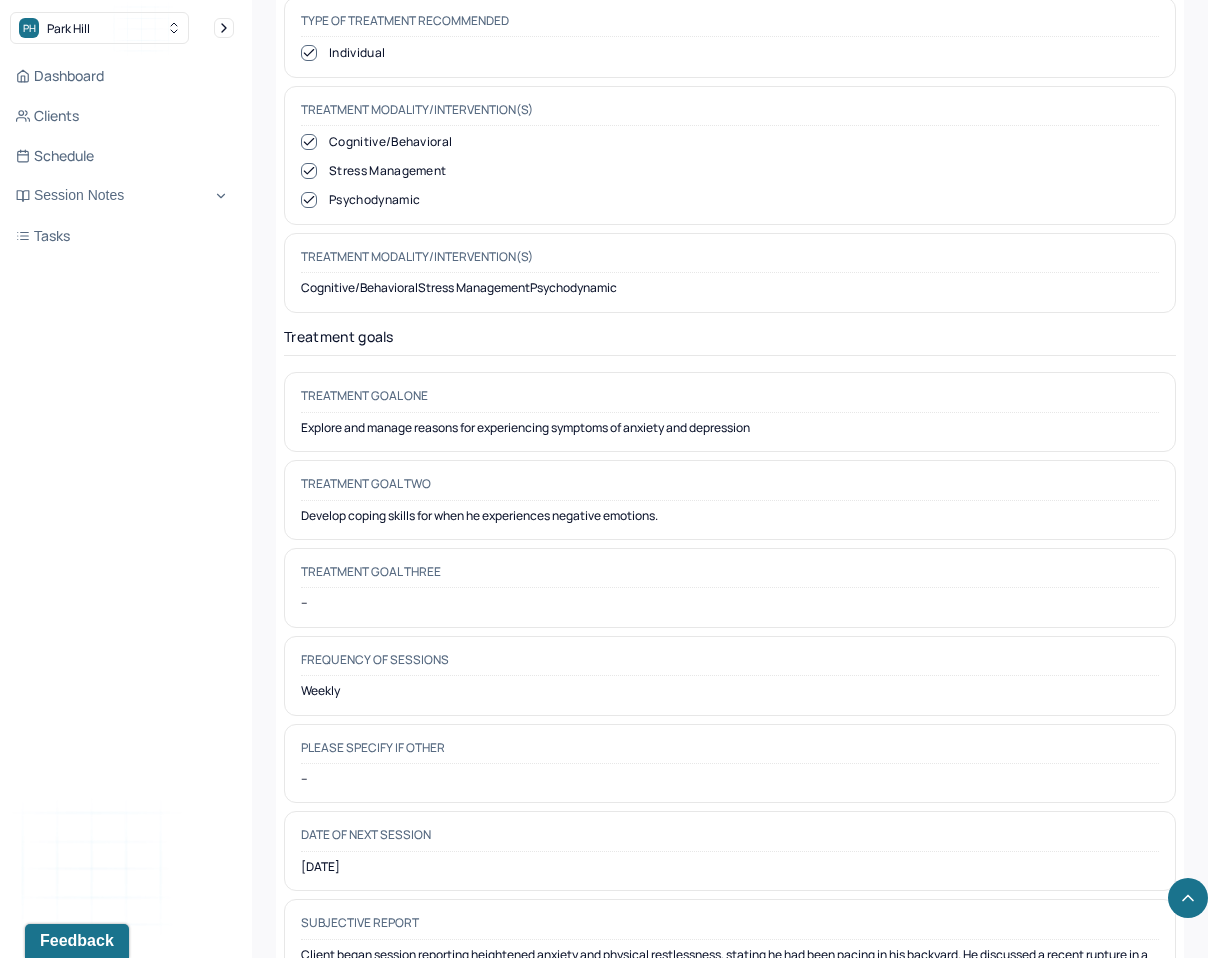 scroll, scrollTop: 10025, scrollLeft: 0, axis: vertical 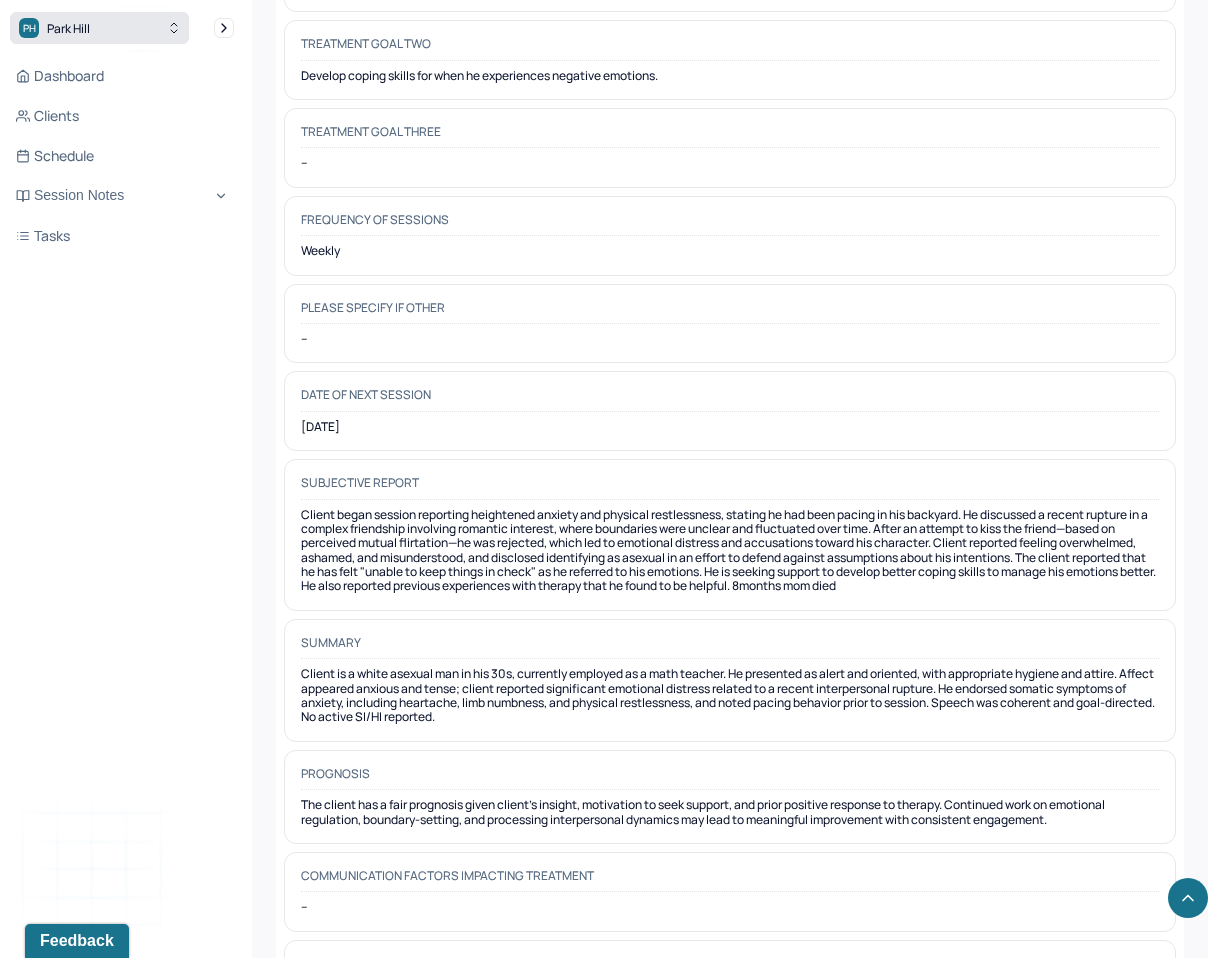 click on "PH Park Hill" at bounding box center (99, 28) 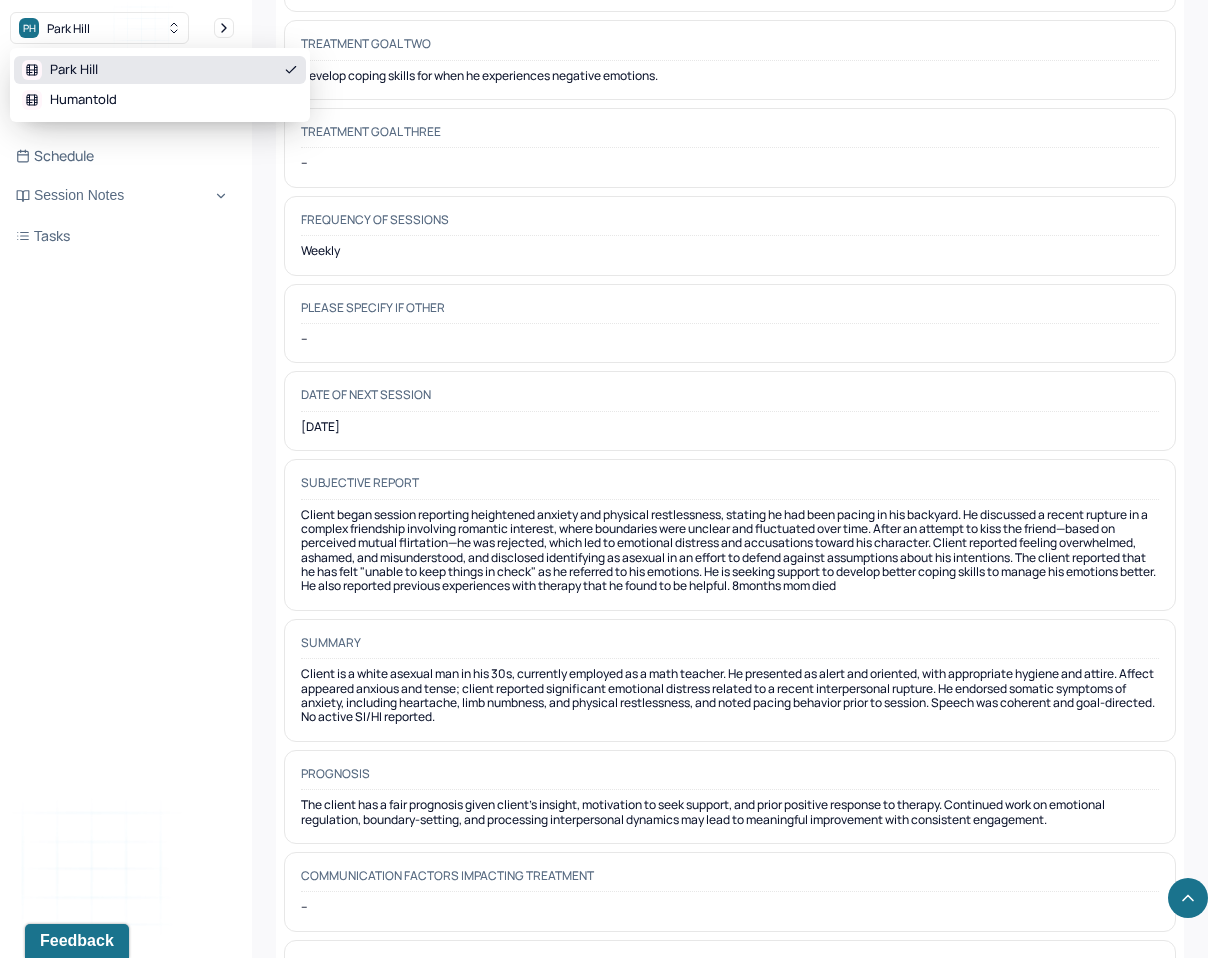 click on "Please specify if other" at bounding box center (730, 312) 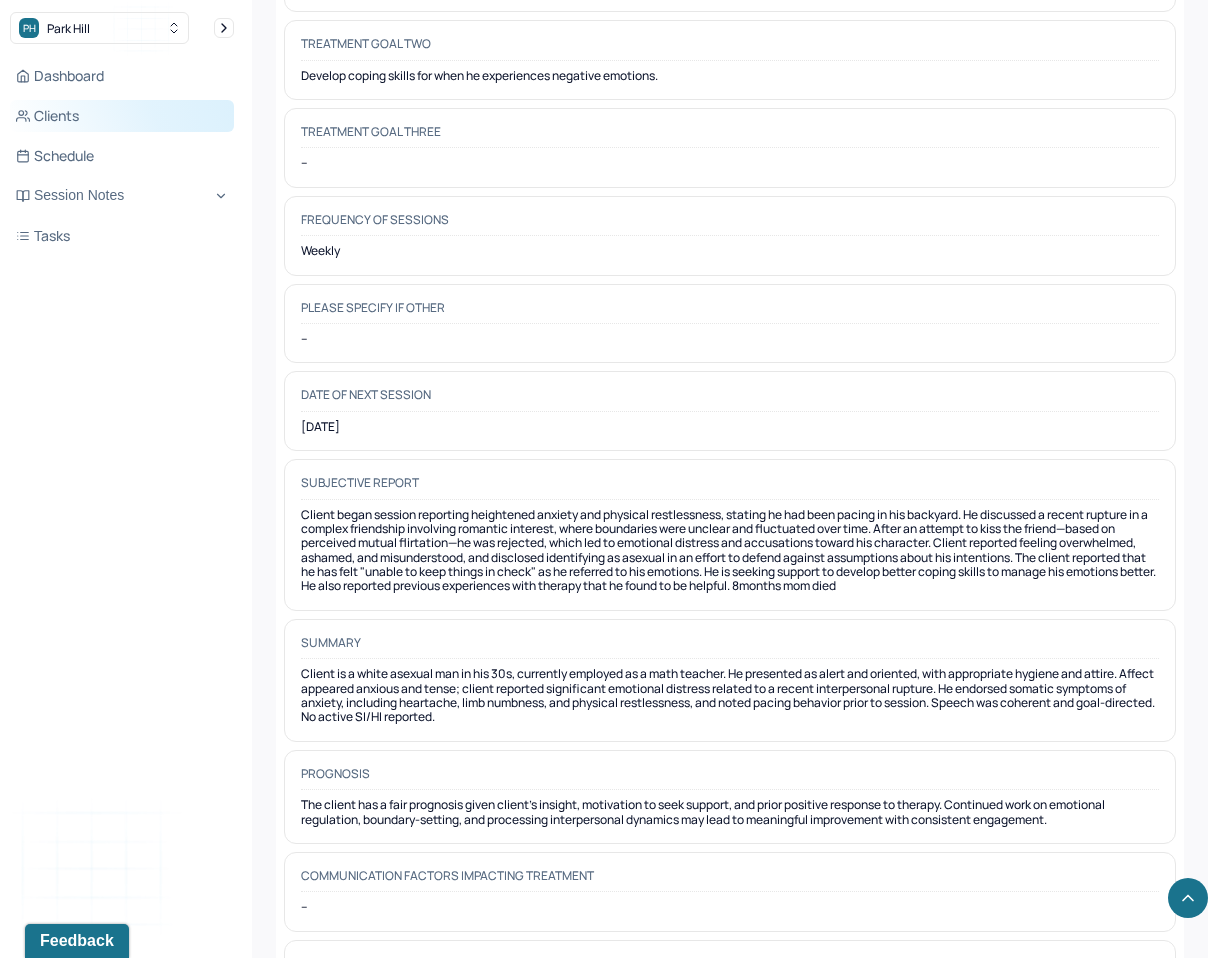 click on "Clients" at bounding box center [122, 116] 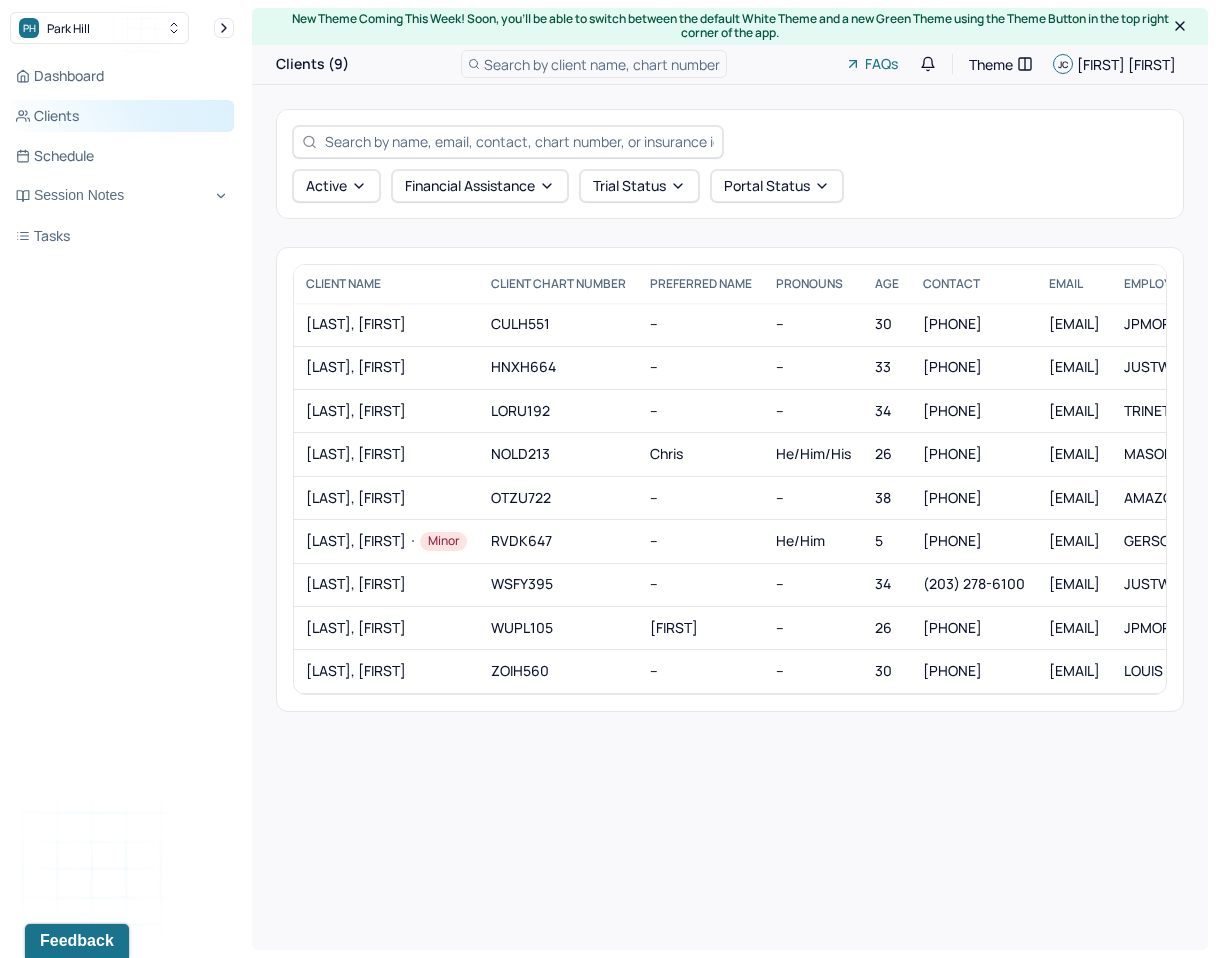 scroll, scrollTop: 0, scrollLeft: 0, axis: both 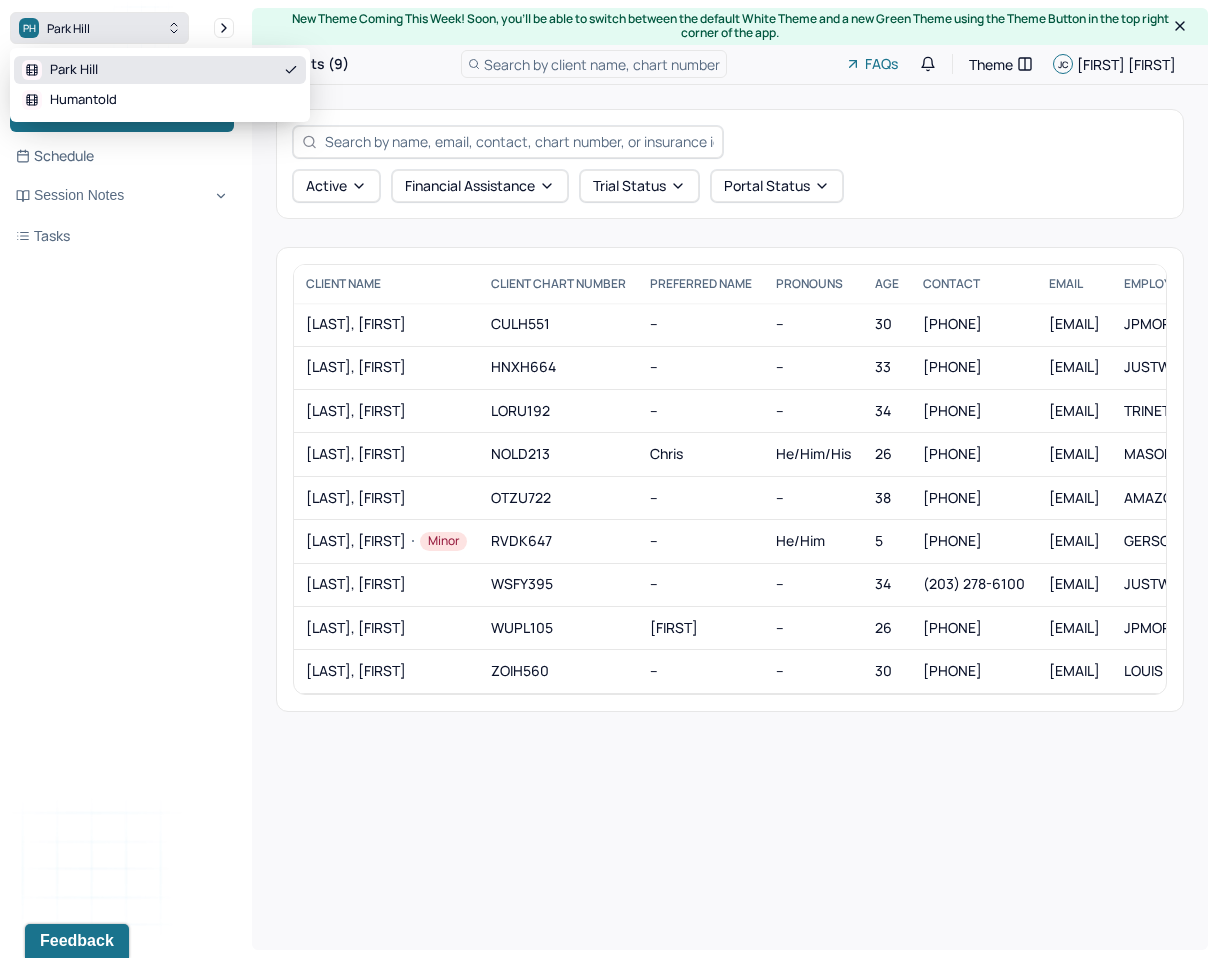 click on "PH Park Hill" at bounding box center (99, 28) 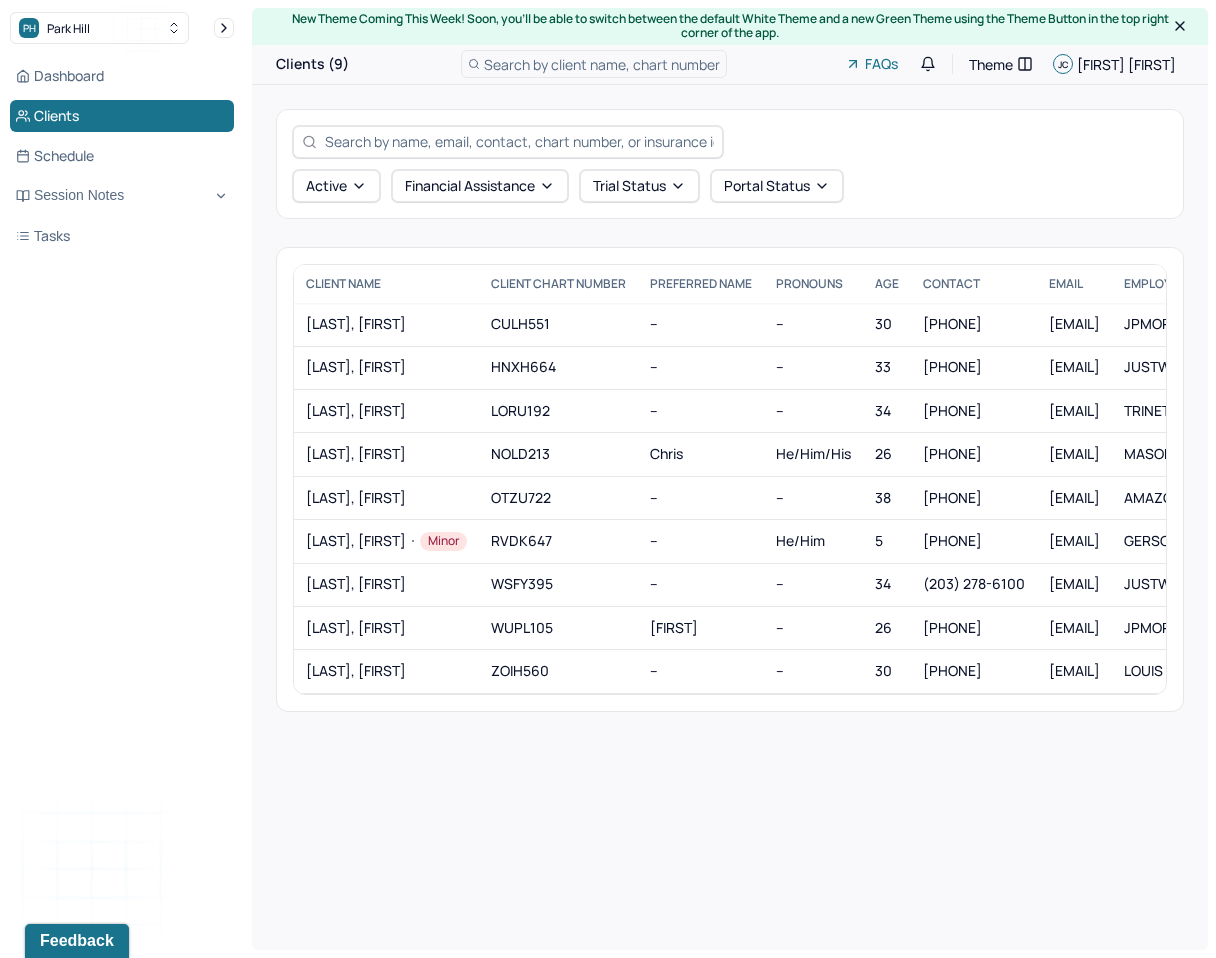 click on "Dashboard Clients Schedule Session Notes Tasks JC Jacklyn   Cheng provider Logout" at bounding box center [122, 499] 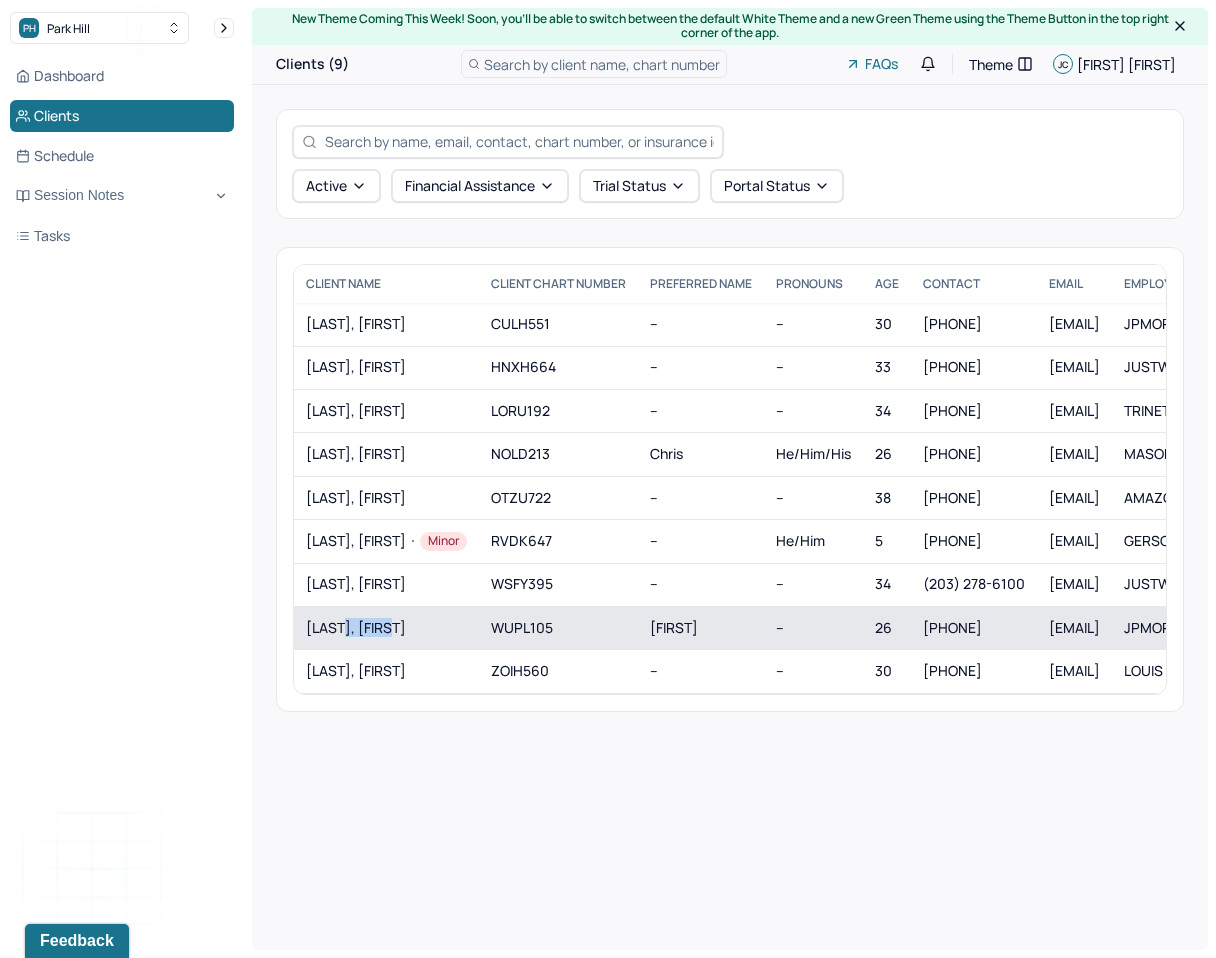 drag, startPoint x: 421, startPoint y: 630, endPoint x: 349, endPoint y: 630, distance: 72 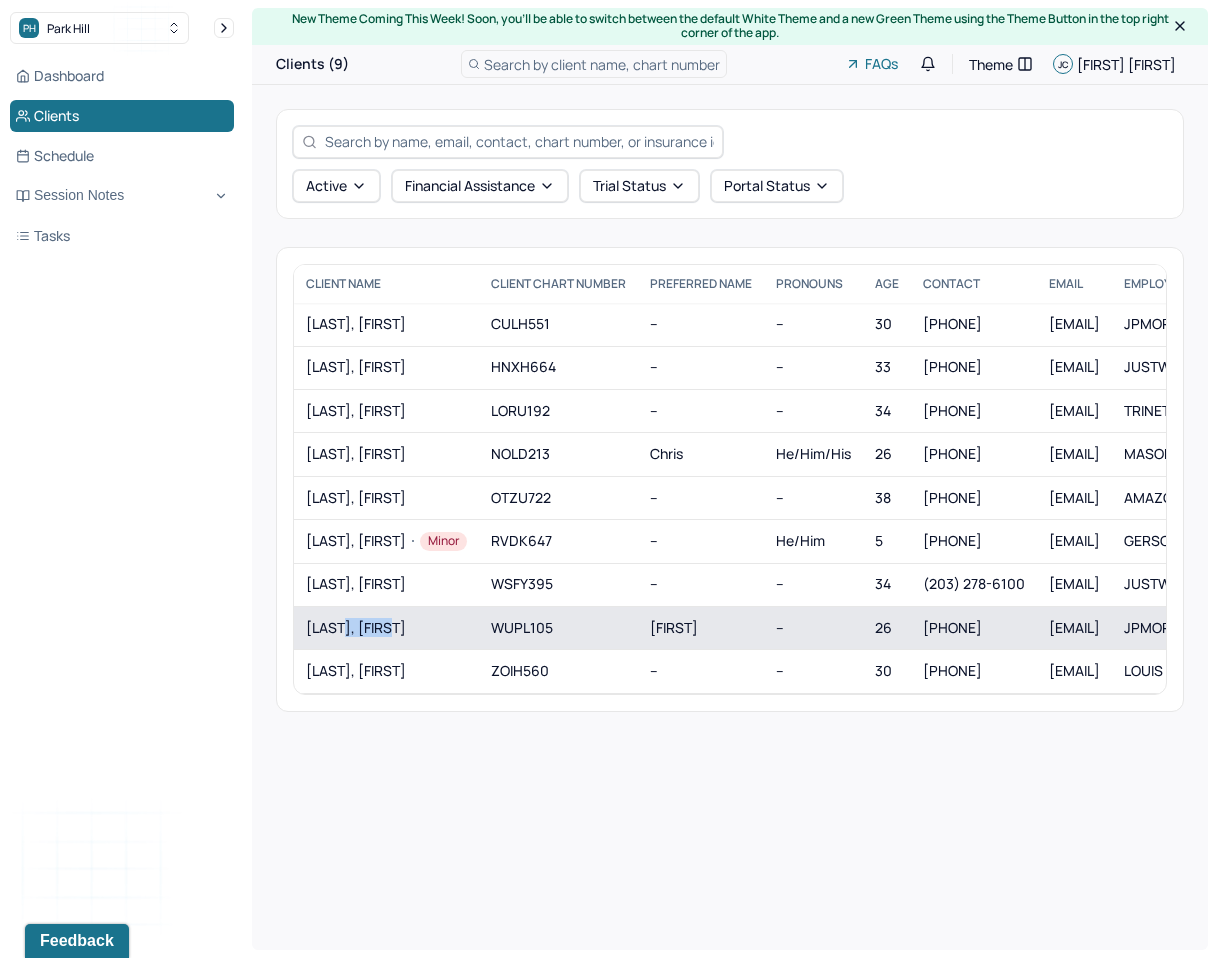 click on "[LAST], [FIRST]" at bounding box center [386, 628] 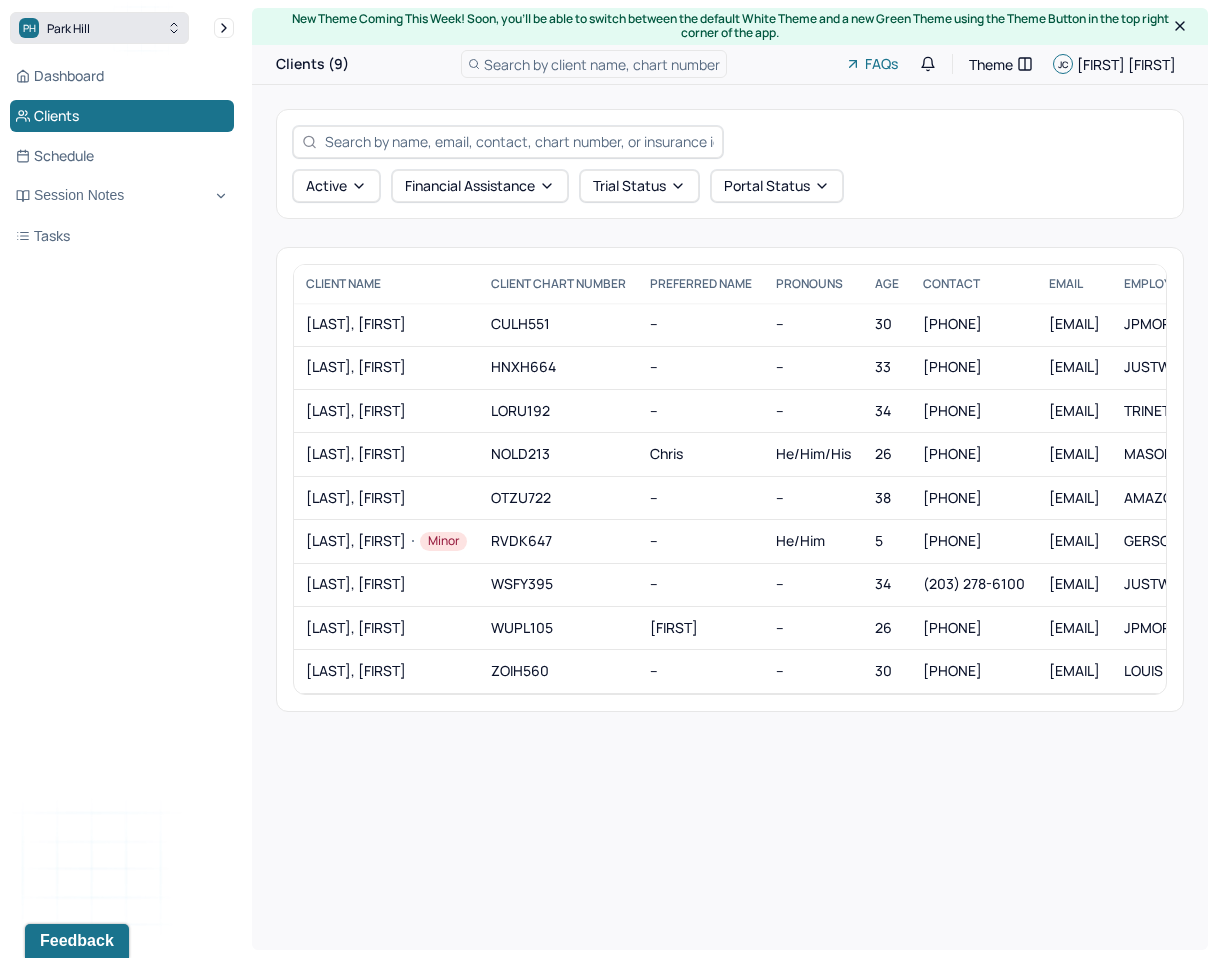click on "PH Park Hill" at bounding box center [99, 28] 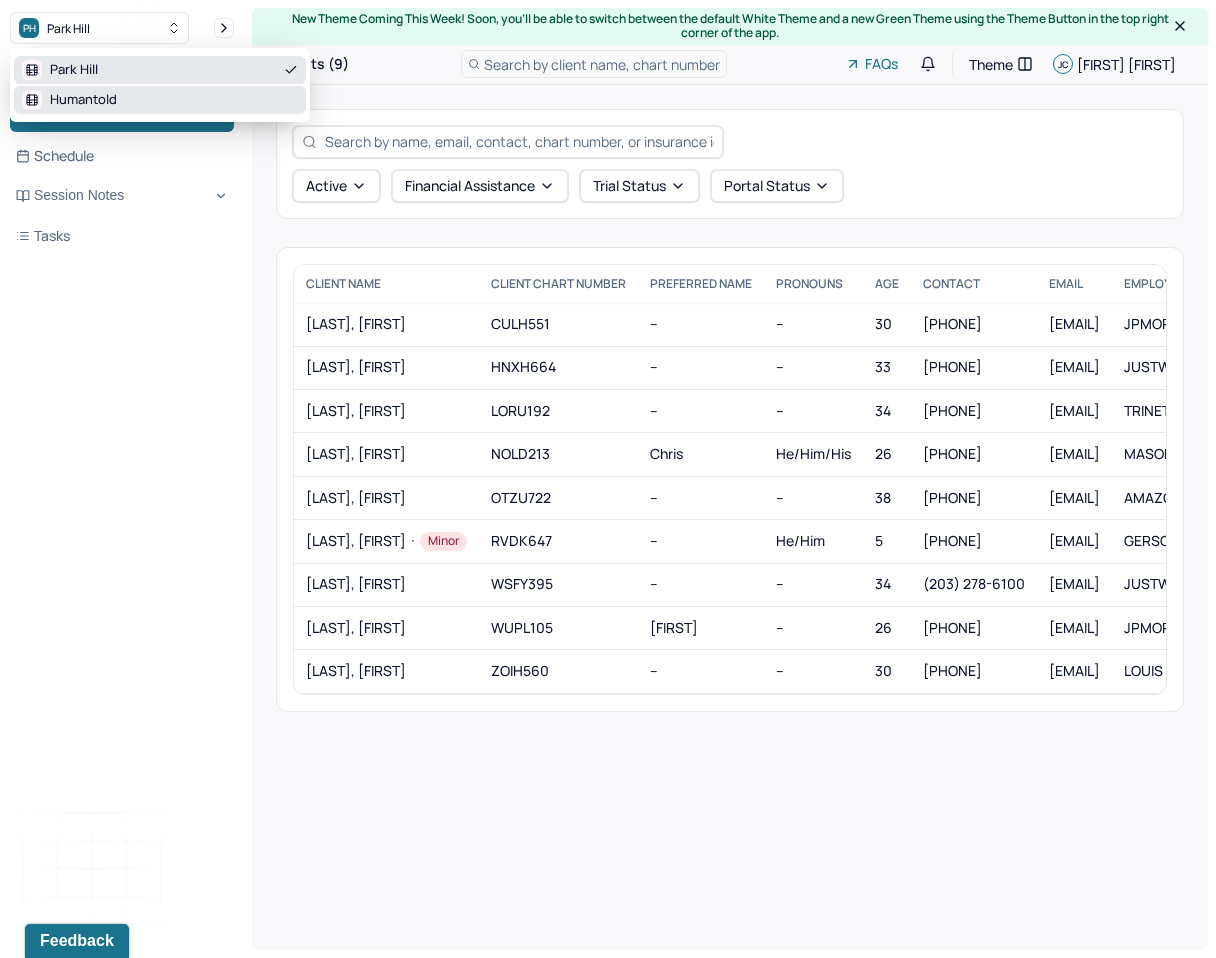 click on "Humantold" at bounding box center (160, 100) 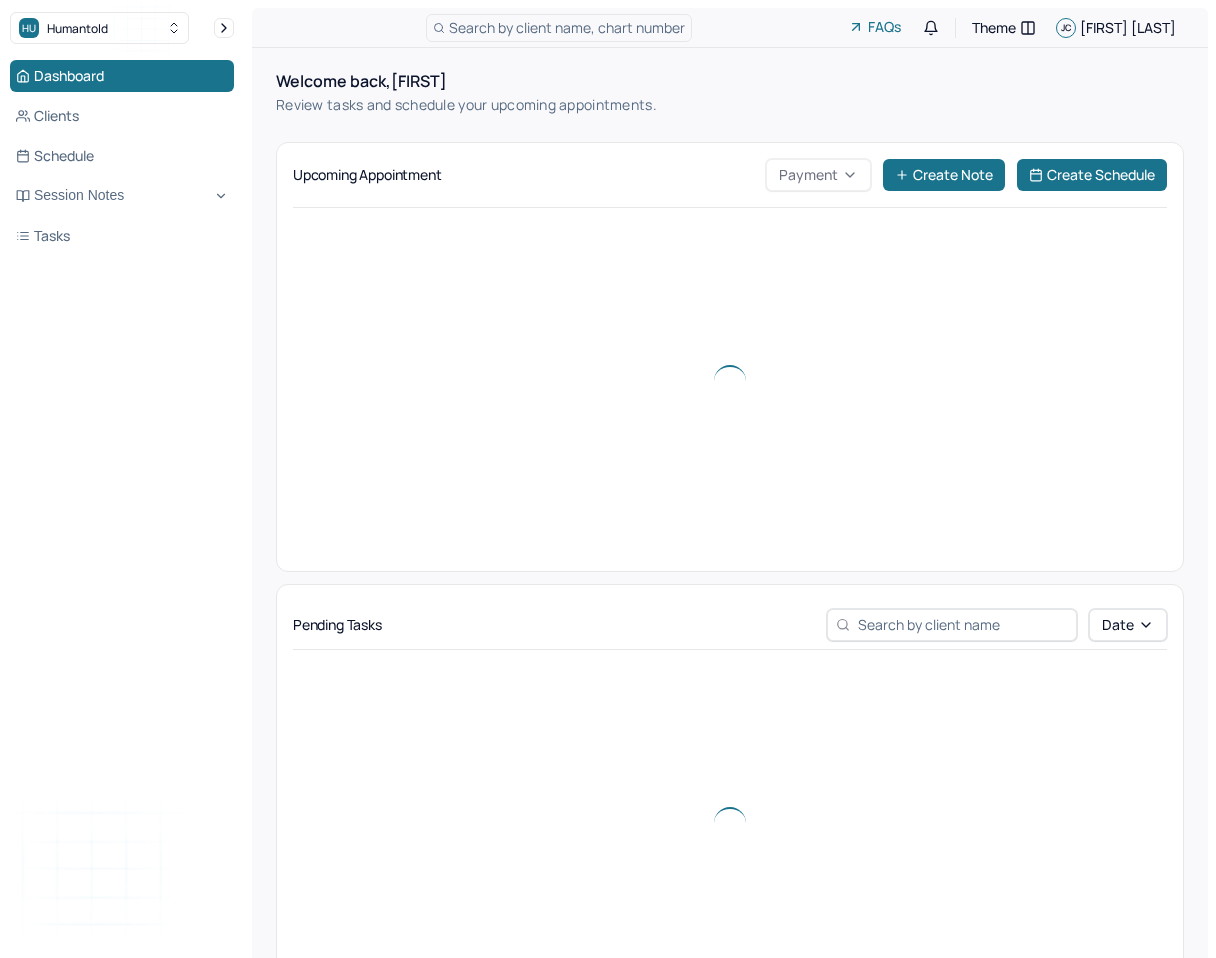 scroll, scrollTop: 106, scrollLeft: 0, axis: vertical 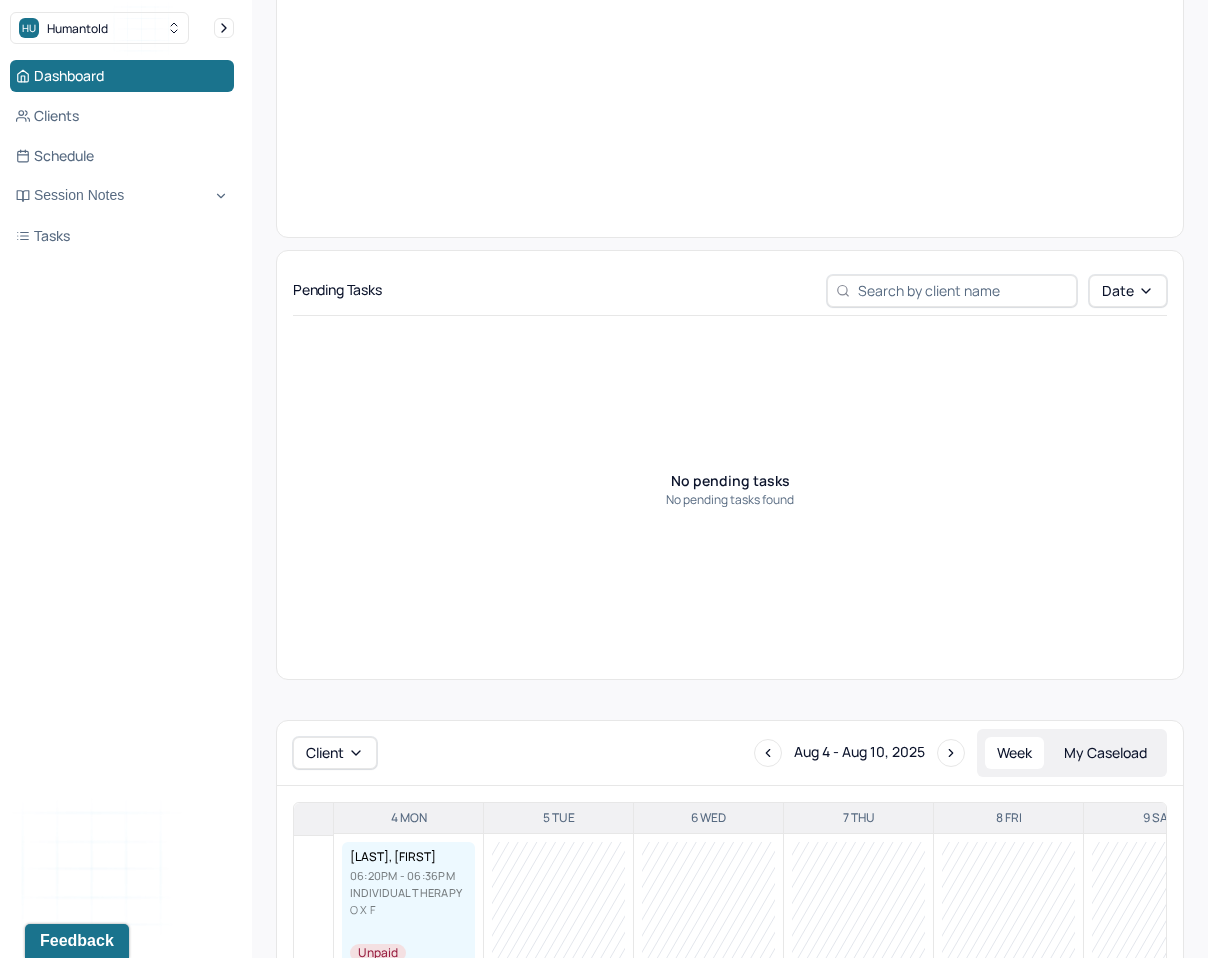 click on "Dashboard Clients Schedule Session Notes Tasks" at bounding box center [122, 156] 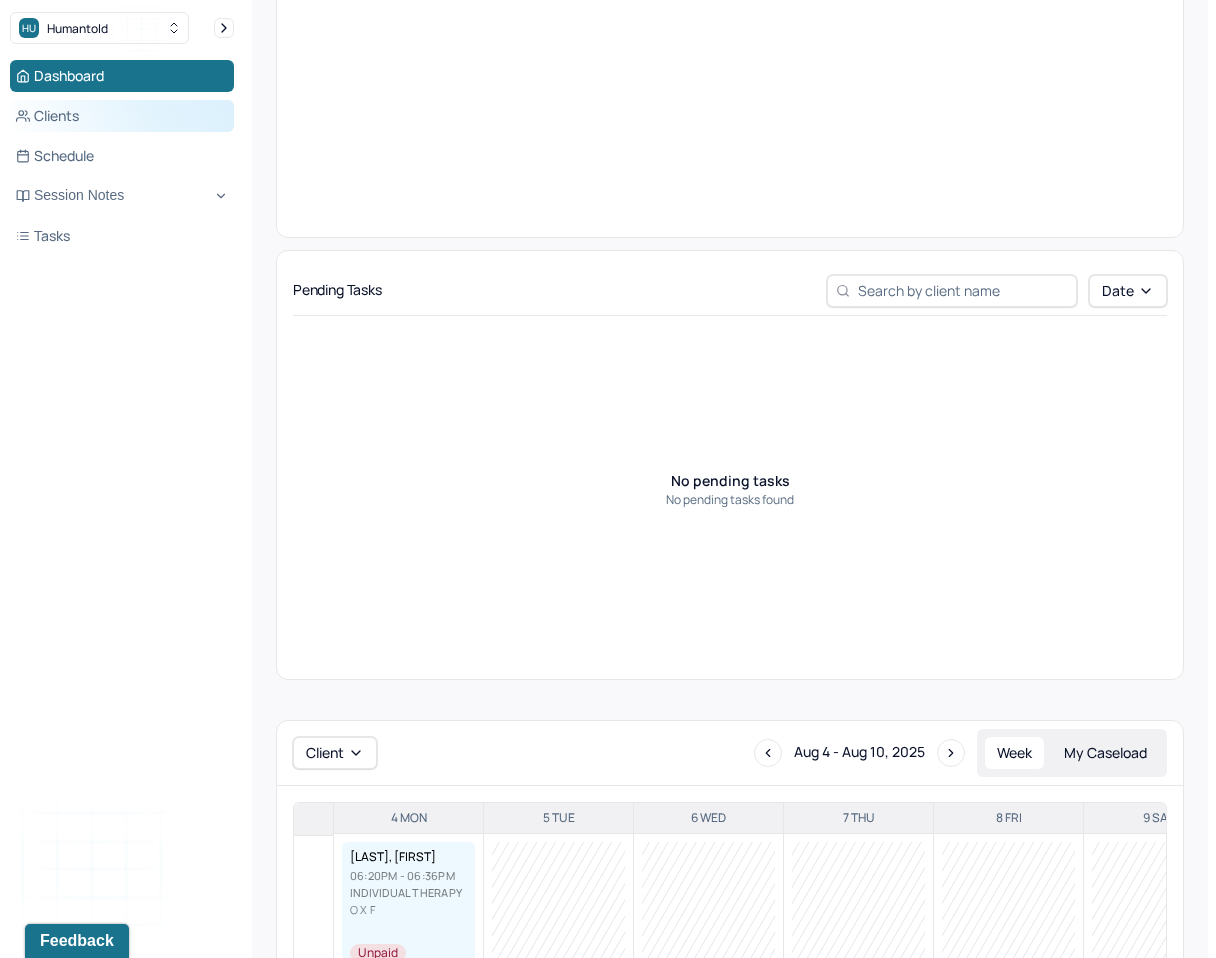 click on "Clients" at bounding box center (122, 116) 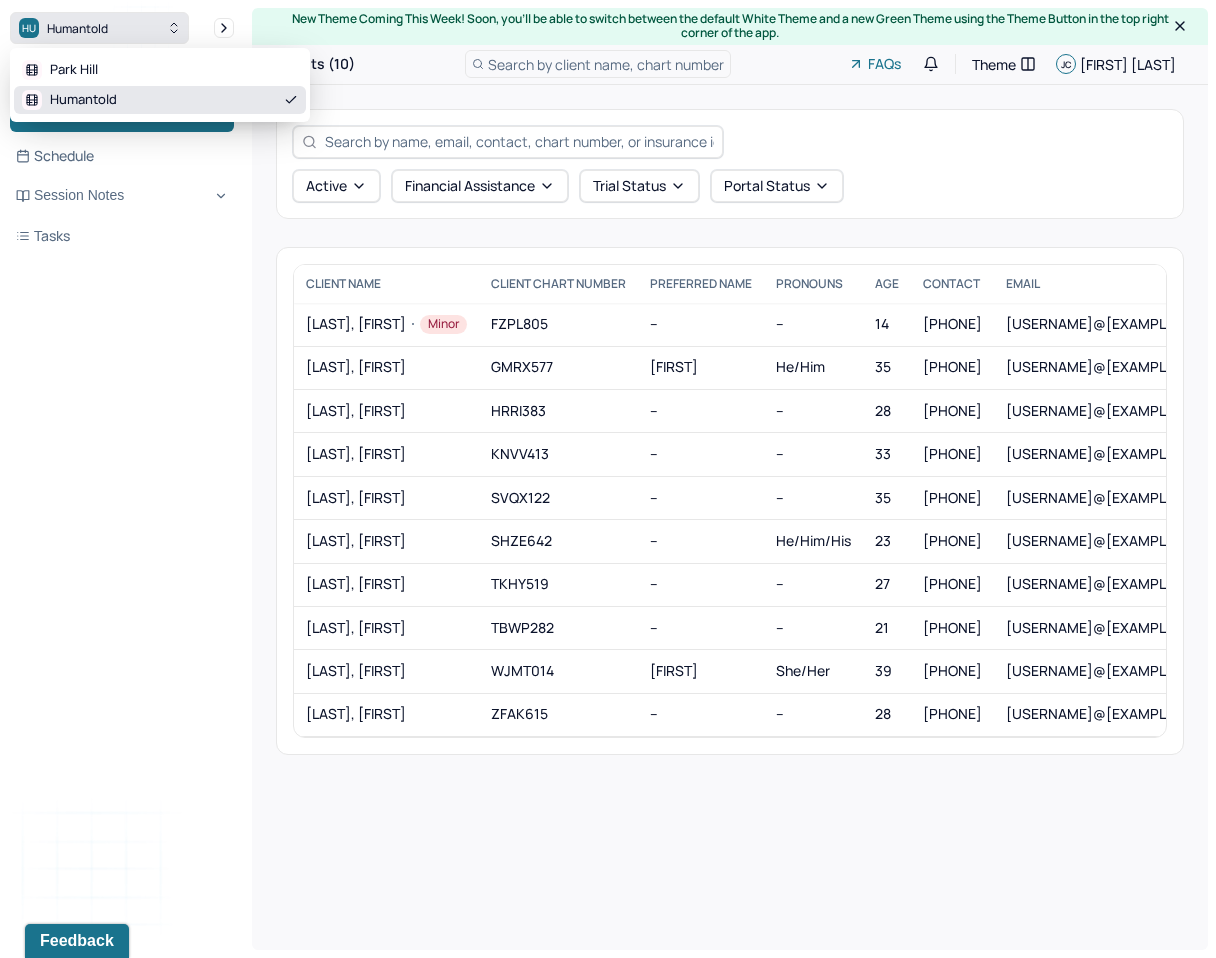 click on "Humantold" at bounding box center (77, 28) 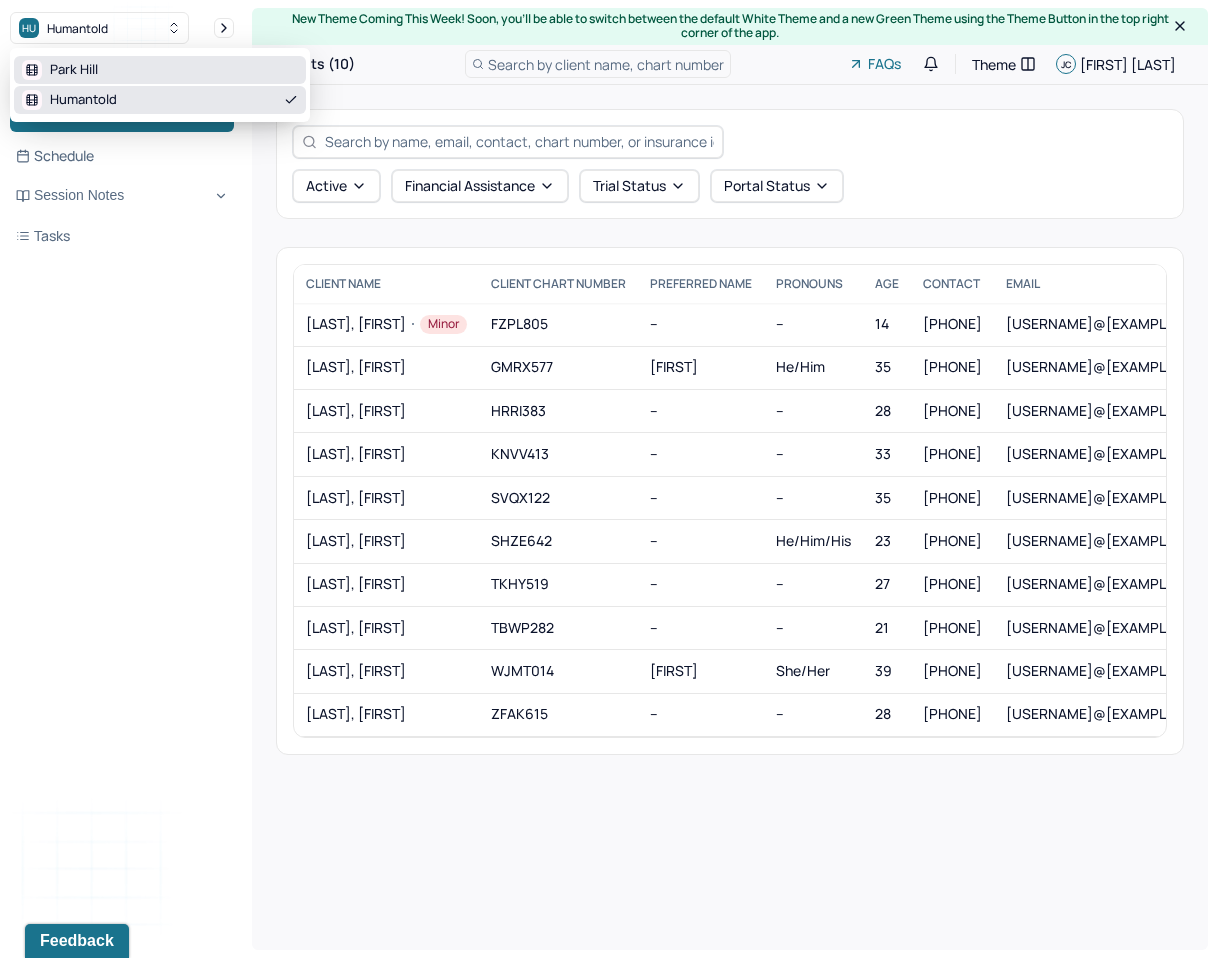 click on "Park Hill" at bounding box center [74, 70] 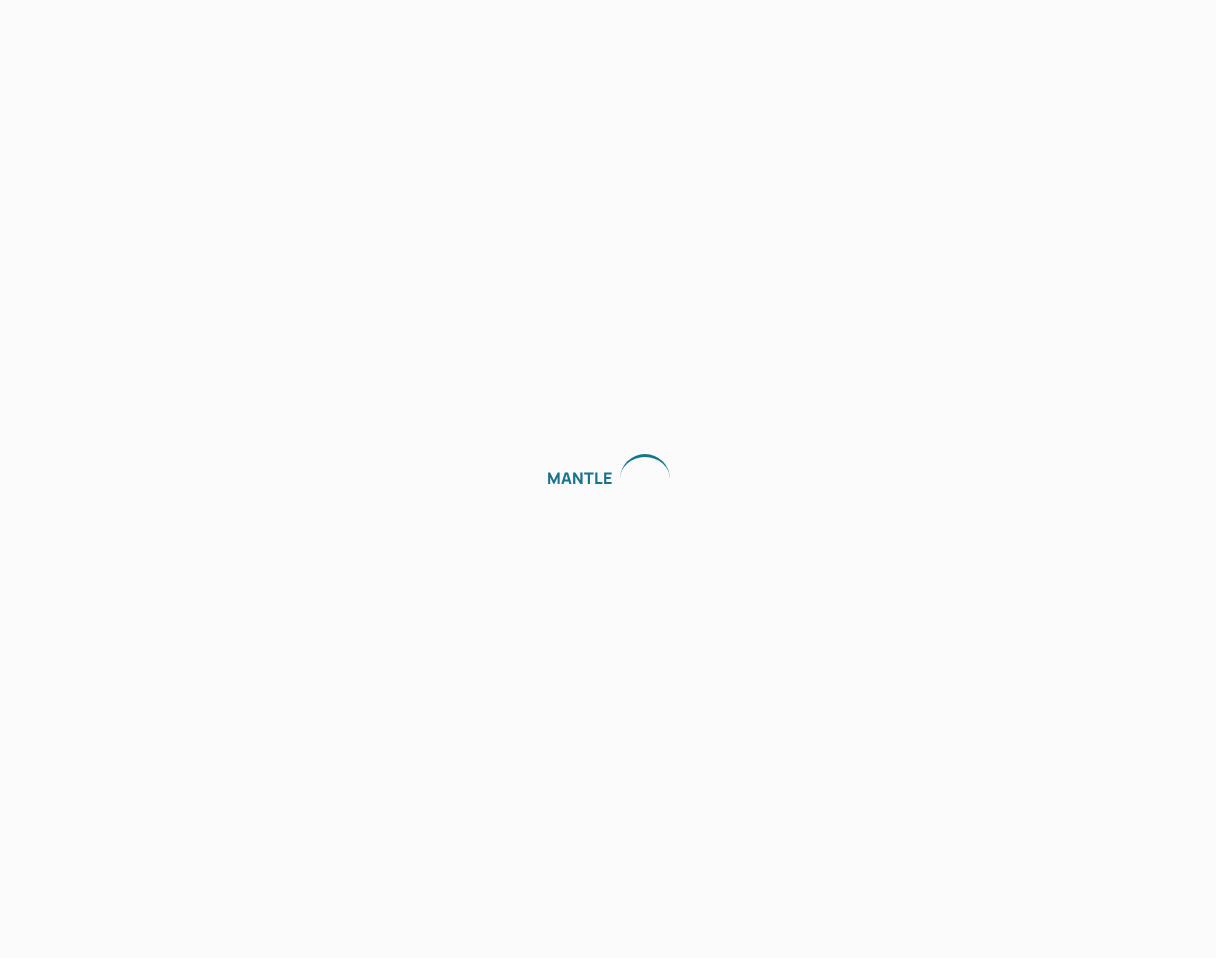 scroll, scrollTop: 0, scrollLeft: 0, axis: both 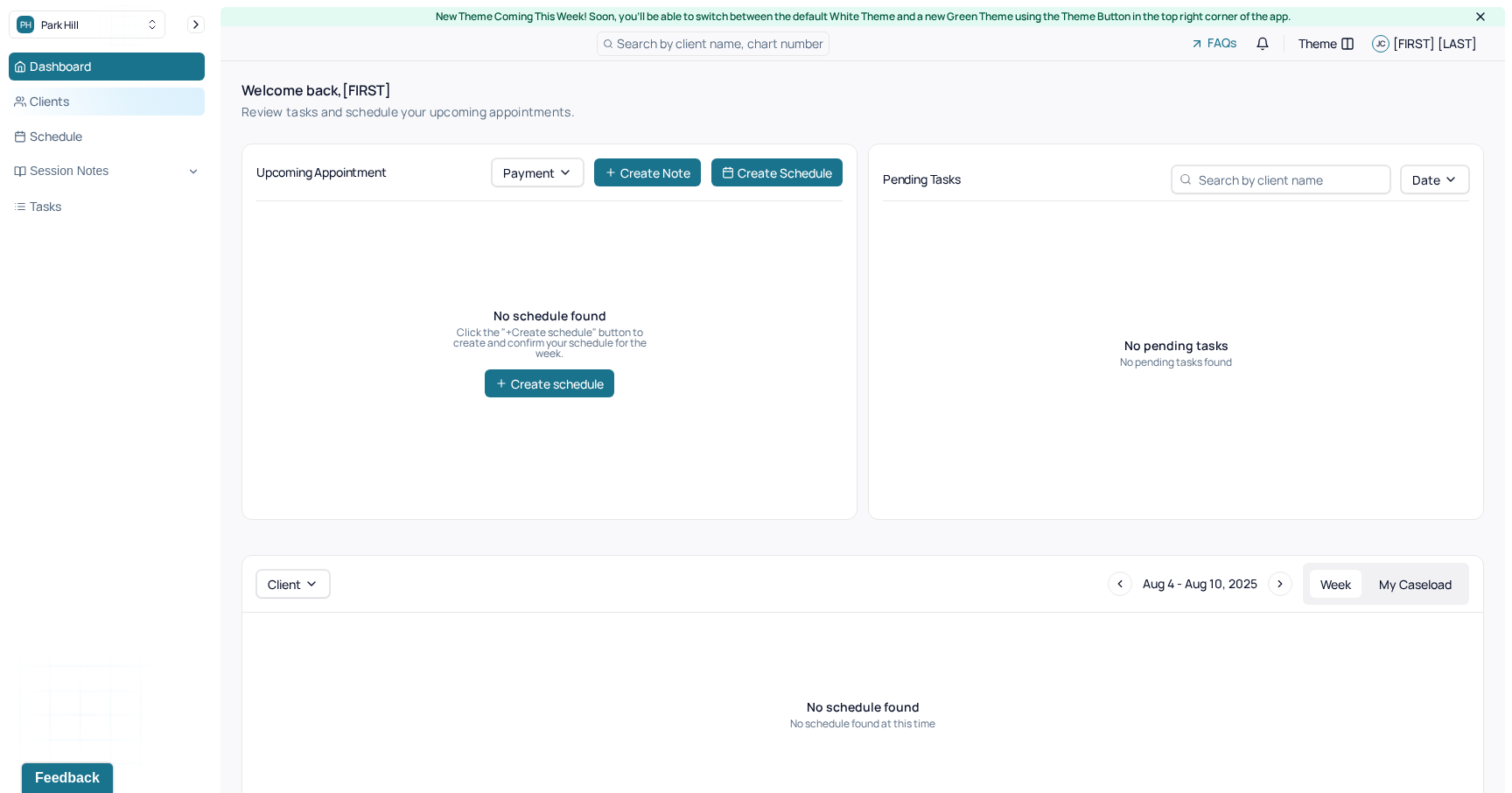 click on "Clients" at bounding box center (107, 102) 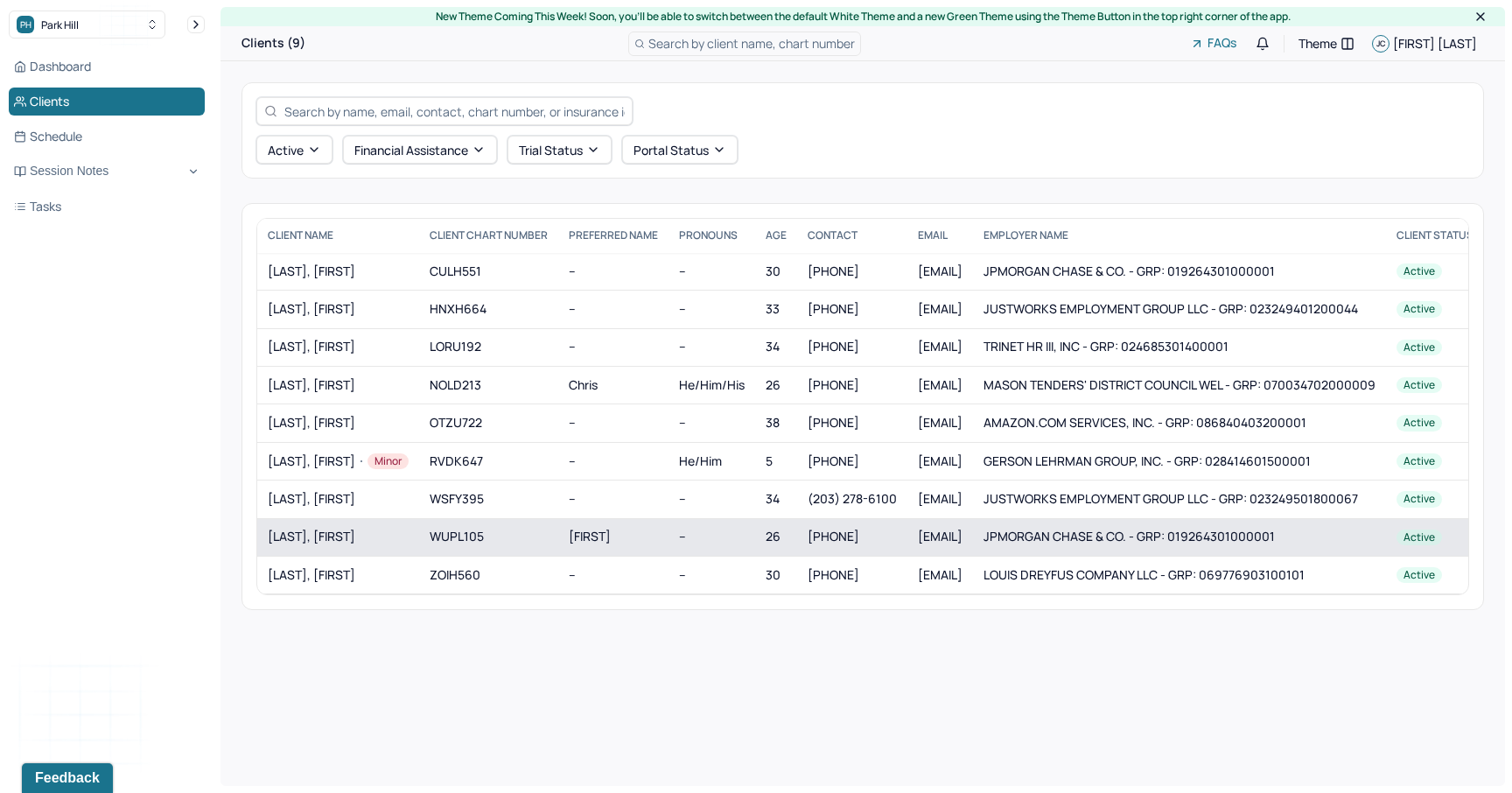 click on "[LAST], [FIRST]" at bounding box center (338, 537) 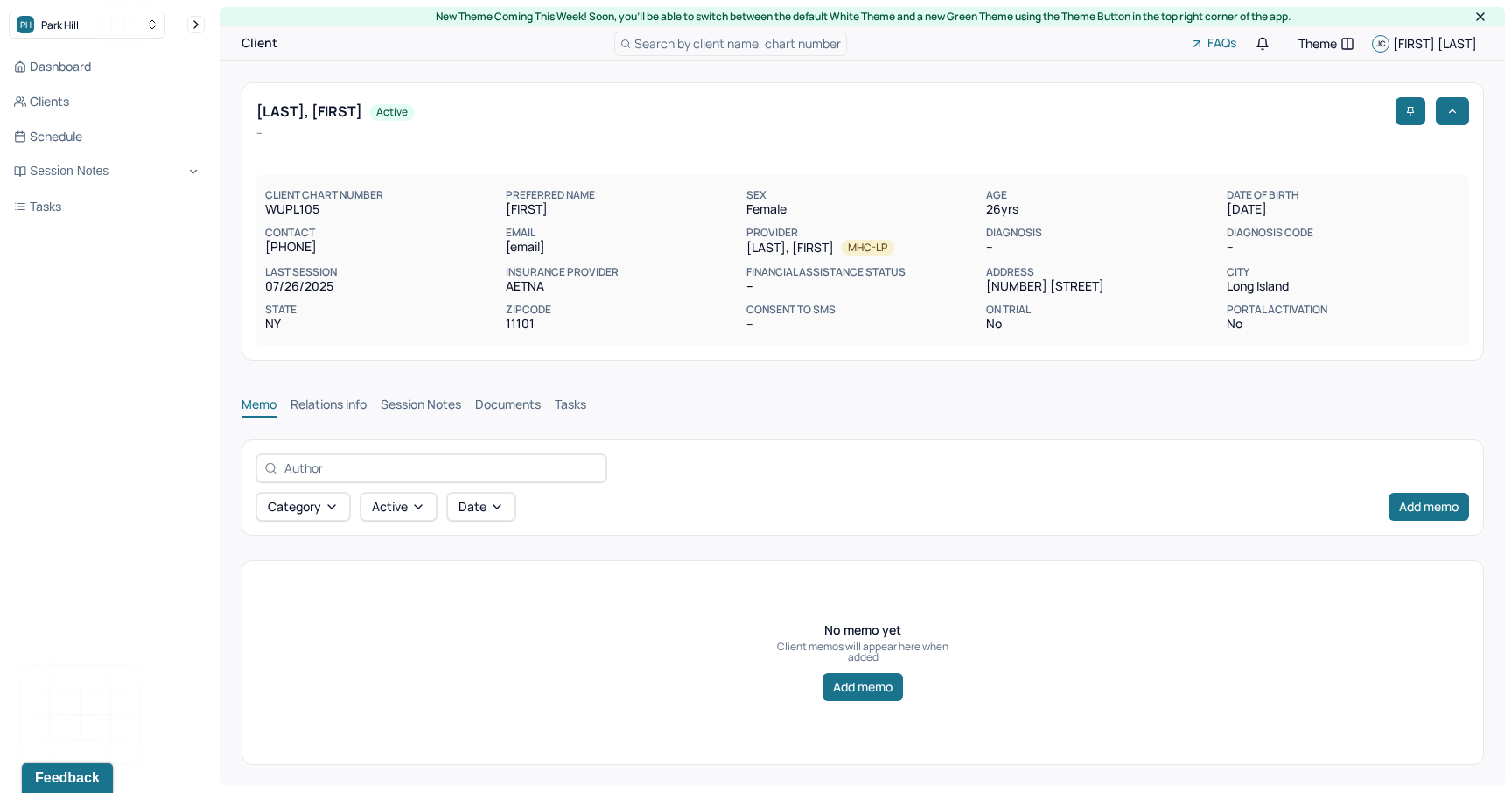 click on "Session Notes" at bounding box center [421, 406] 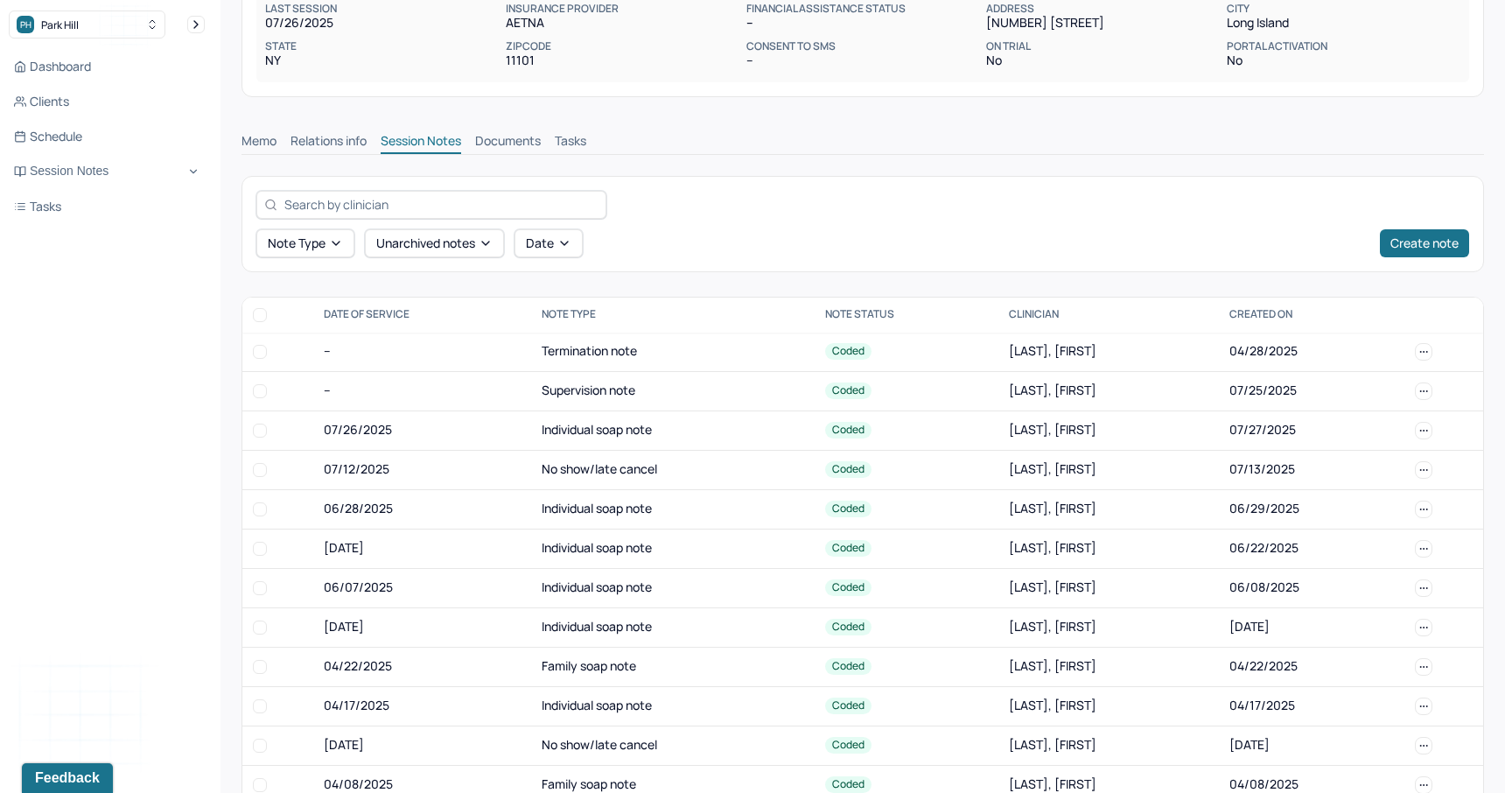 scroll, scrollTop: 427, scrollLeft: 0, axis: vertical 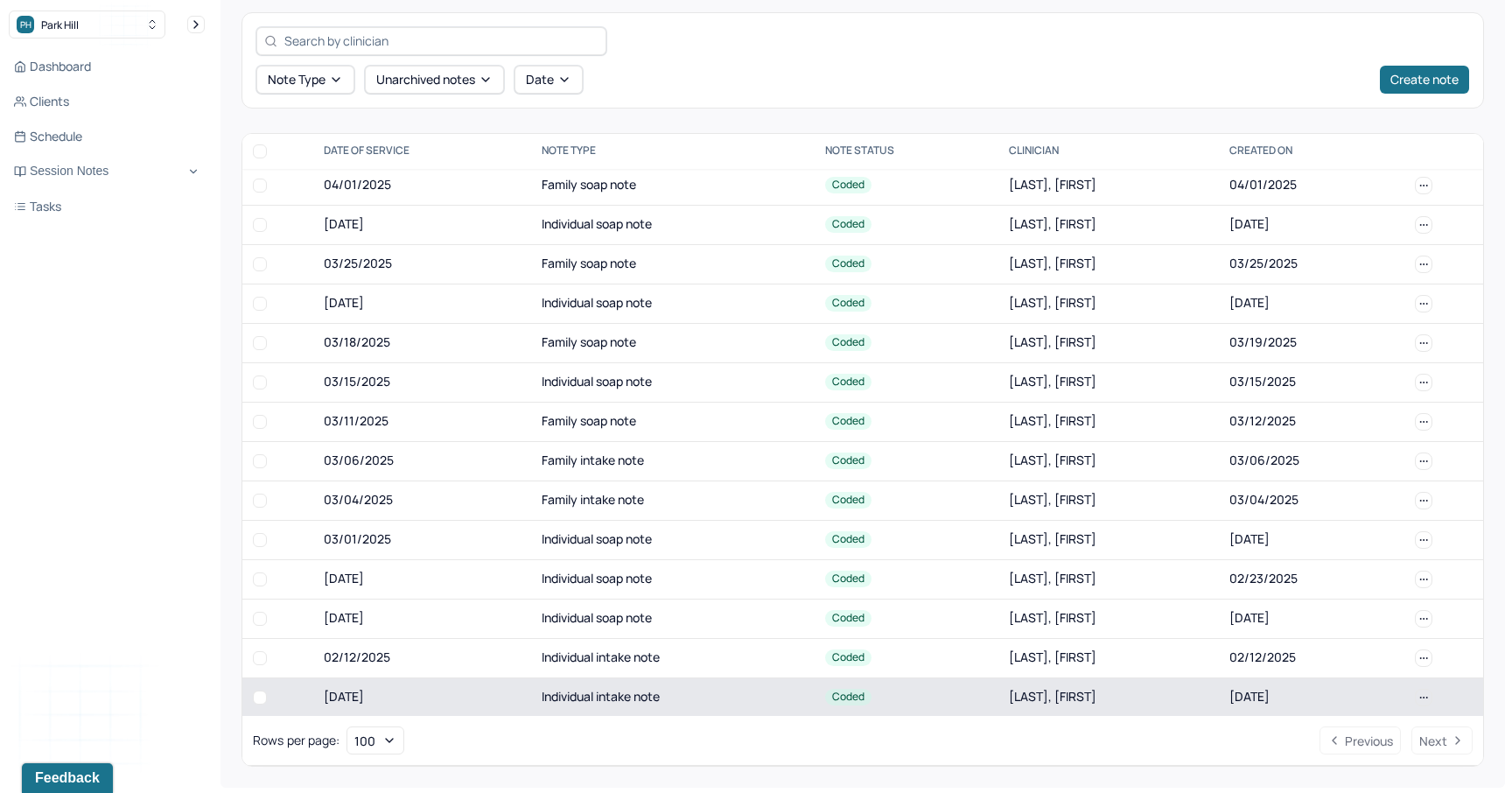 click on "Individual intake note" at bounding box center (673, 697) 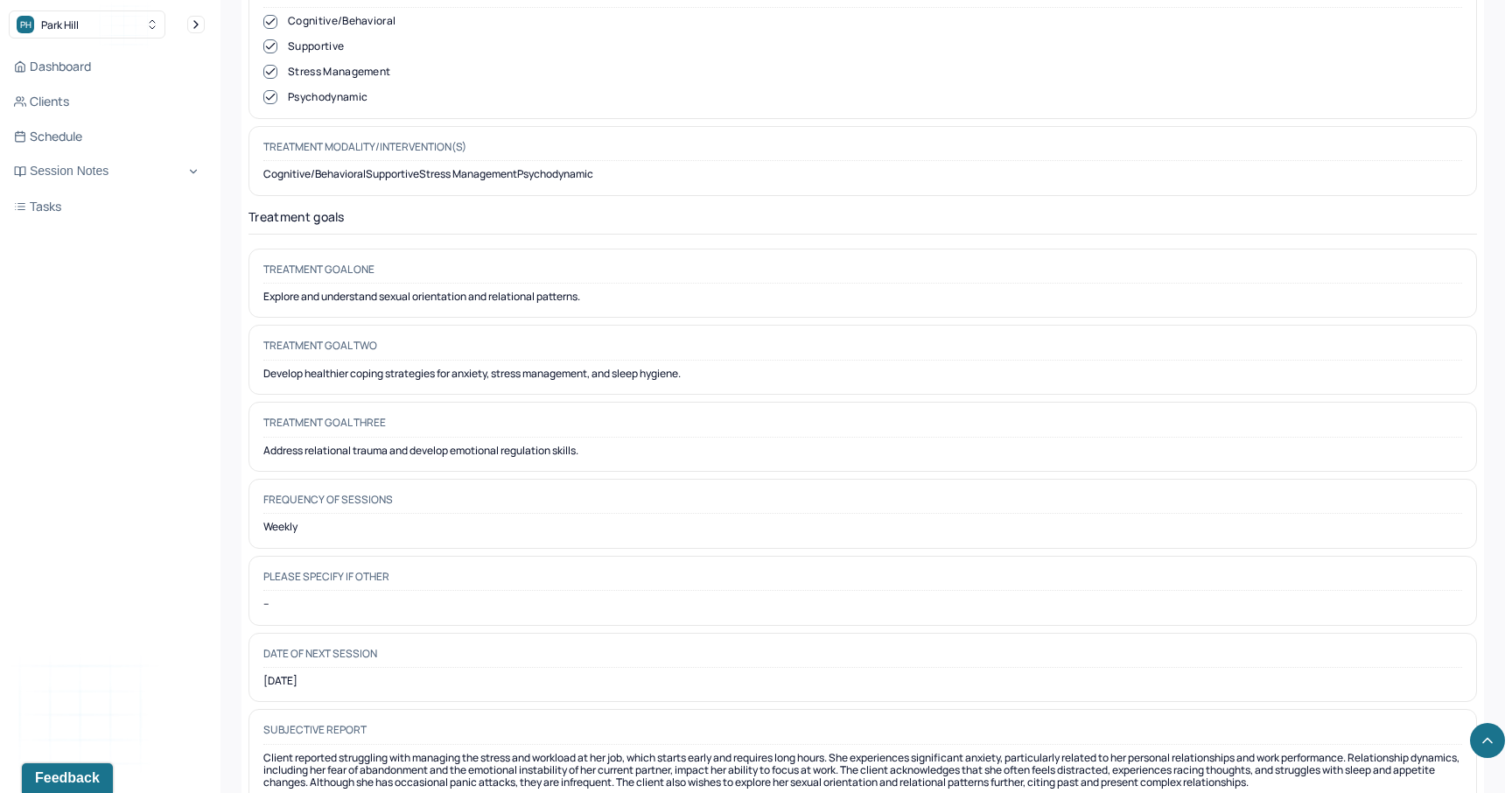 scroll, scrollTop: 8014, scrollLeft: 0, axis: vertical 